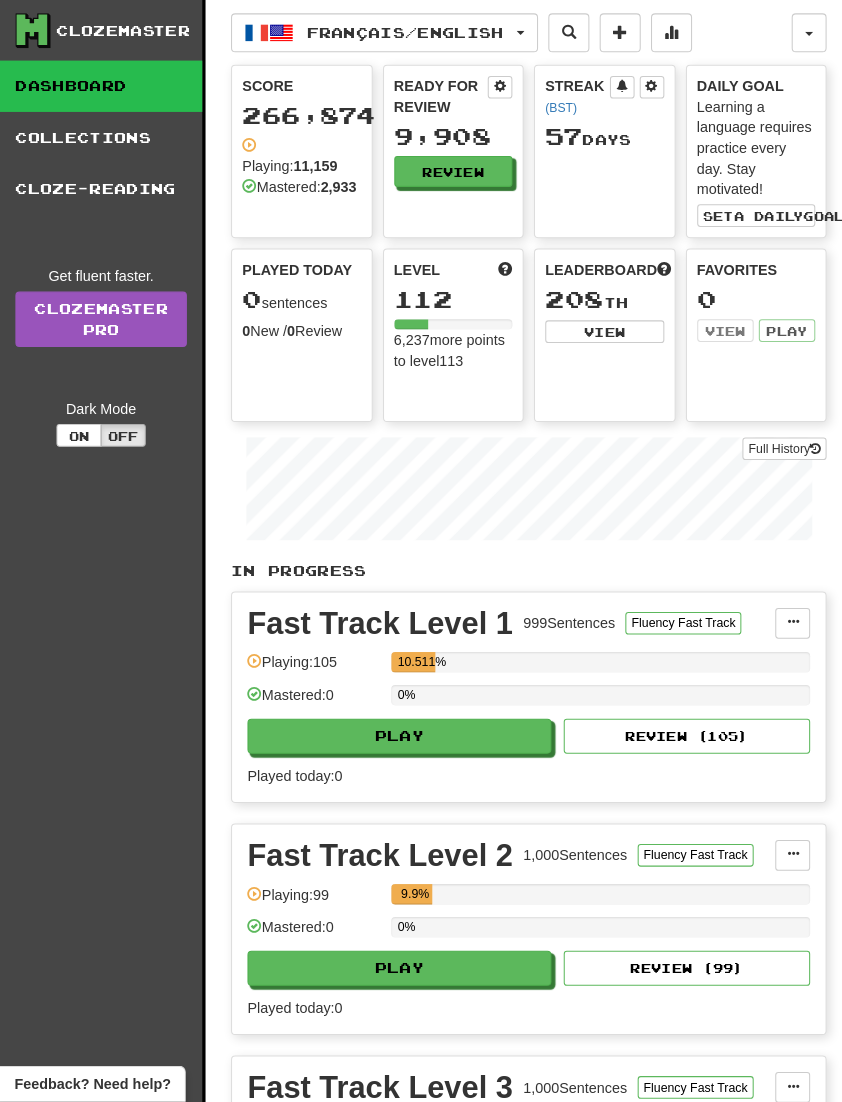 scroll, scrollTop: 3, scrollLeft: 0, axis: vertical 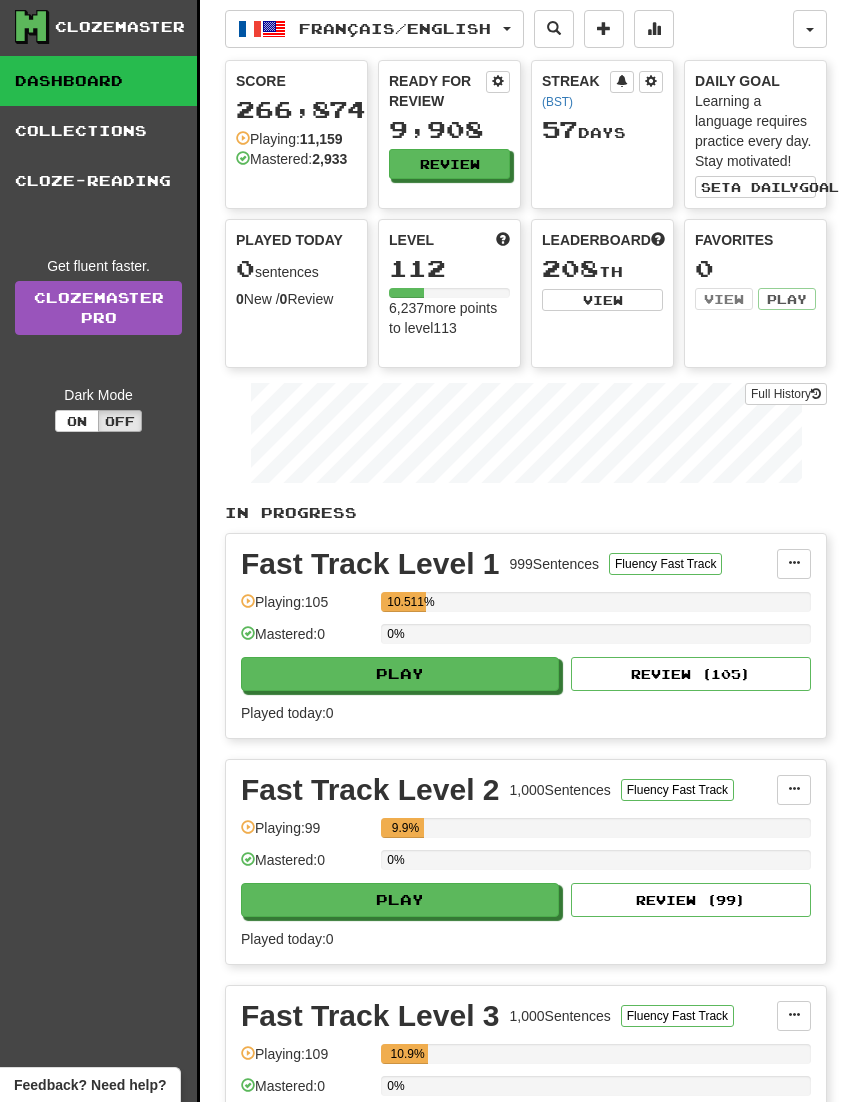 click at bounding box center [274, 29] 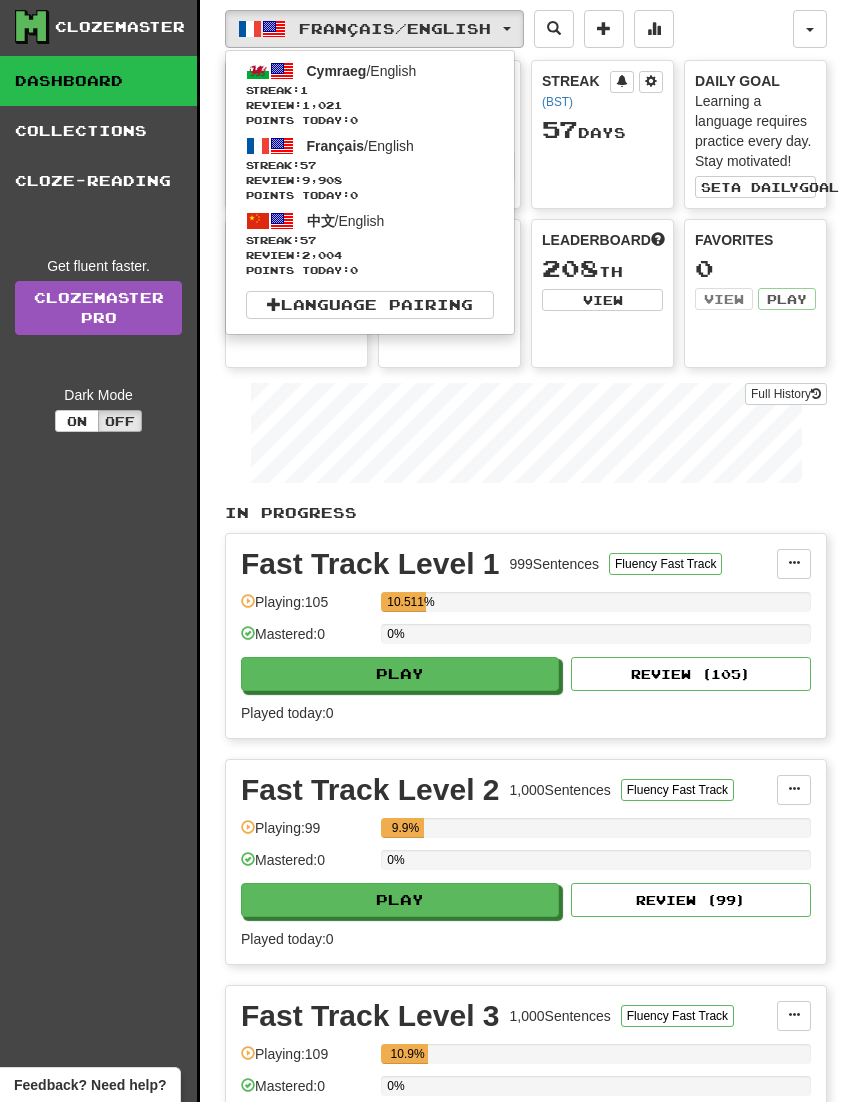 click on "Streak:  57" at bounding box center (370, 240) 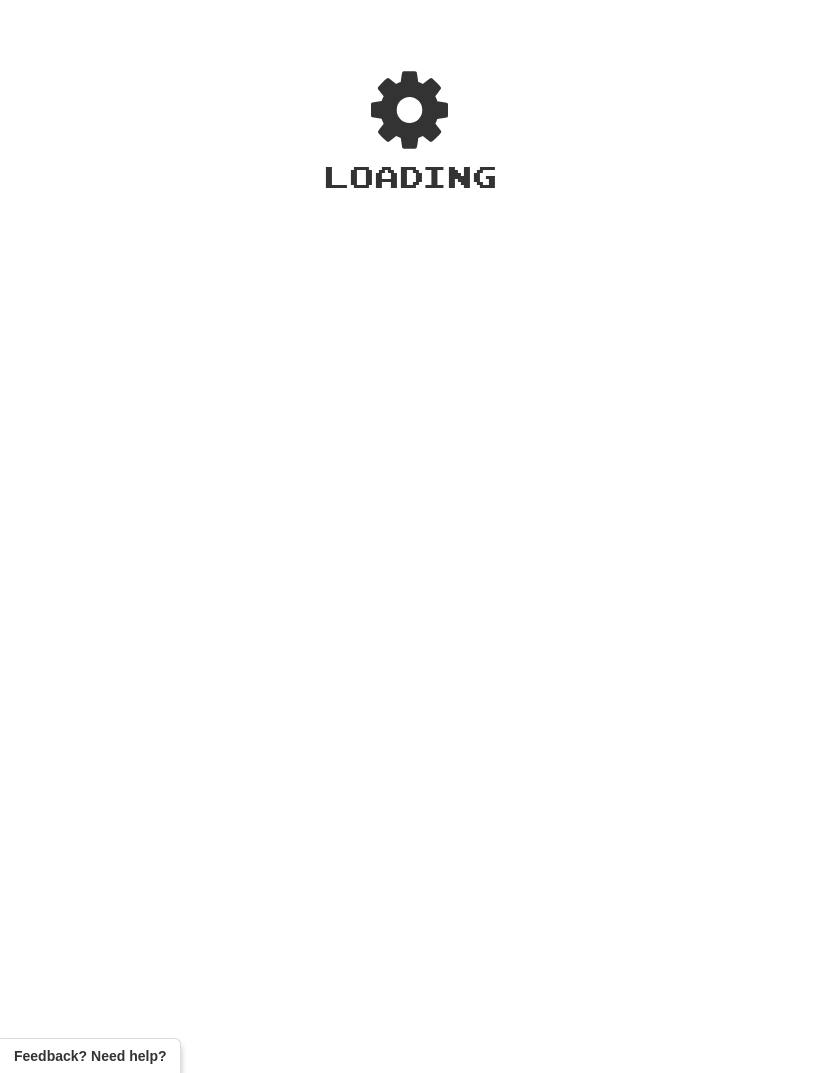 scroll, scrollTop: 0, scrollLeft: 0, axis: both 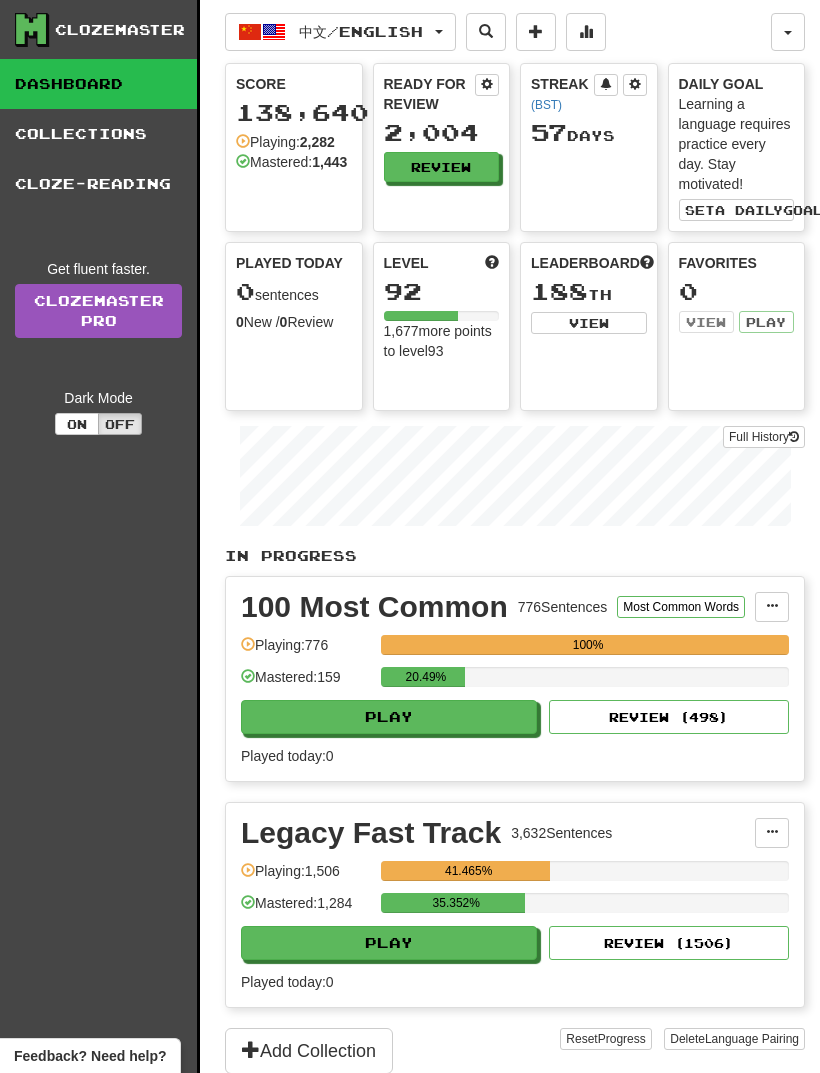 click on "Play" at bounding box center (389, 717) 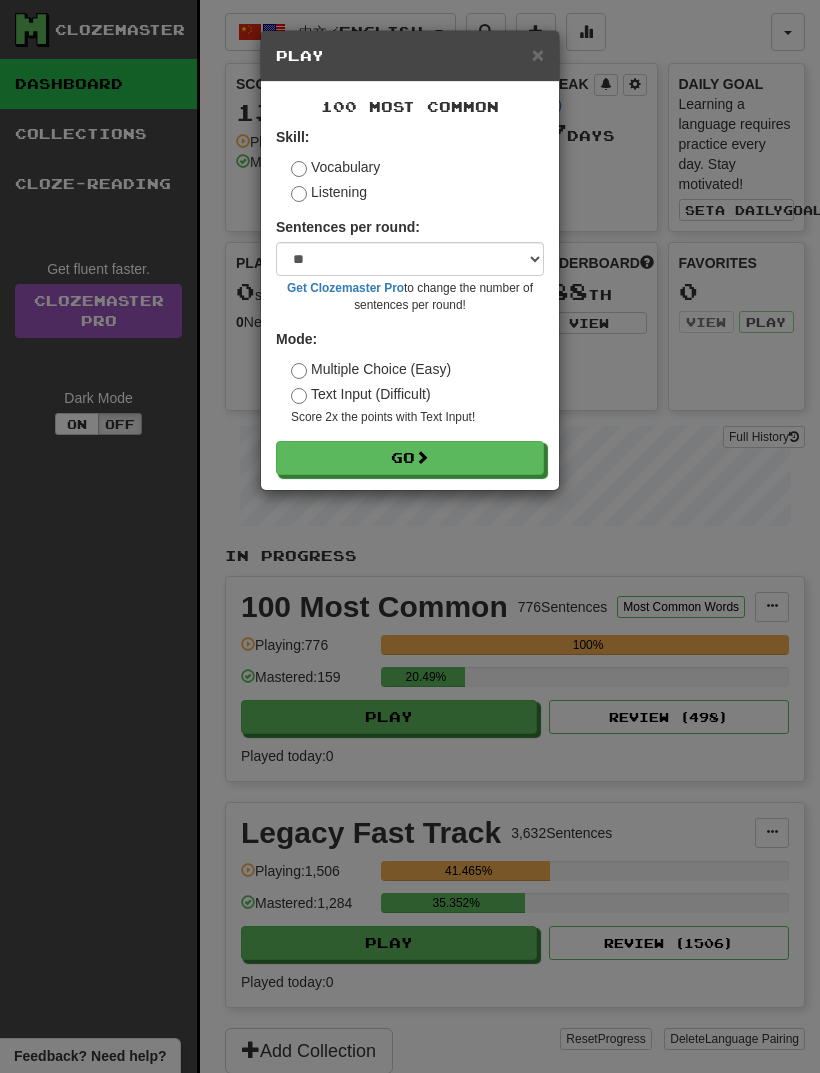 click on "Go" at bounding box center [410, 458] 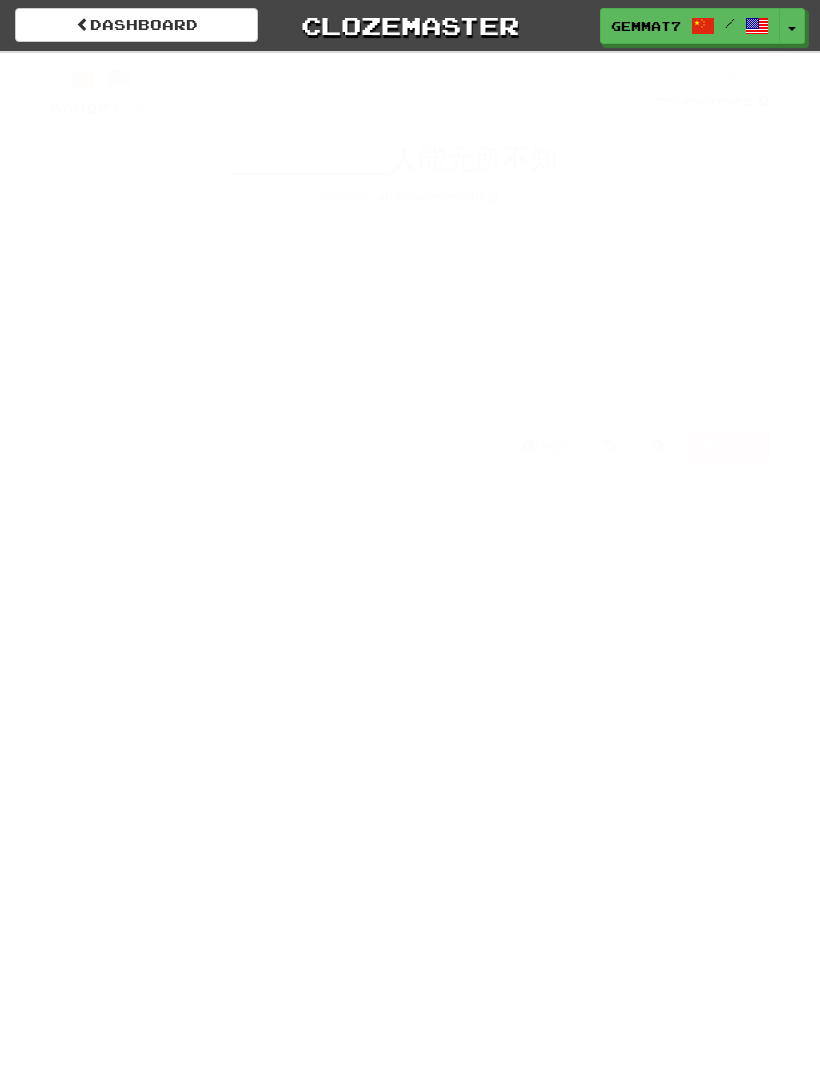 scroll, scrollTop: 0, scrollLeft: 0, axis: both 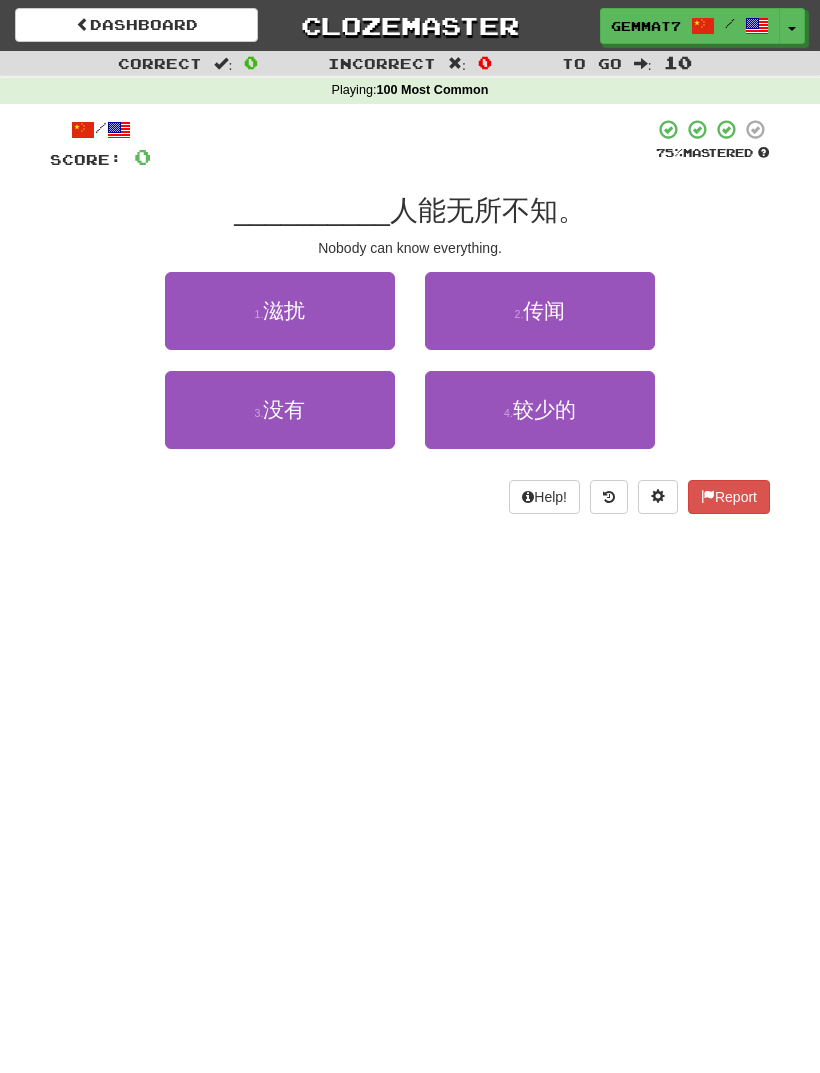 click on "3 .  没有" at bounding box center (280, 410) 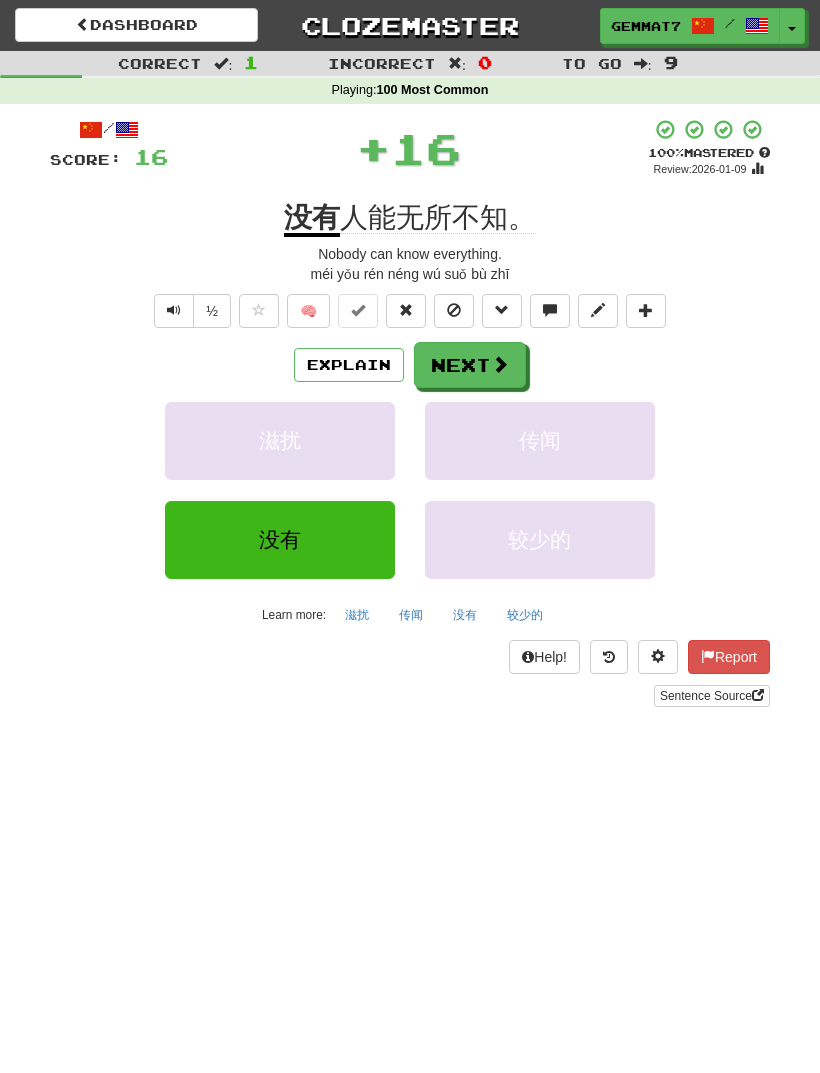 click on "Next" at bounding box center [470, 365] 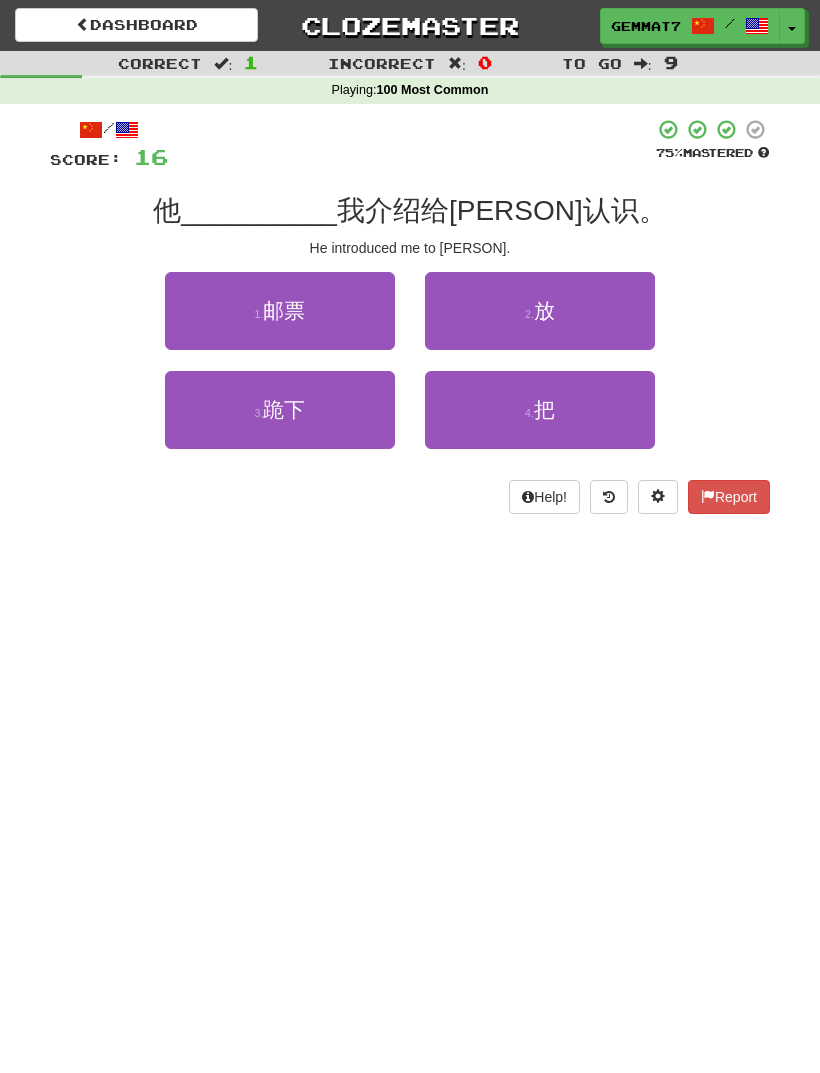 click on "4 .  把" at bounding box center (540, 410) 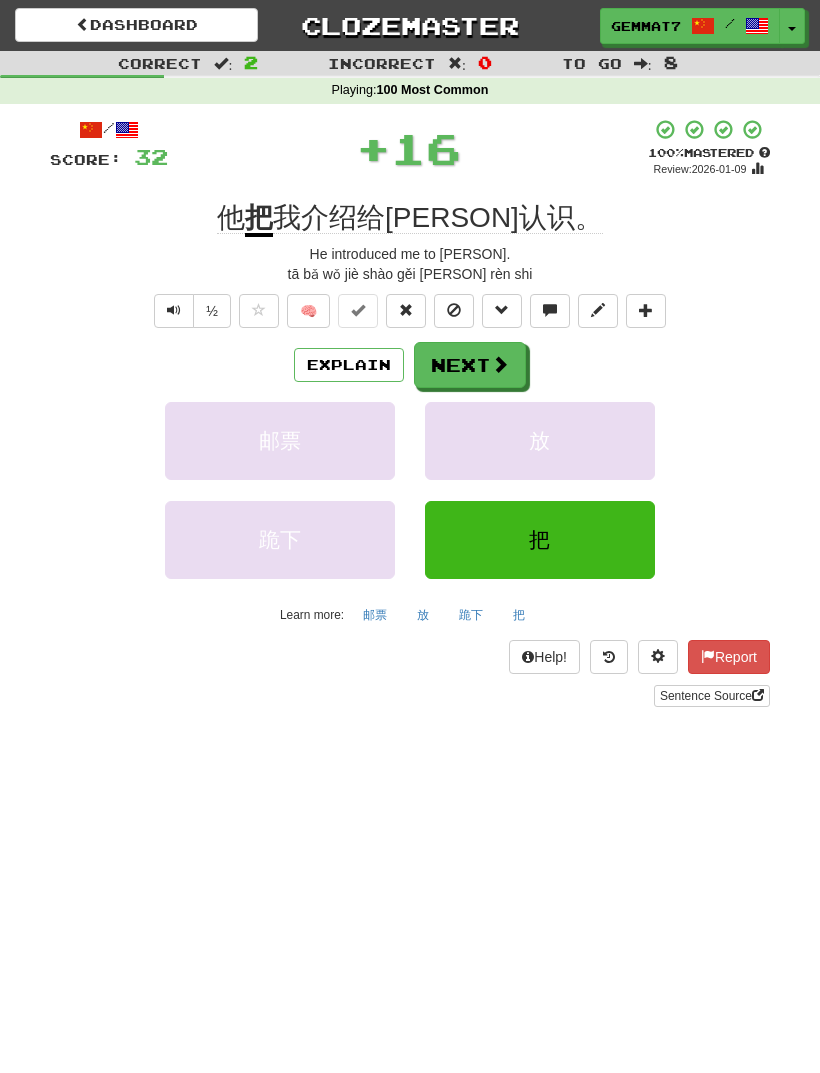 click on "Next" at bounding box center [470, 365] 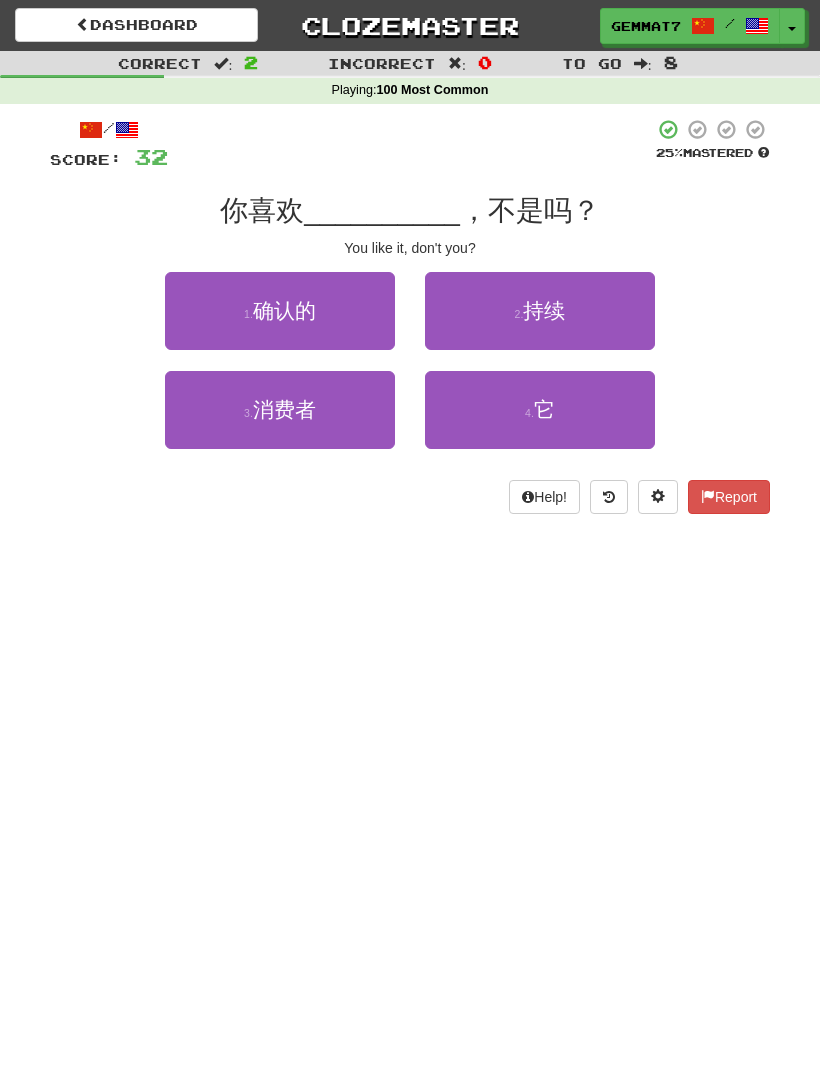 click on "4 .  它" at bounding box center (540, 410) 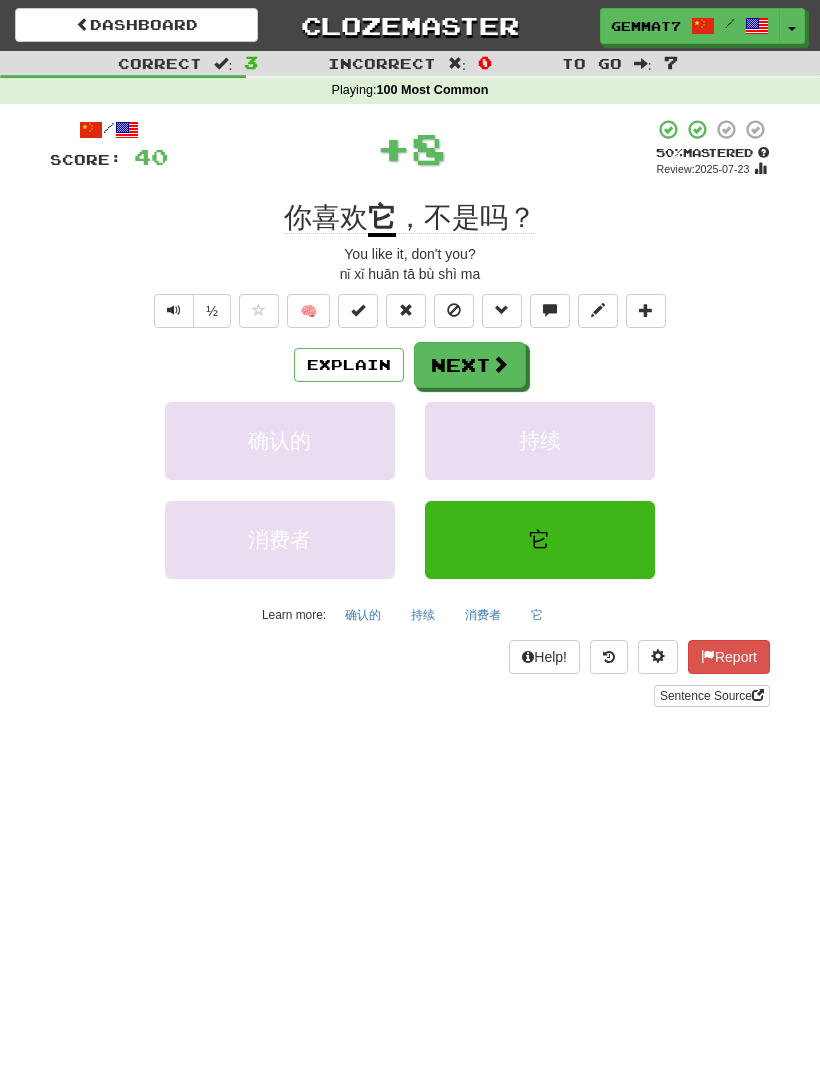 click at bounding box center (500, 364) 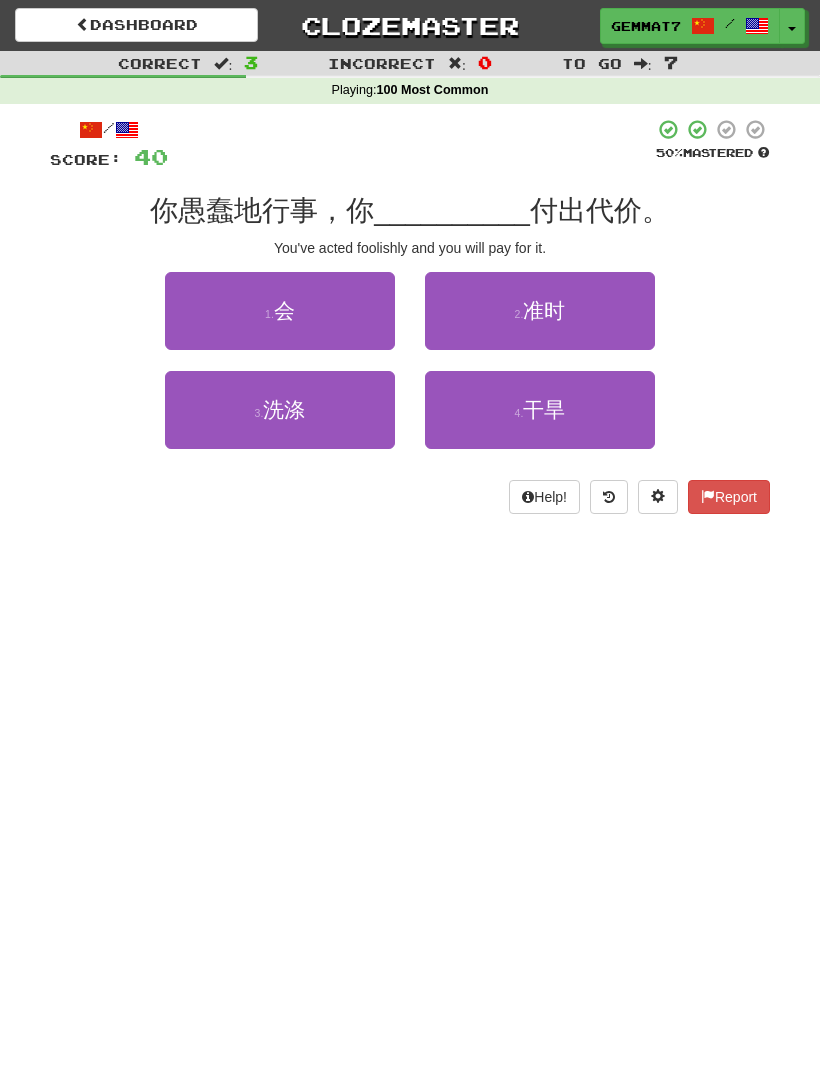 click on "1 .  会" at bounding box center [280, 311] 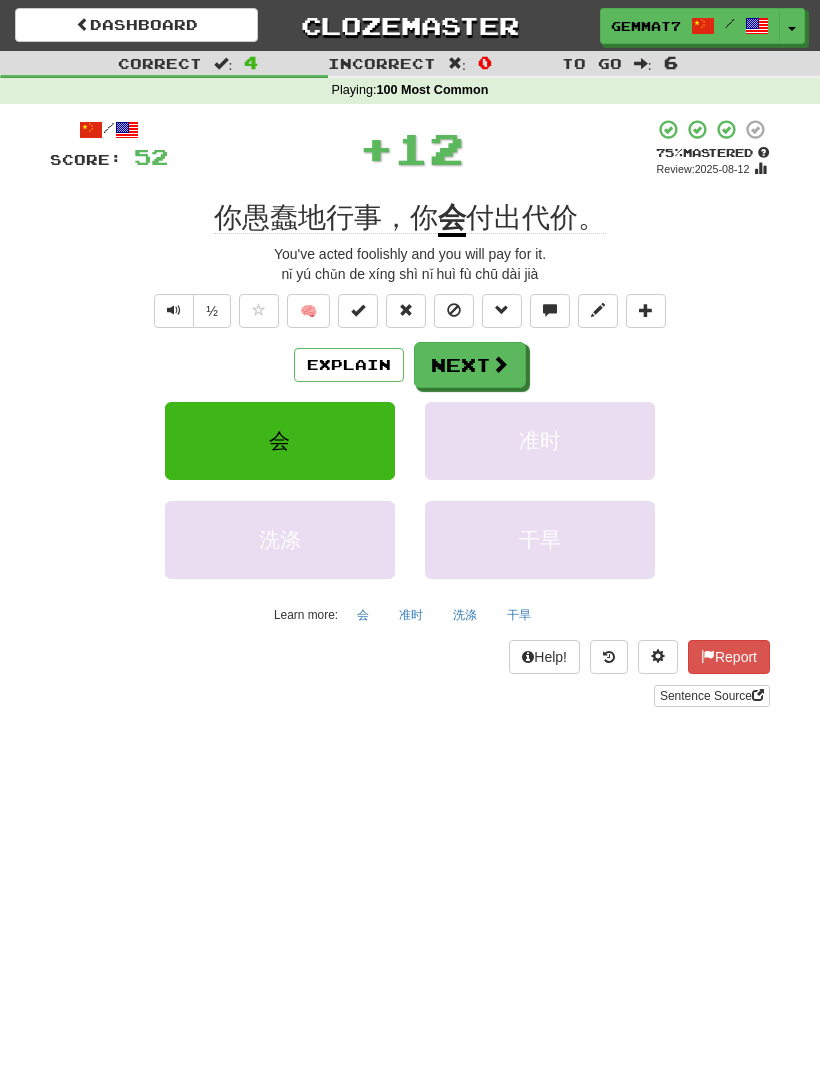 click on "Next" at bounding box center [470, 365] 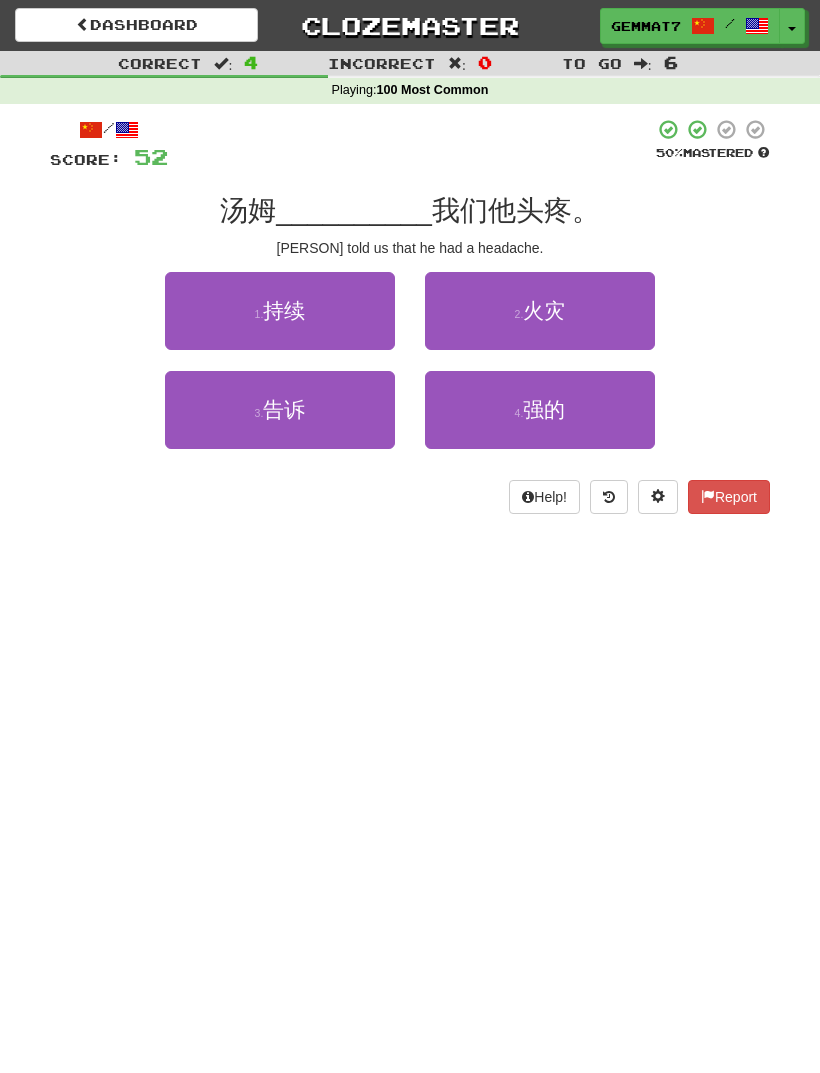 click on "3 .  告诉" at bounding box center (280, 410) 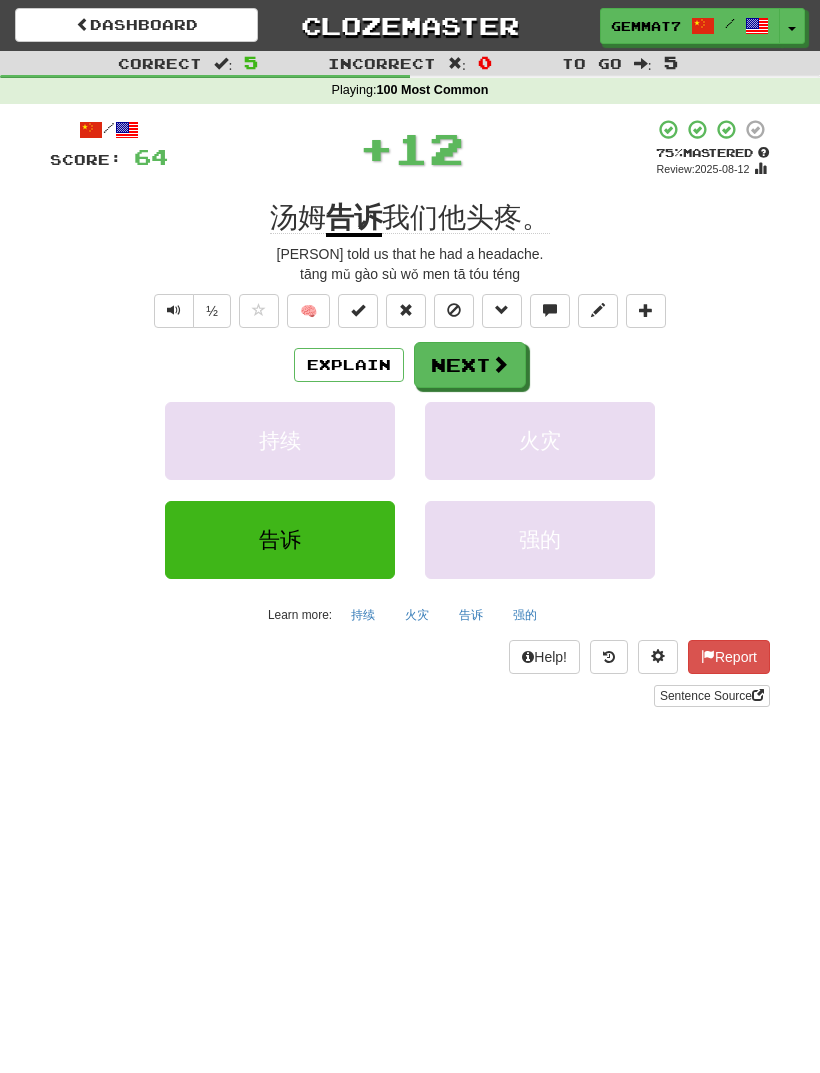 click on "Next" at bounding box center [470, 365] 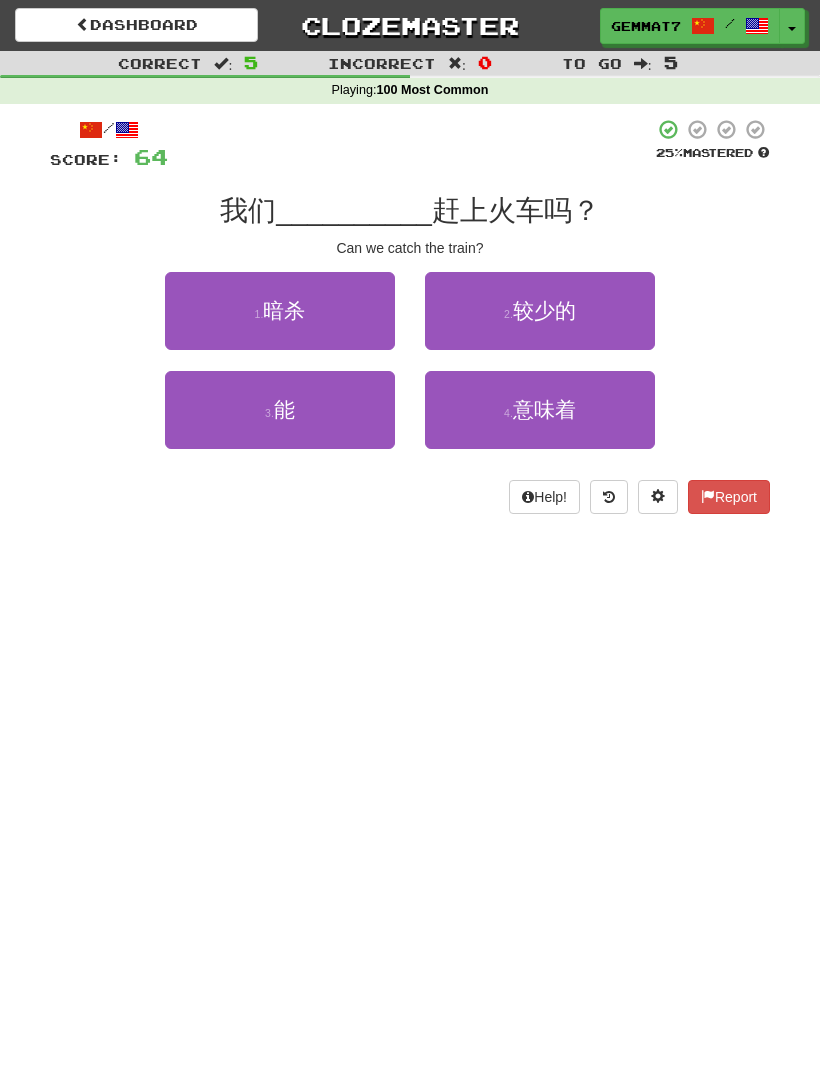 click on "3 .  能" at bounding box center [280, 410] 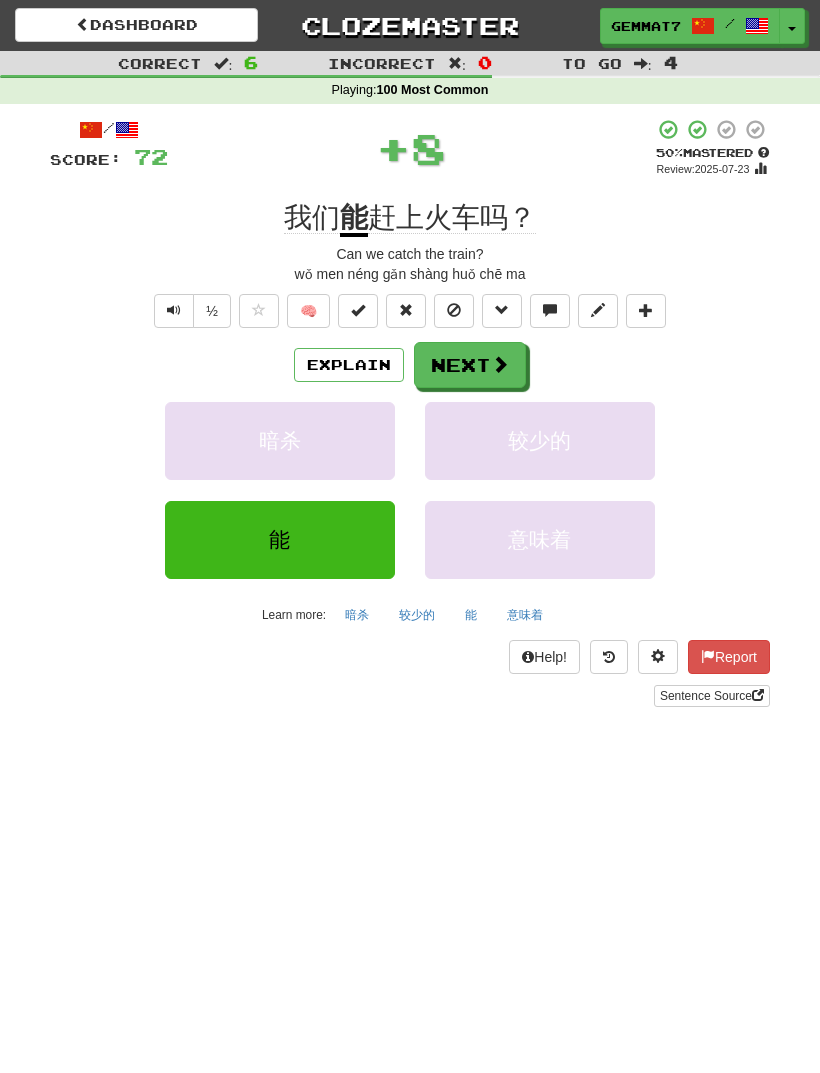 click on "Next" at bounding box center [470, 365] 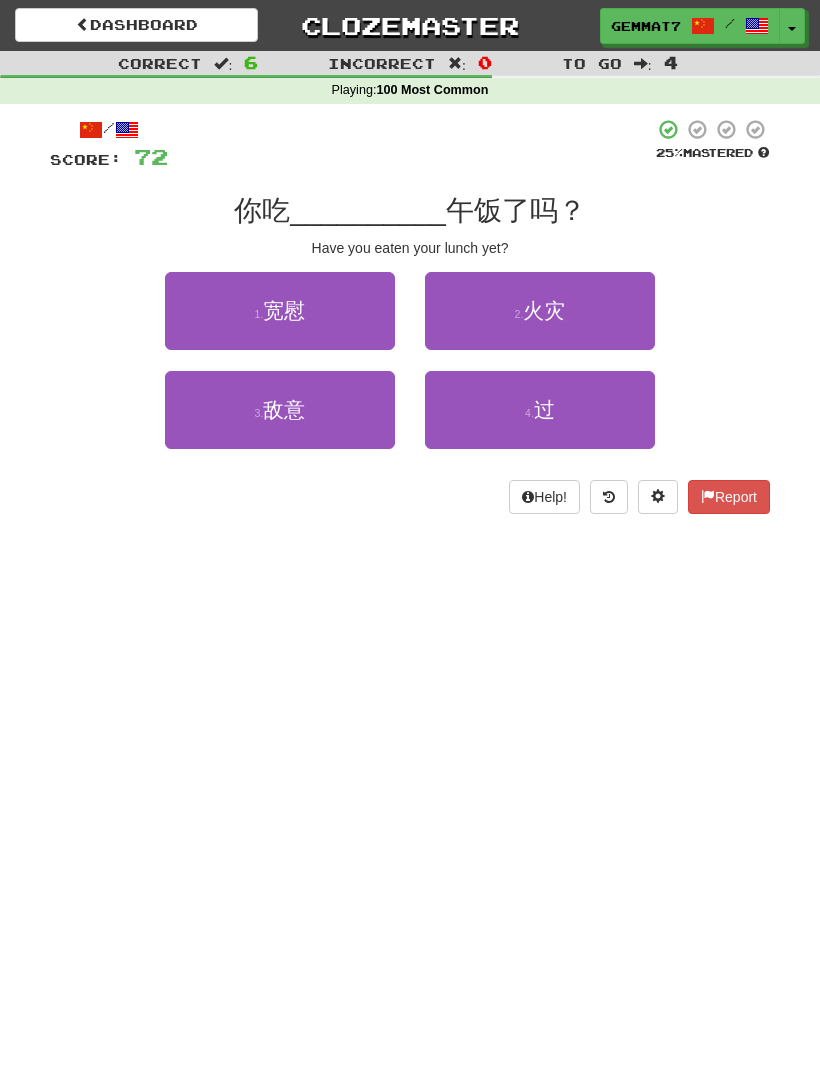 click on "4 .  过" at bounding box center [540, 410] 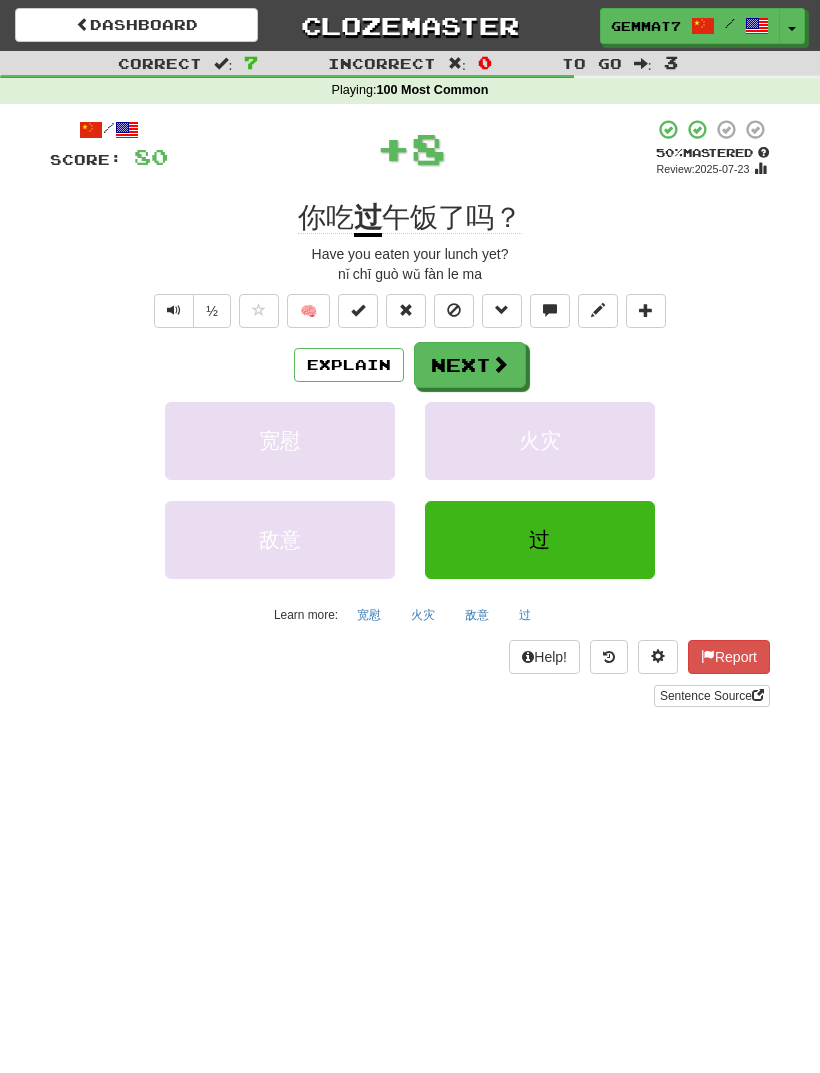 click on "Next" at bounding box center [470, 365] 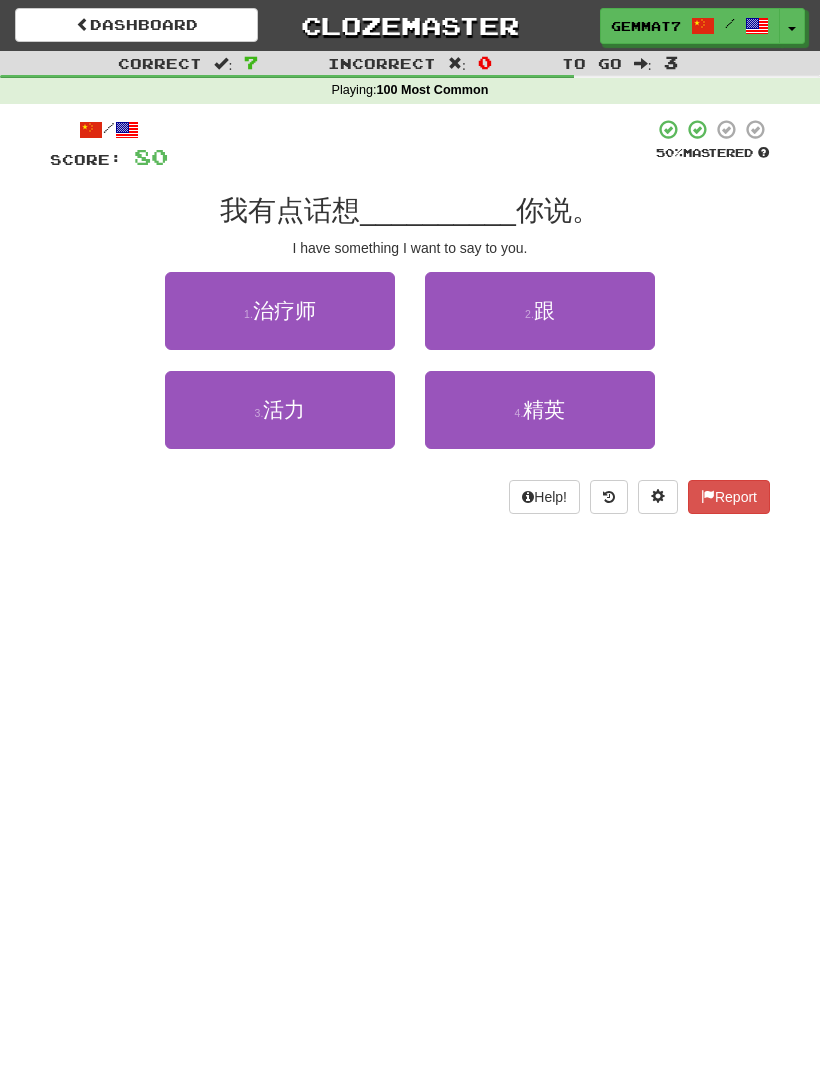click on "2 .  跟" at bounding box center (540, 311) 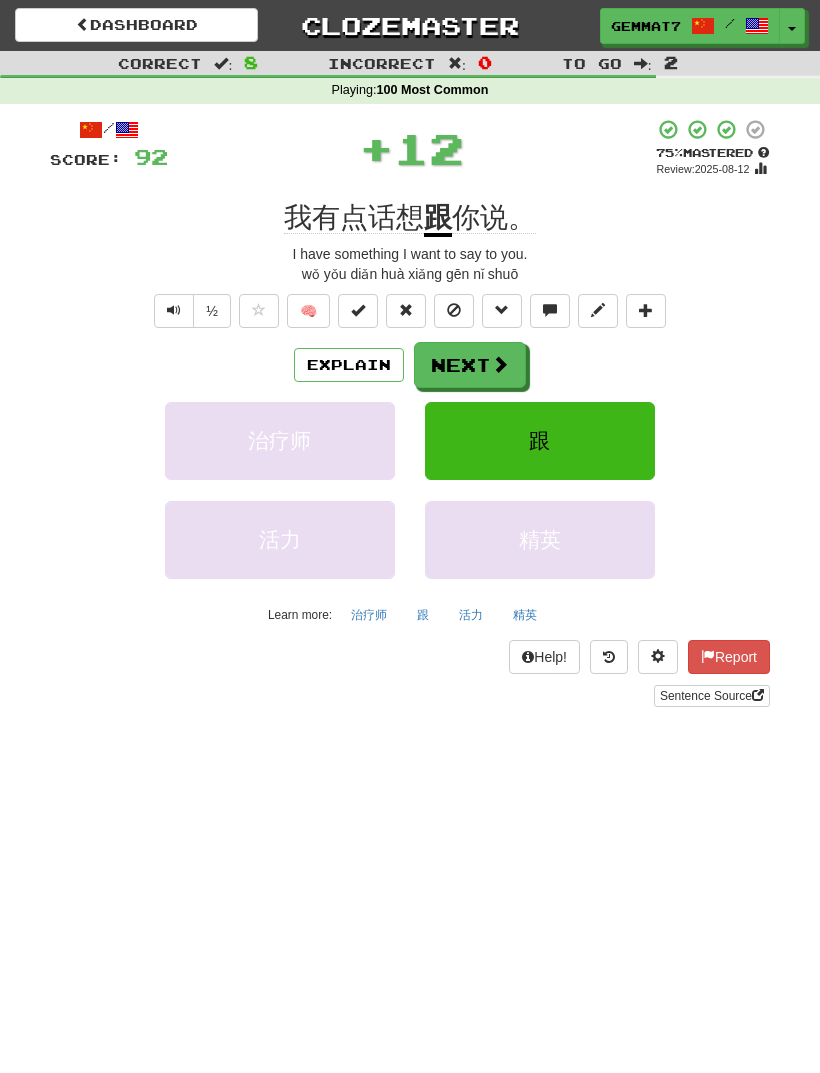 click on "Next" at bounding box center [470, 365] 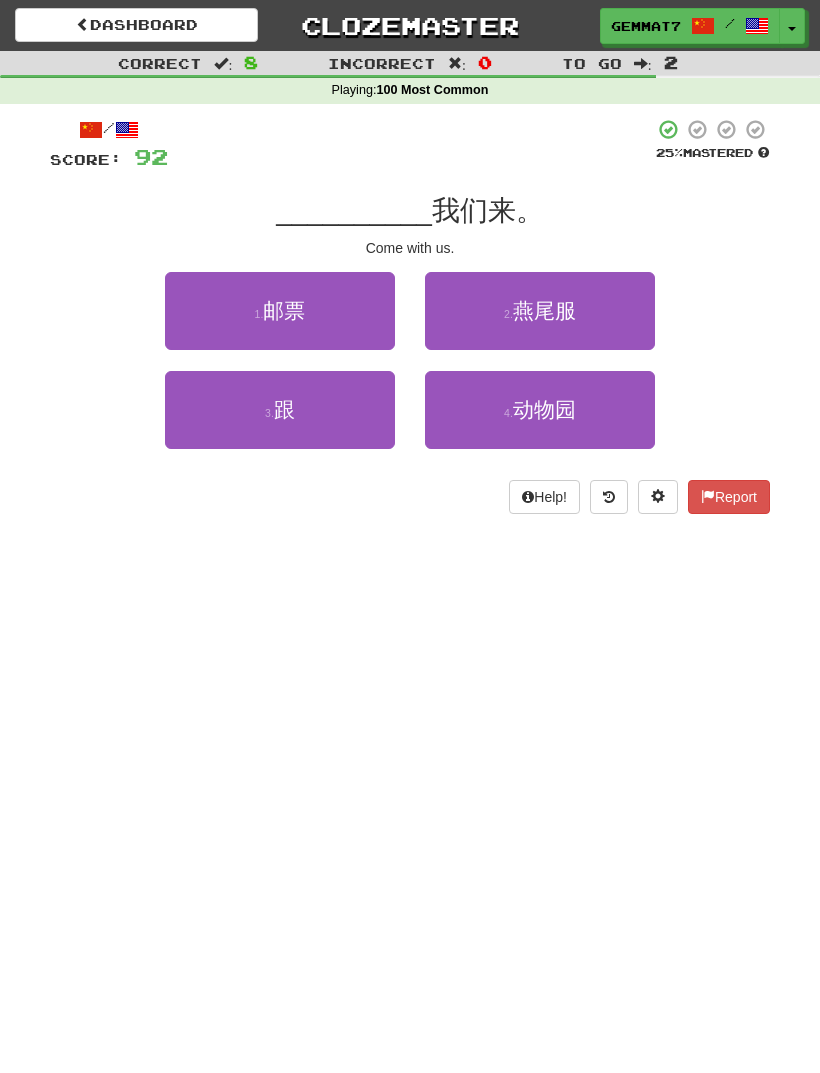 click on "3 .  跟" at bounding box center [280, 410] 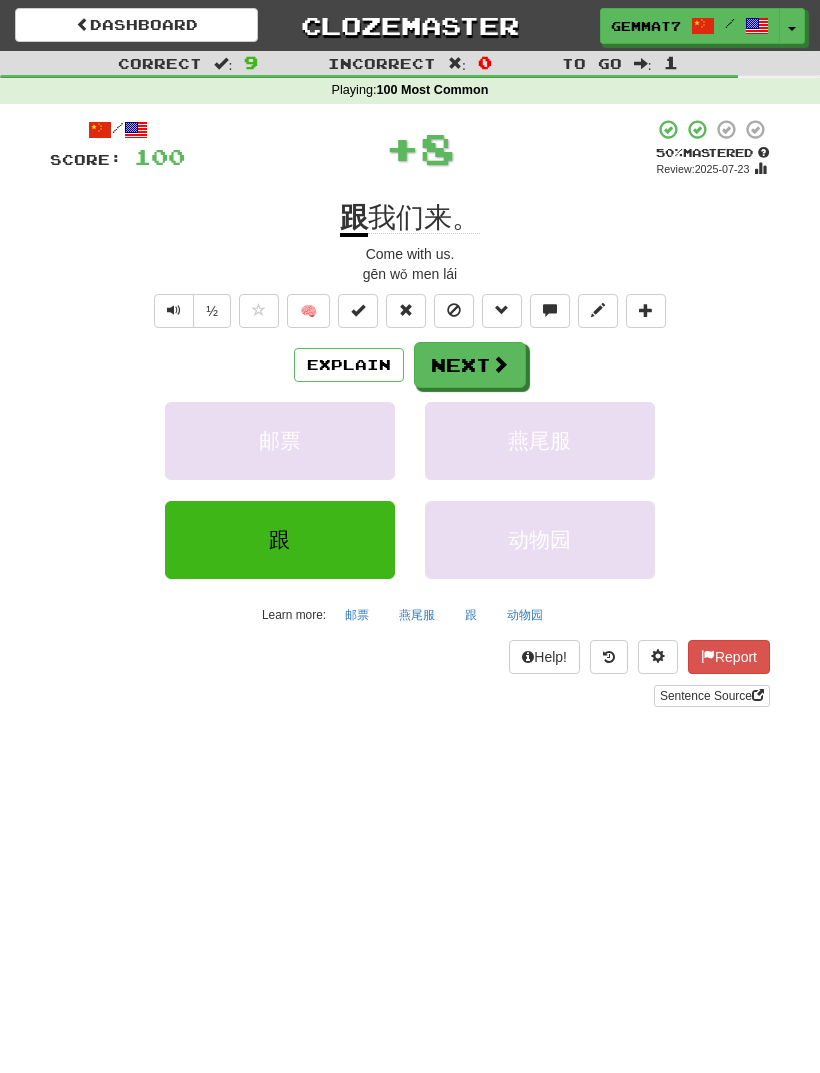 click at bounding box center [500, 364] 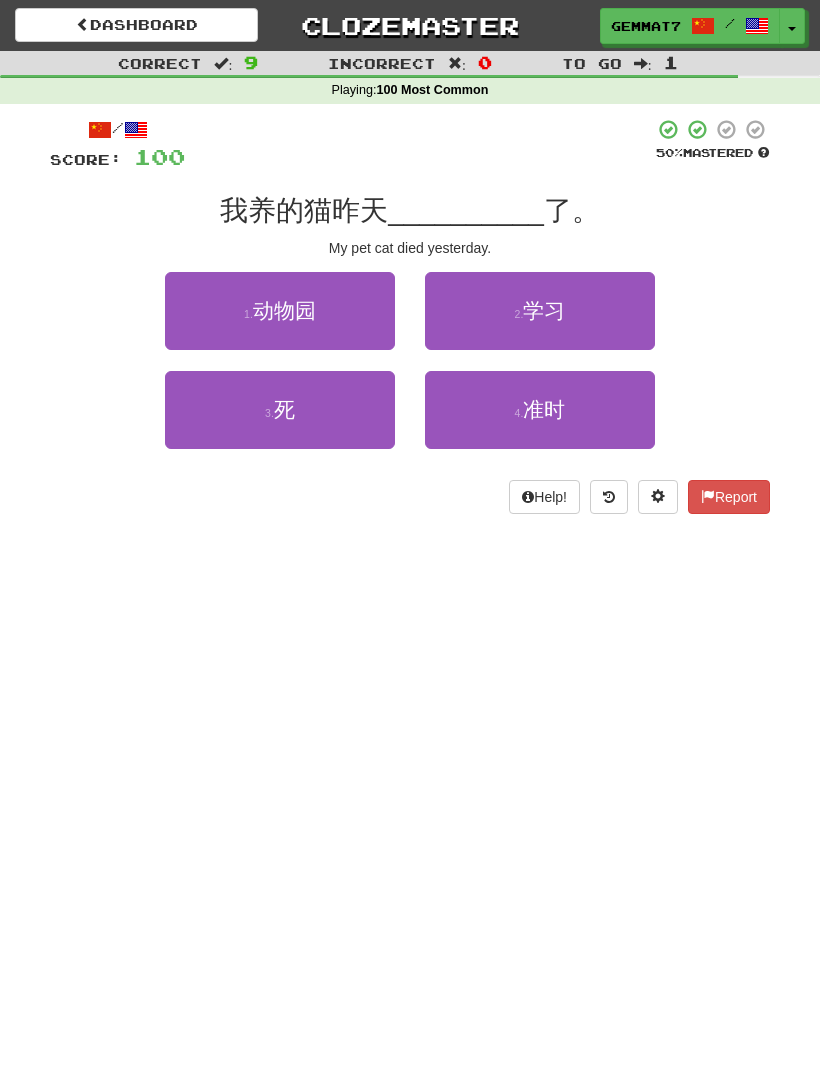 click on "3 .  死" at bounding box center [280, 410] 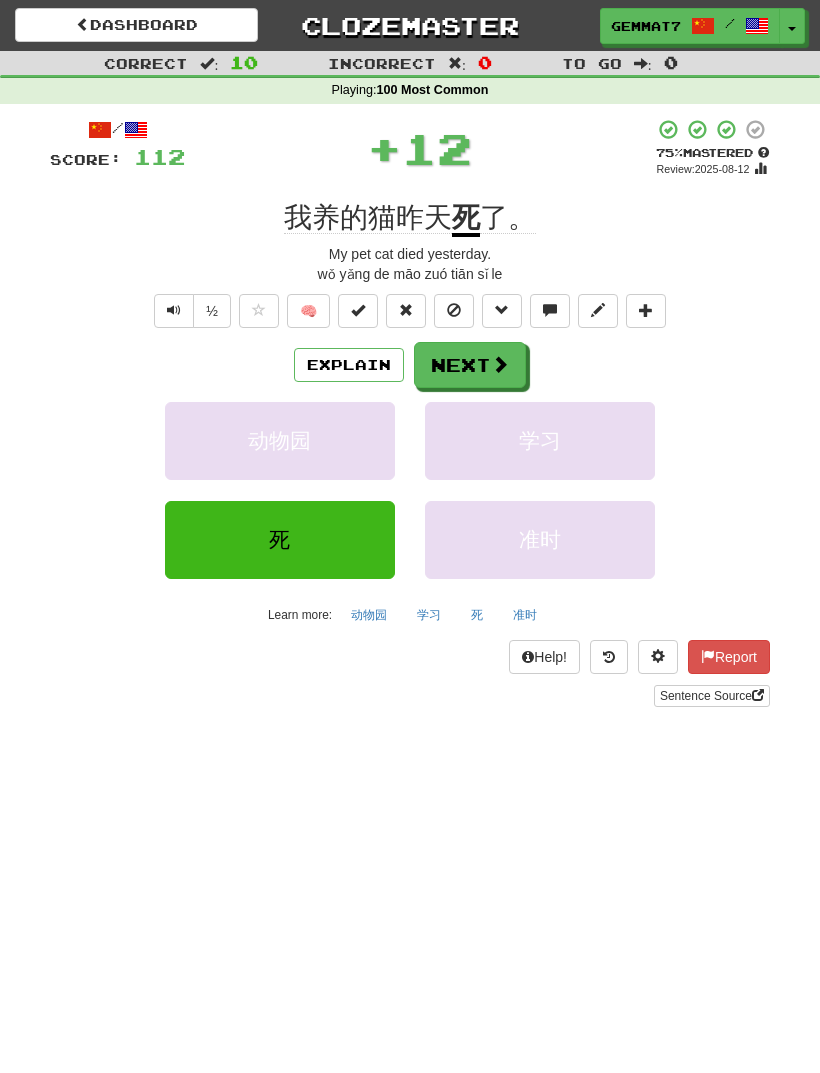 click on "Next" at bounding box center (470, 365) 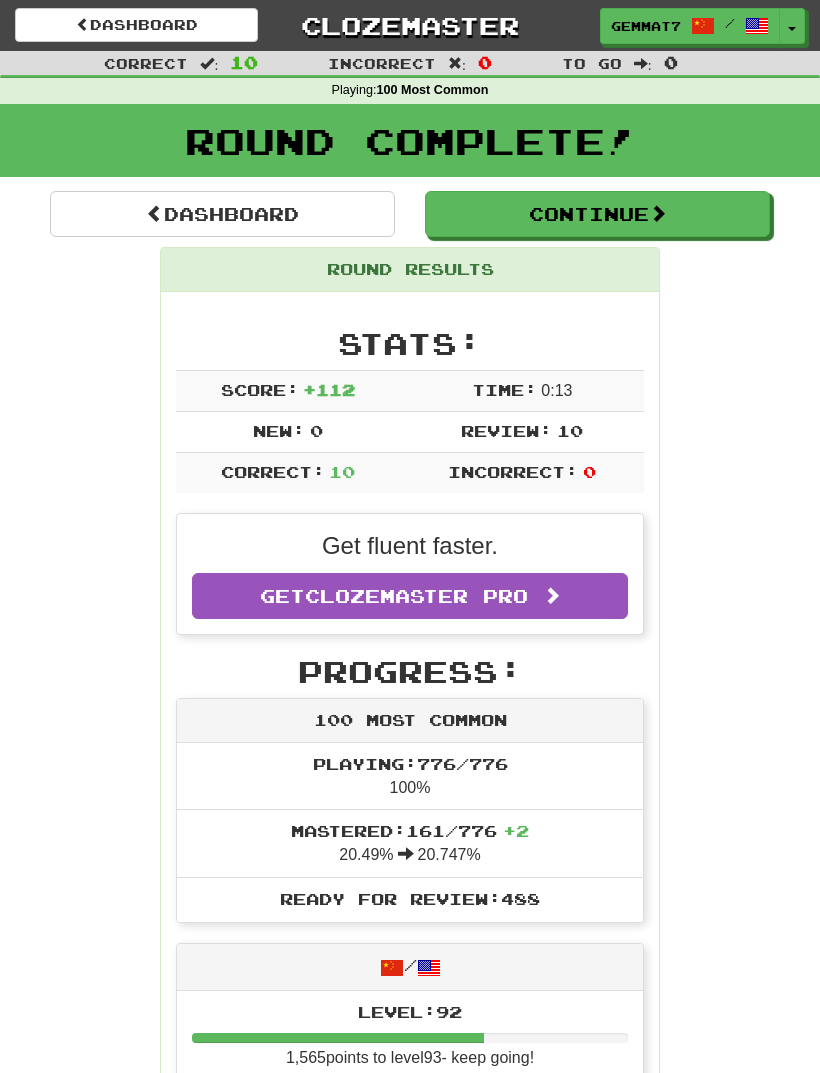 click on "Dashboard" at bounding box center (222, 214) 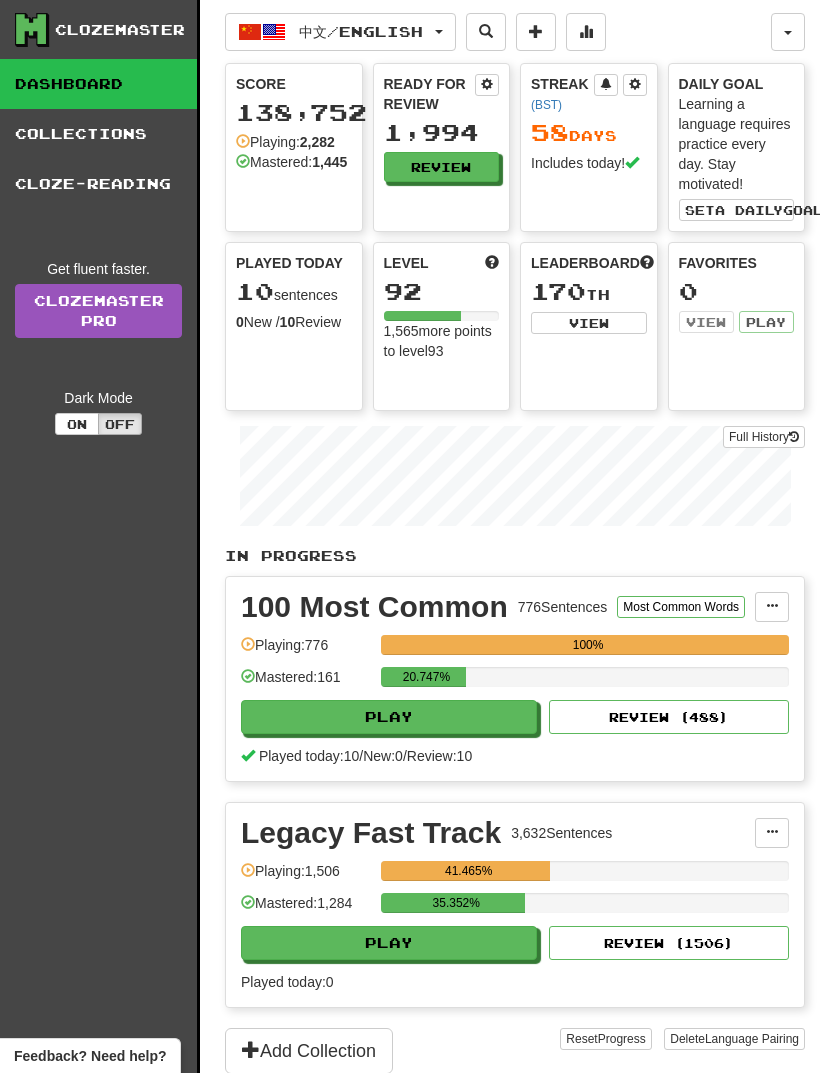 scroll, scrollTop: 0, scrollLeft: 0, axis: both 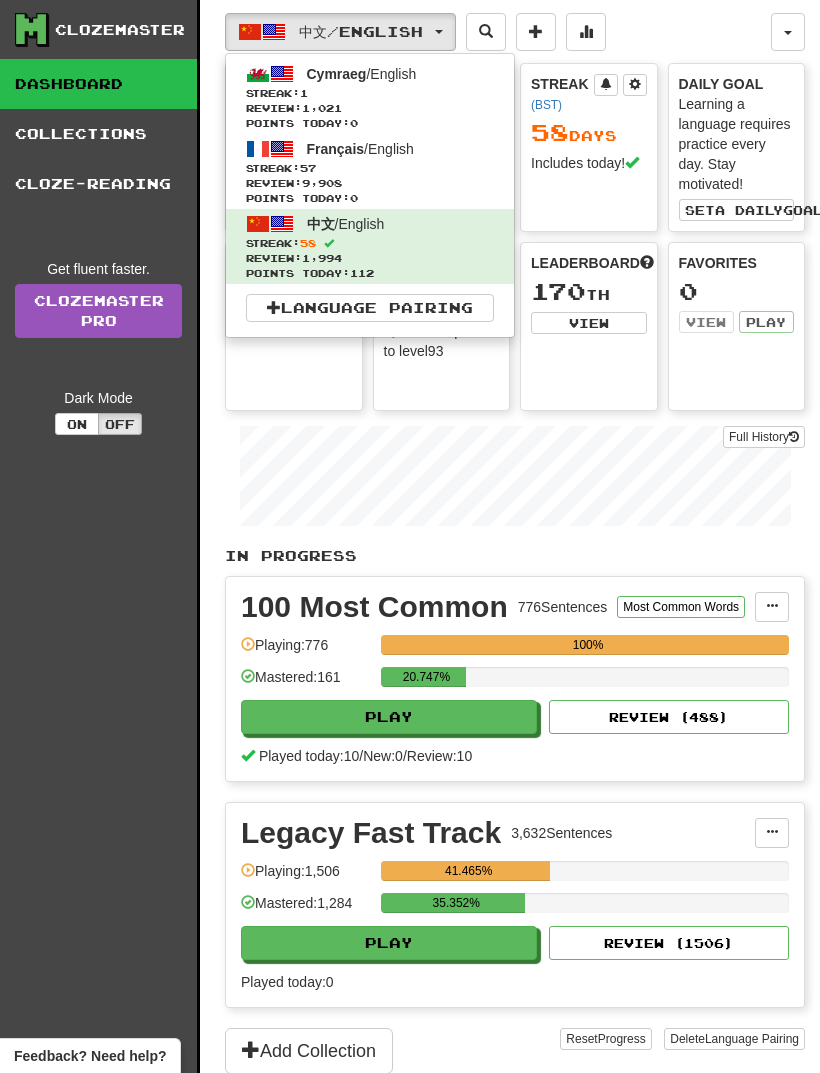 click on "Review:  9,908" at bounding box center [370, 183] 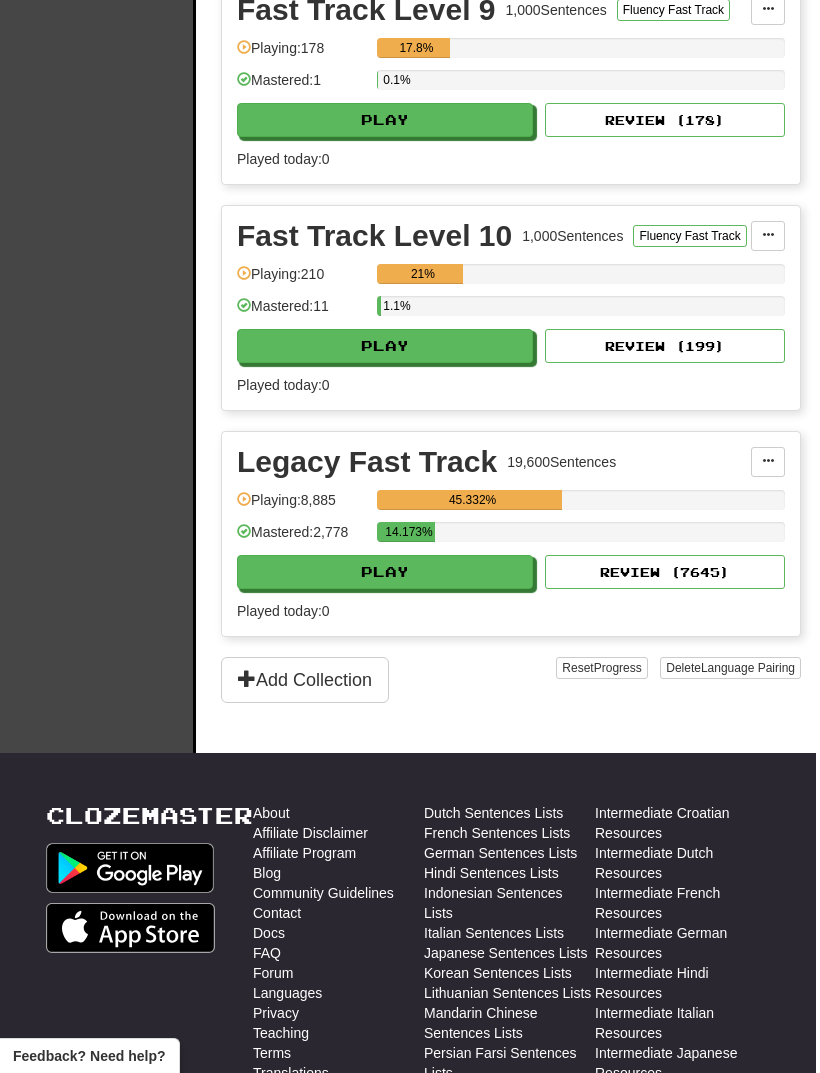 scroll, scrollTop: 2292, scrollLeft: 22, axis: both 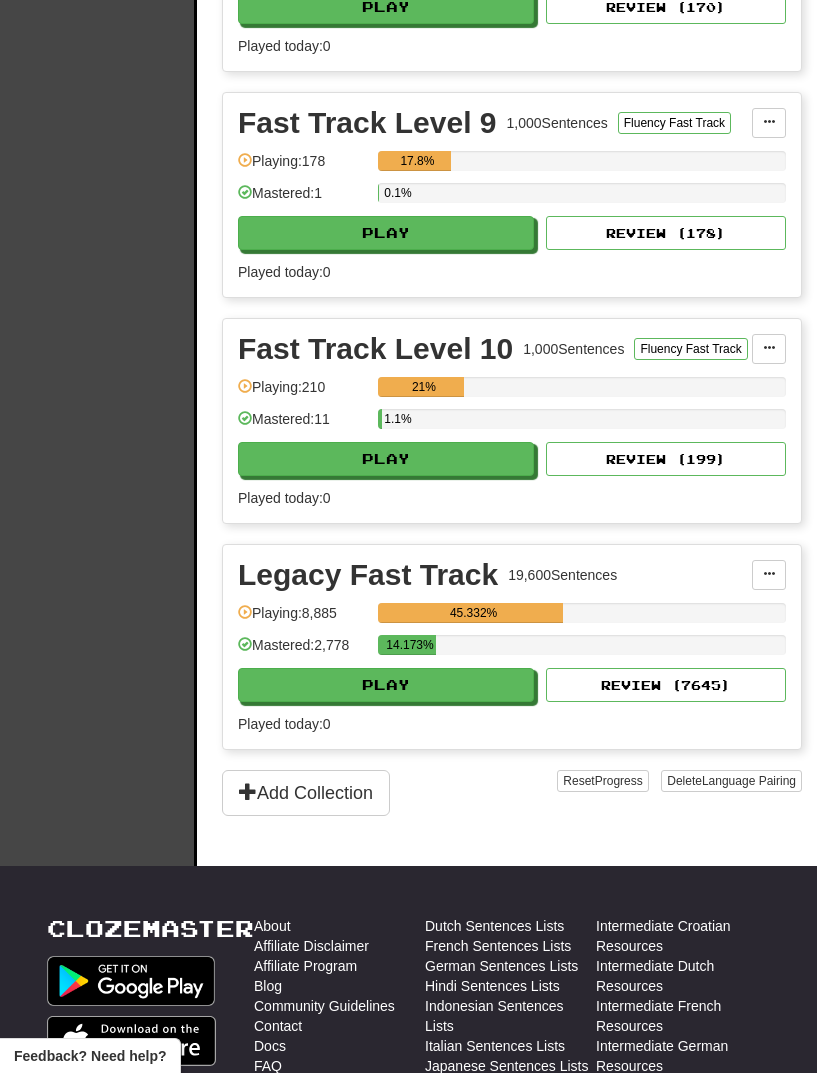 click on "Play" at bounding box center [386, 685] 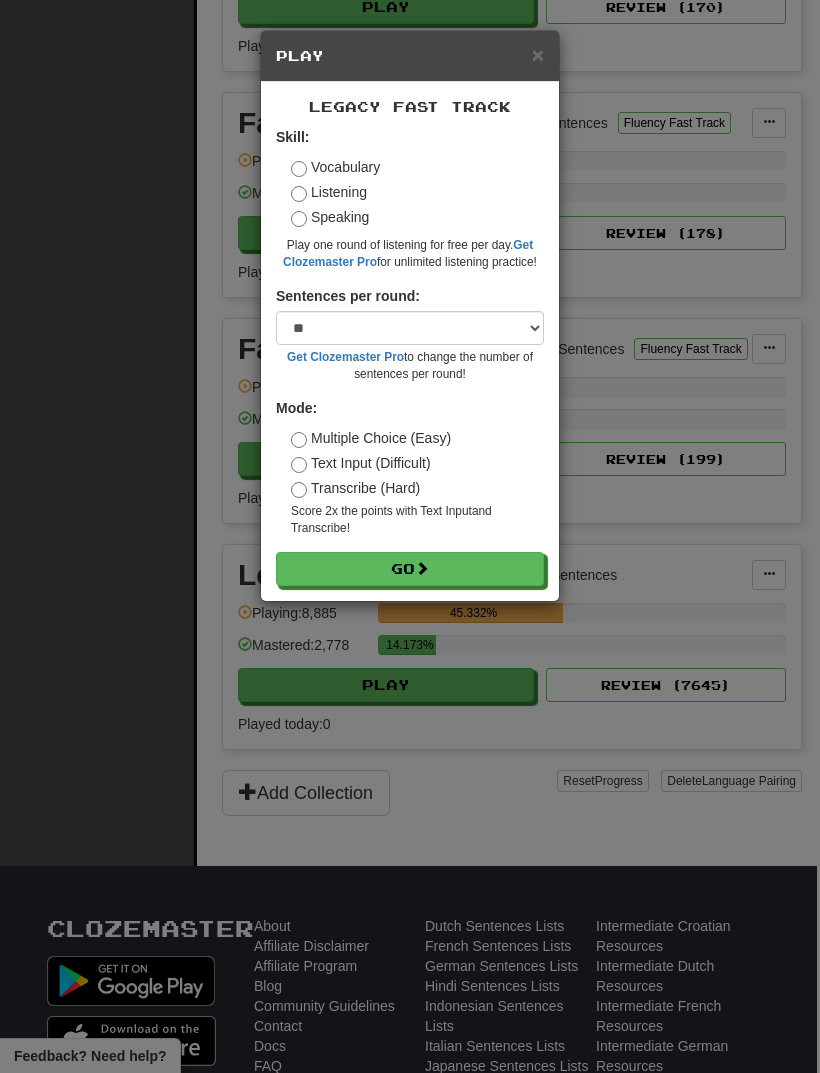 click on "Go" at bounding box center (410, 569) 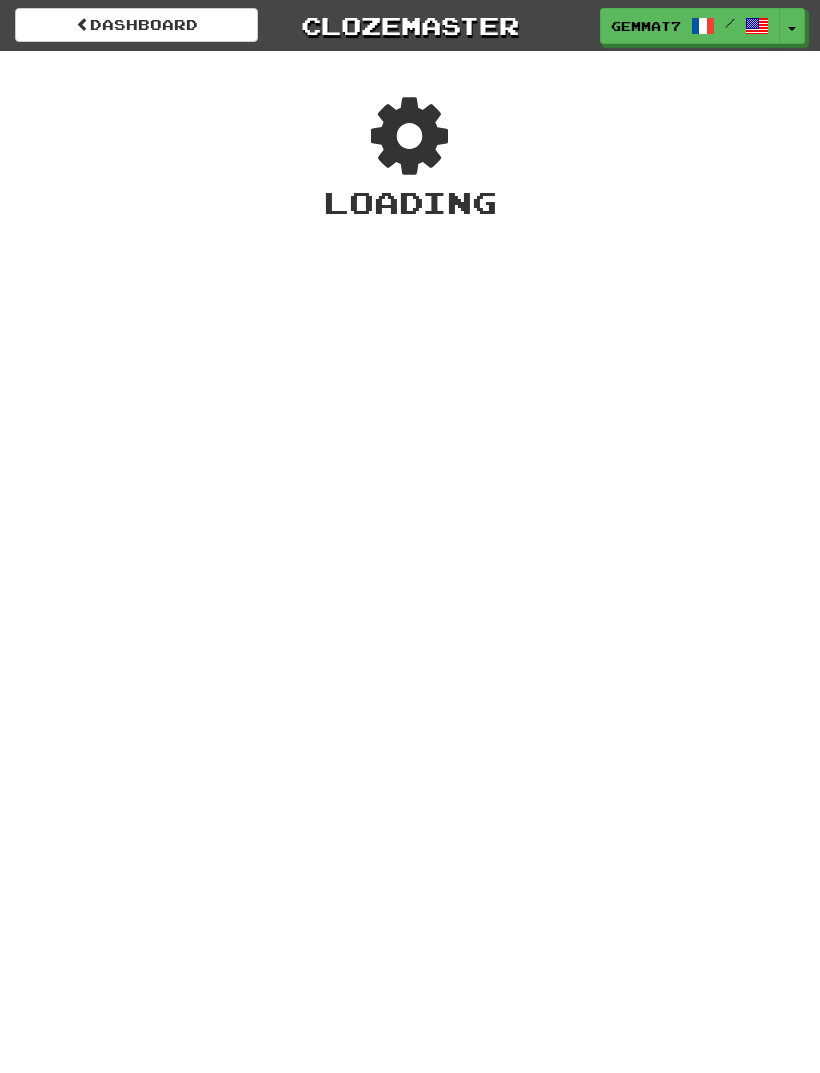 scroll, scrollTop: 0, scrollLeft: 0, axis: both 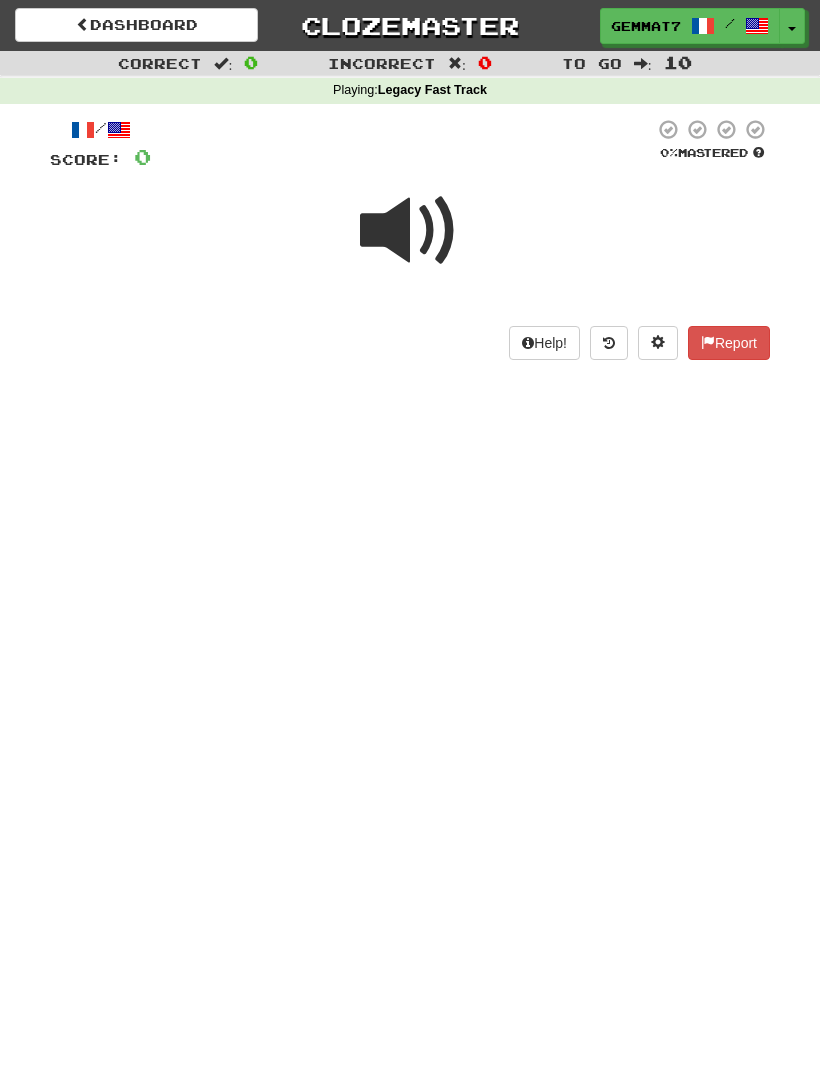 click at bounding box center [410, 231] 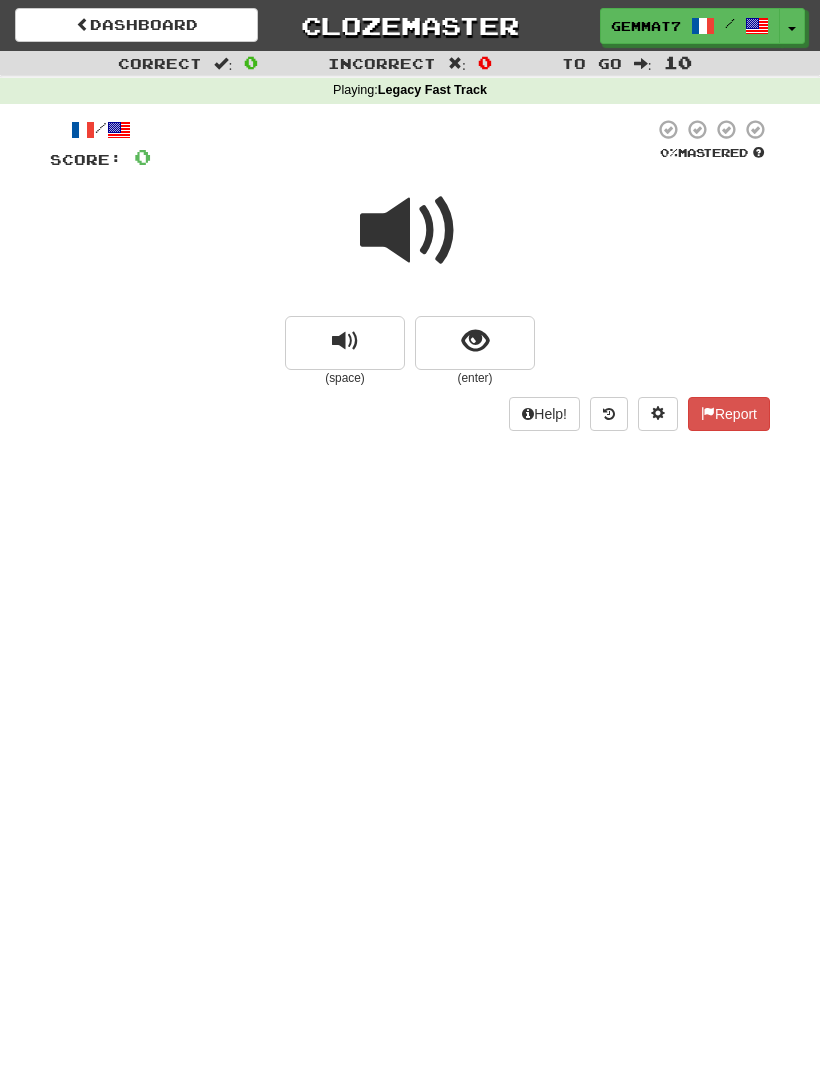 click at bounding box center [410, 231] 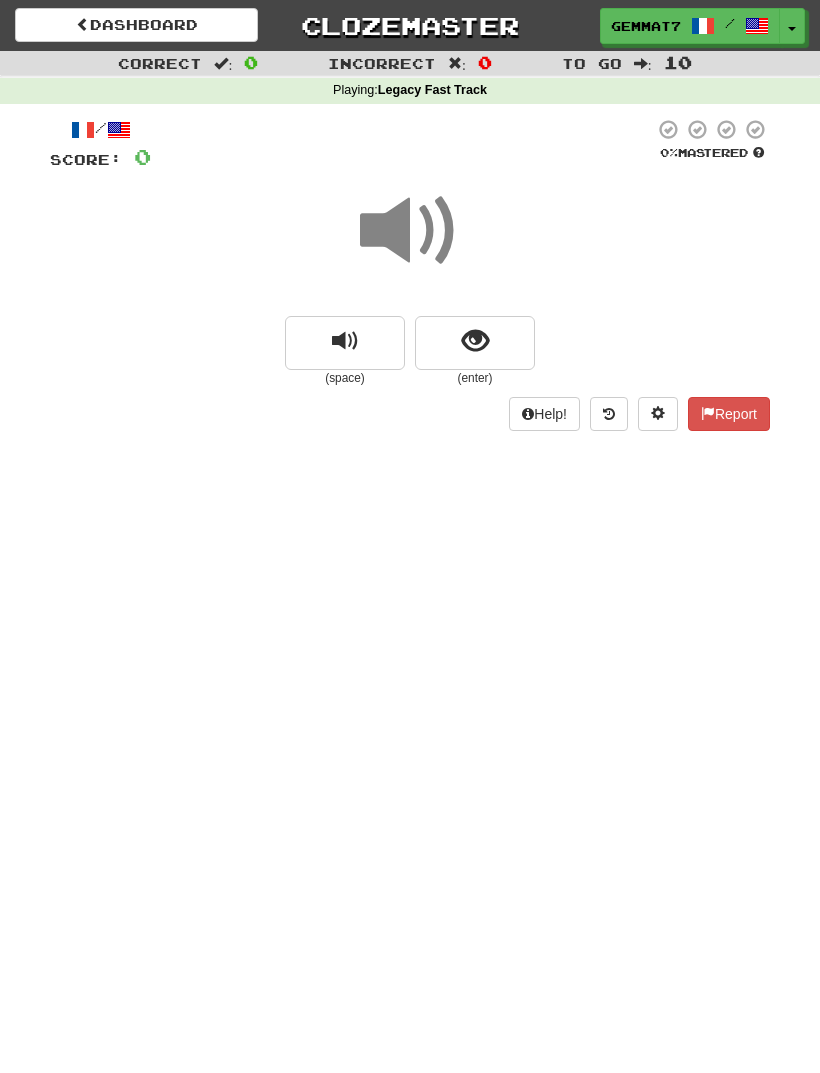 click at bounding box center [475, 343] 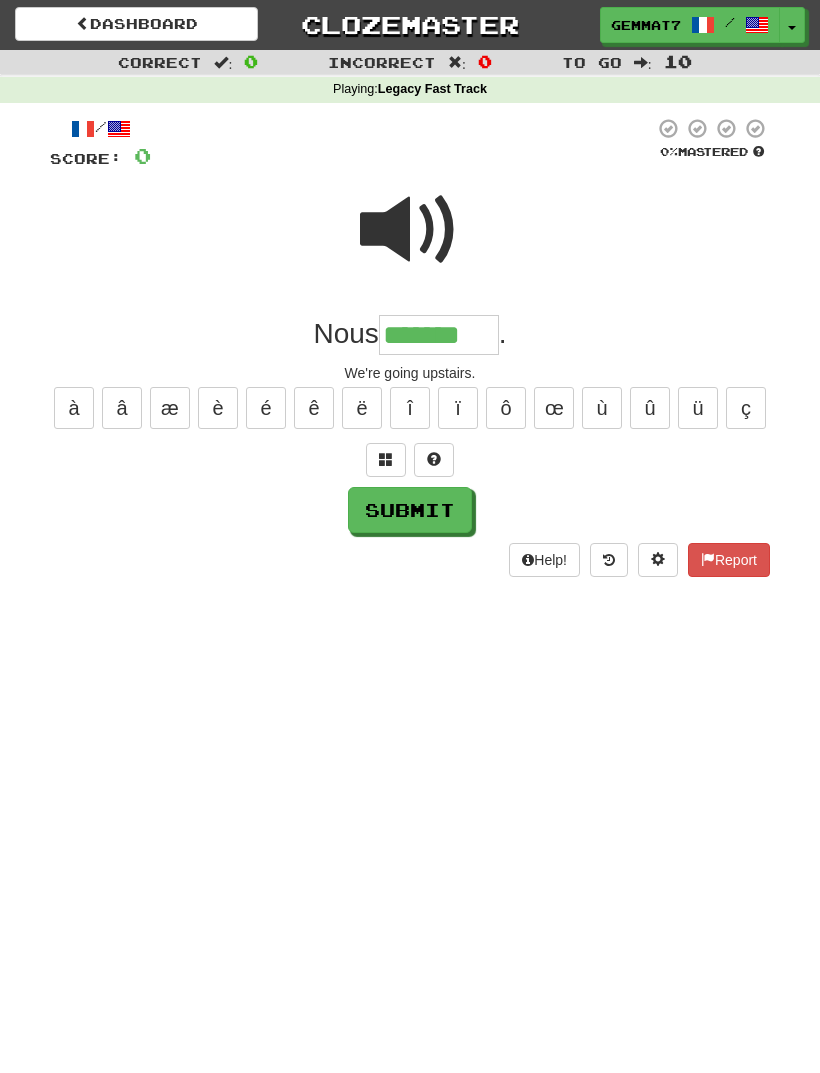 type on "*******" 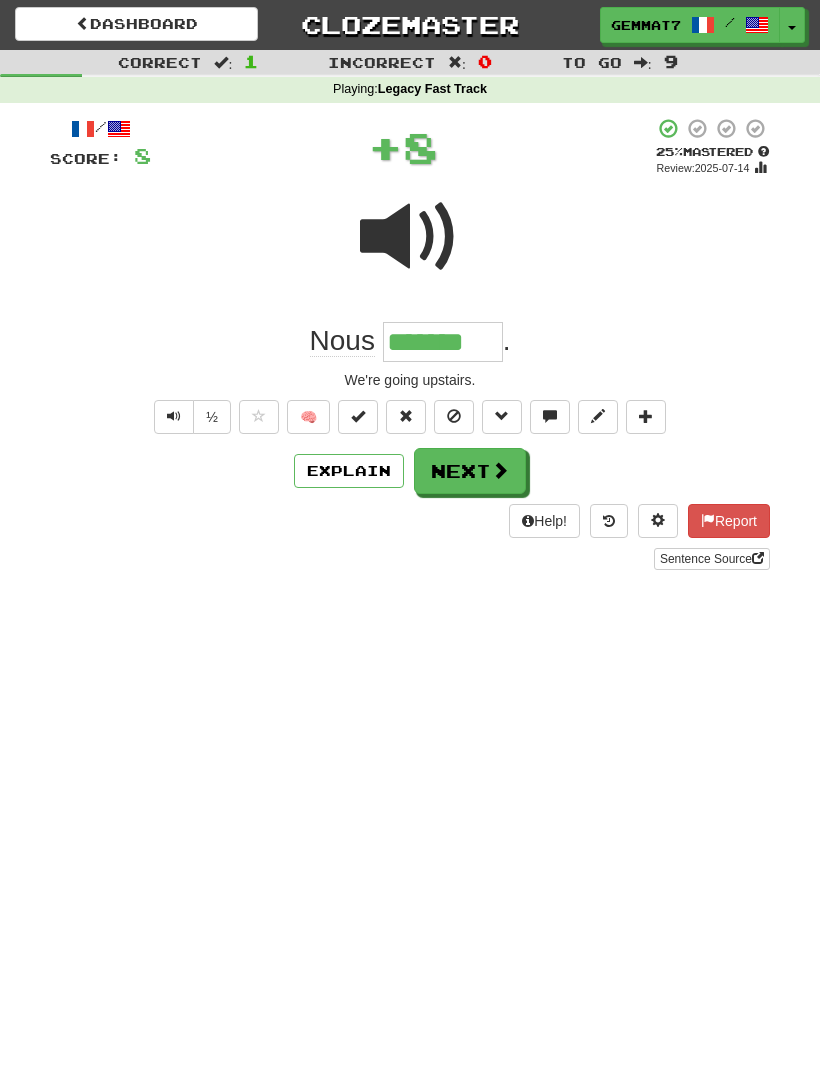 click on "Next" at bounding box center (470, 471) 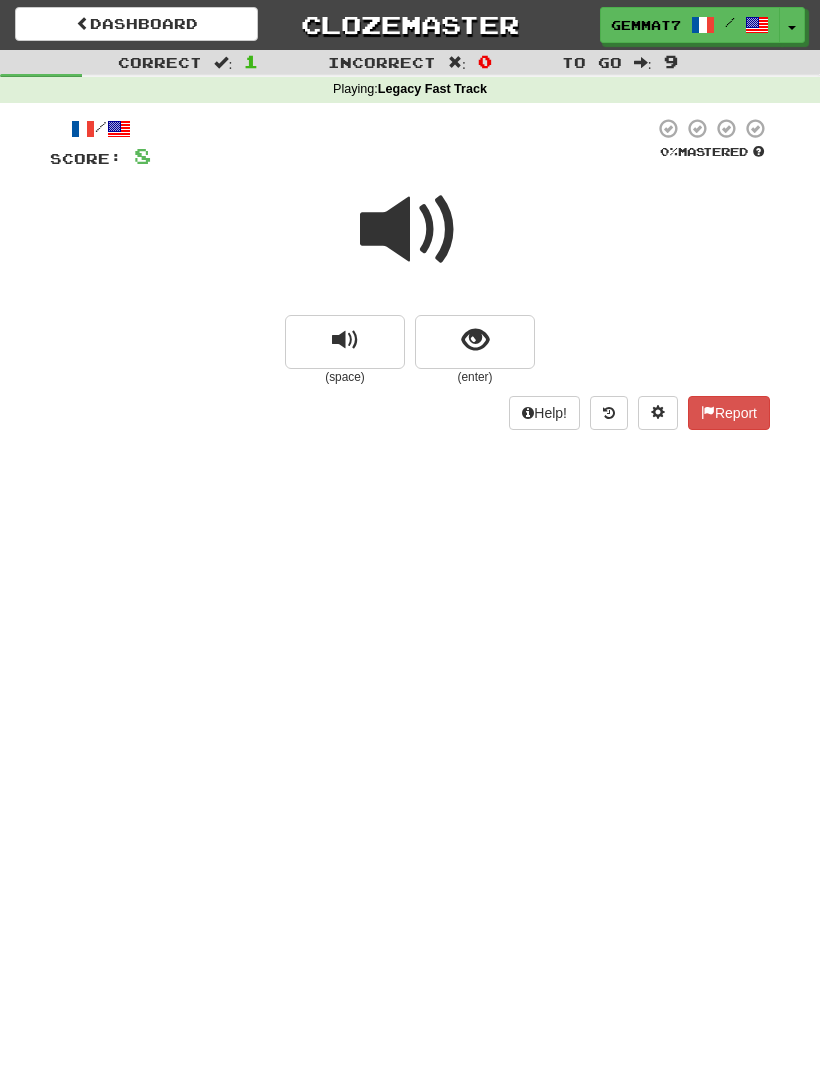 click at bounding box center [475, 342] 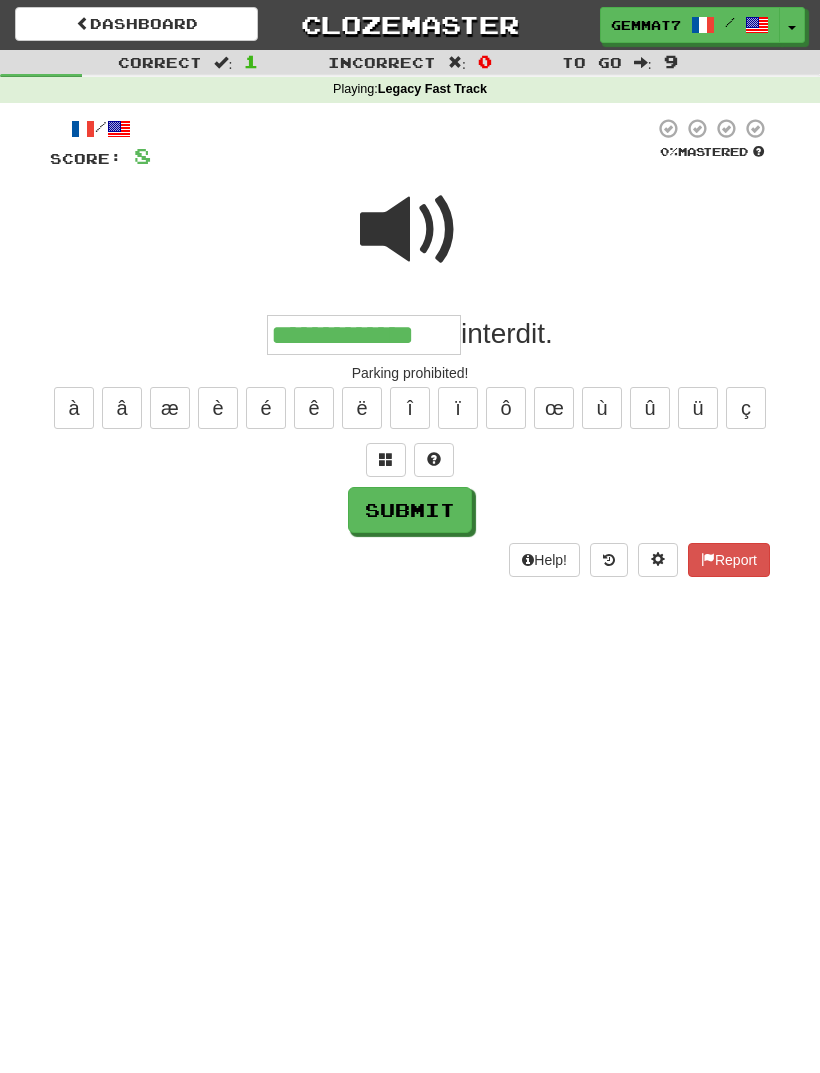 click on "Submit" at bounding box center [410, 510] 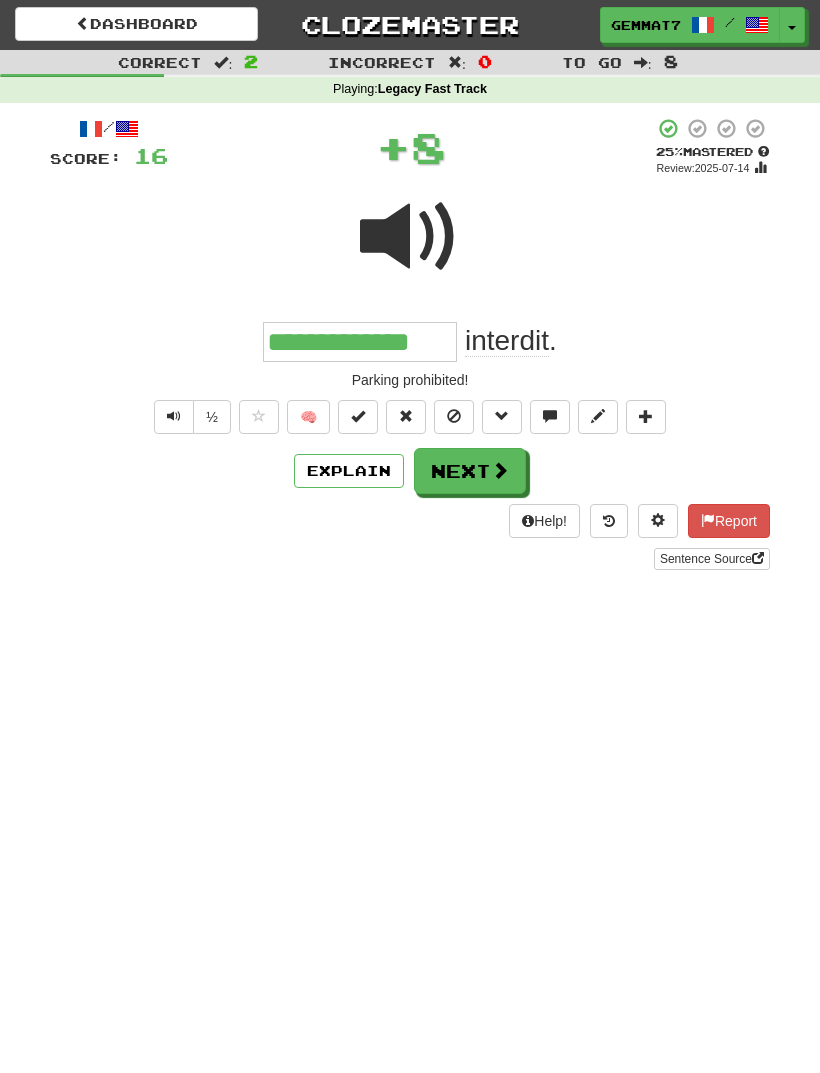click at bounding box center [500, 470] 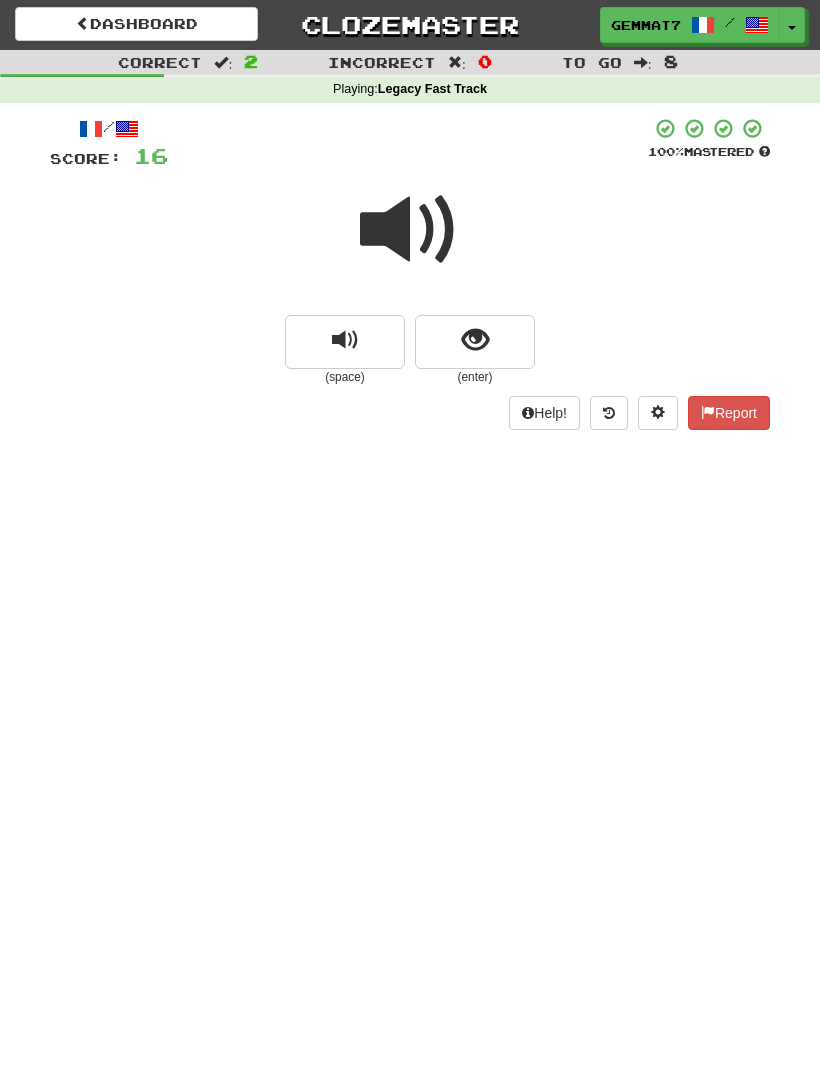 click at bounding box center [475, 342] 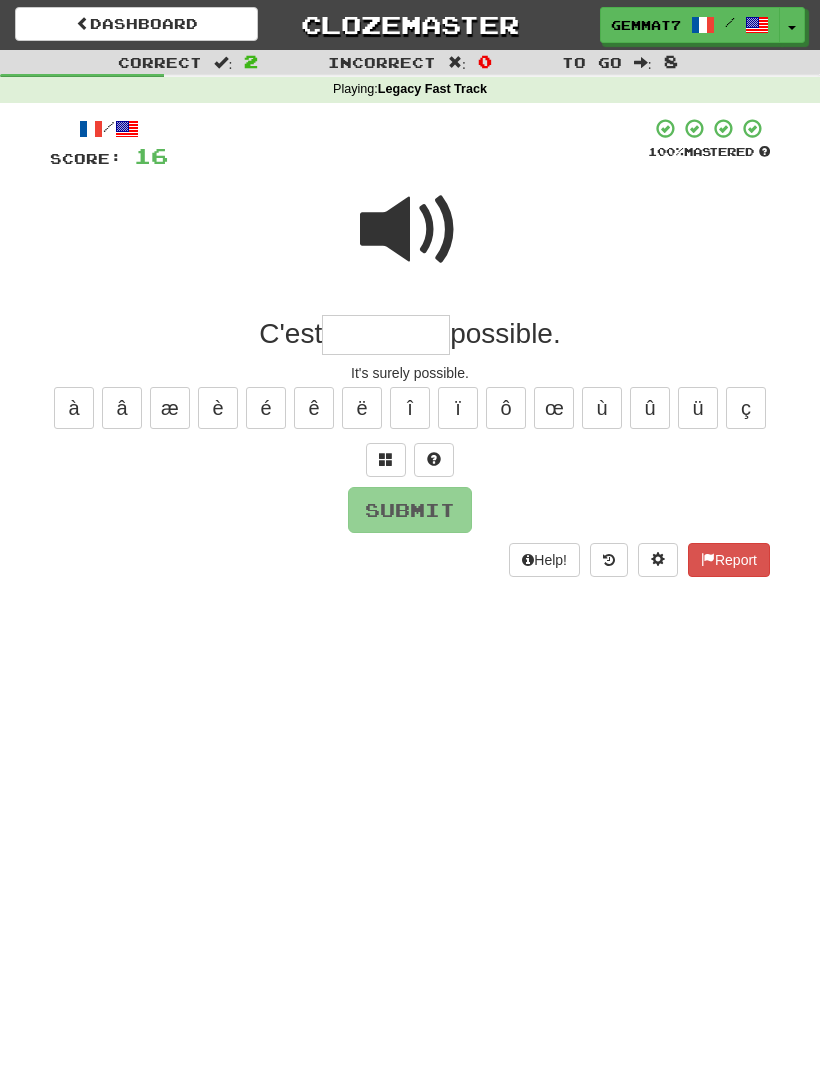 type on "*" 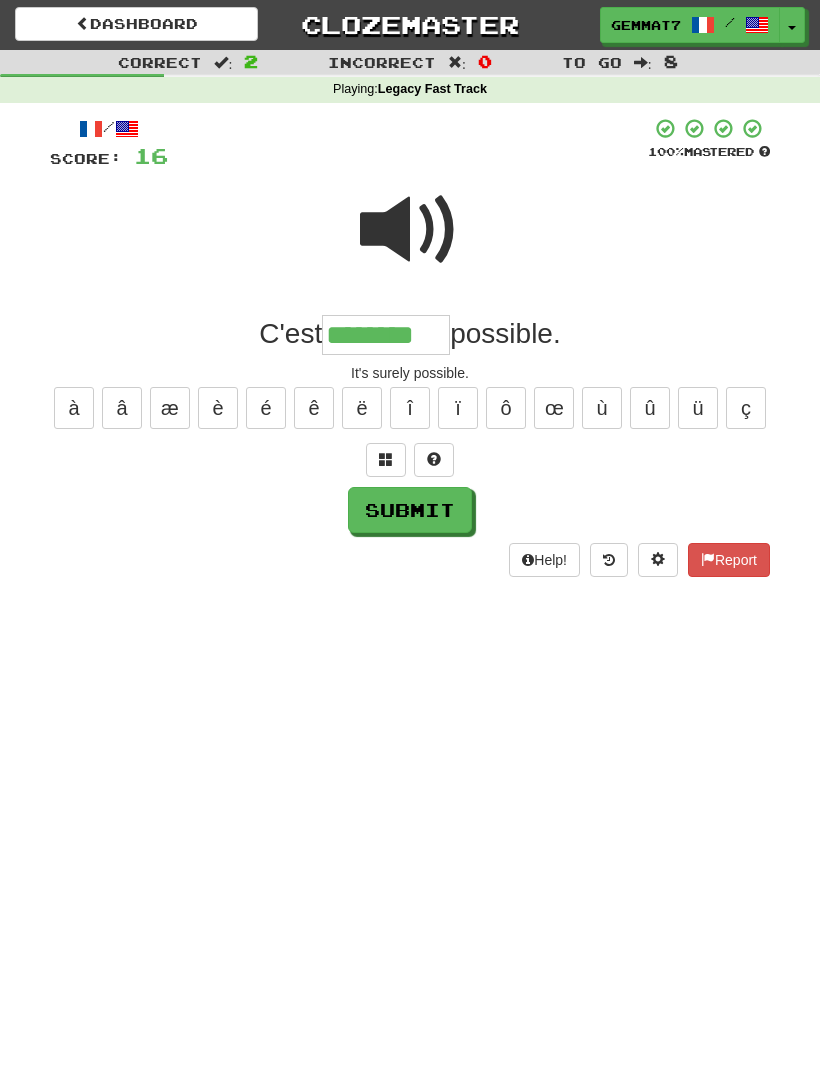 type on "********" 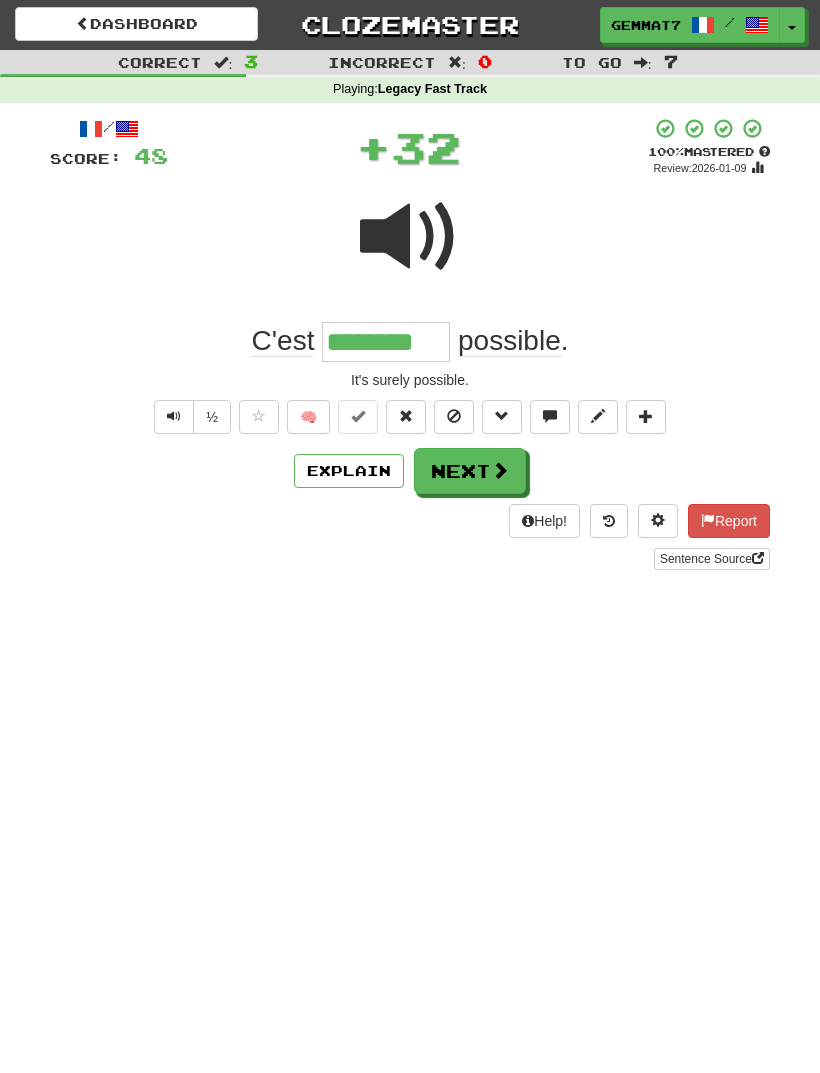 click on "Next" at bounding box center (470, 471) 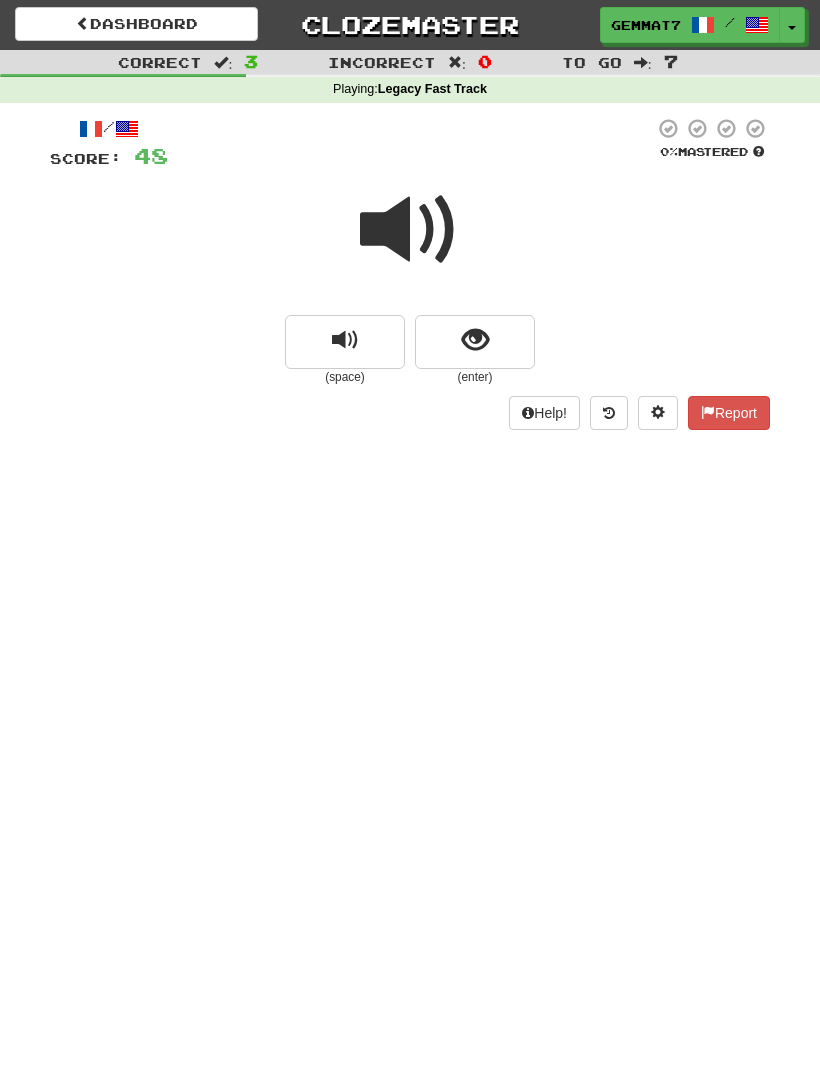 click at bounding box center (475, 342) 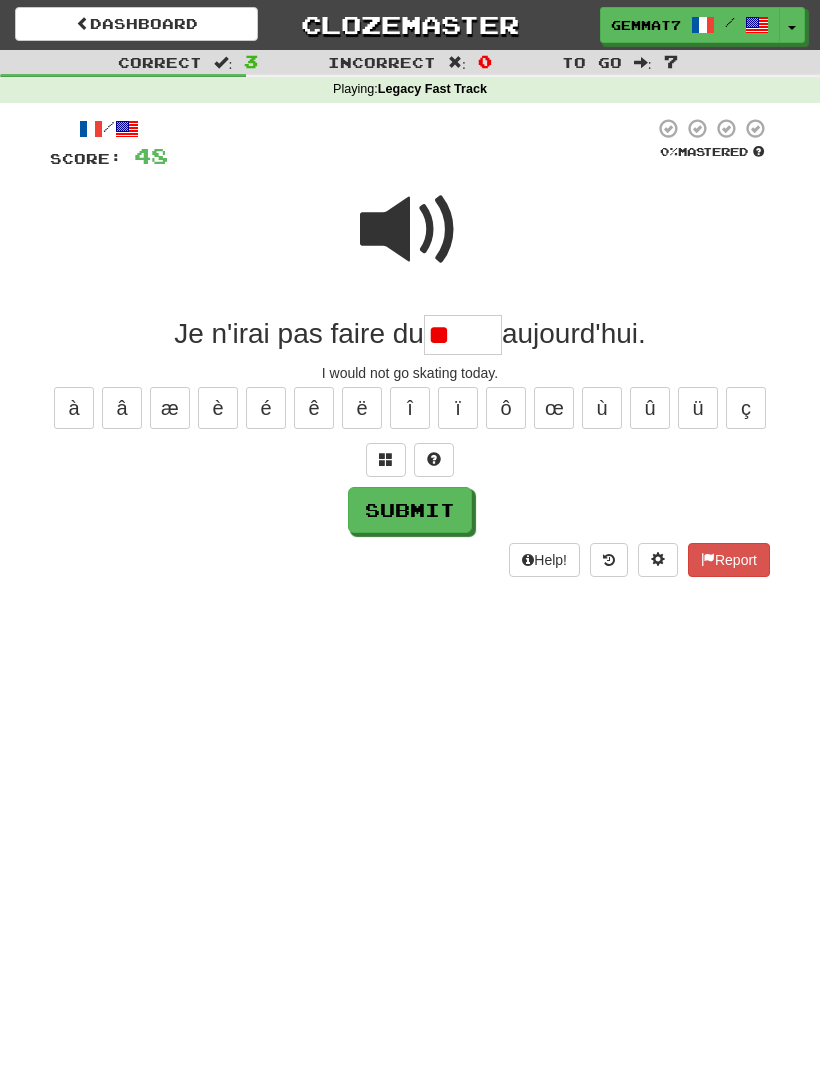 type on "*" 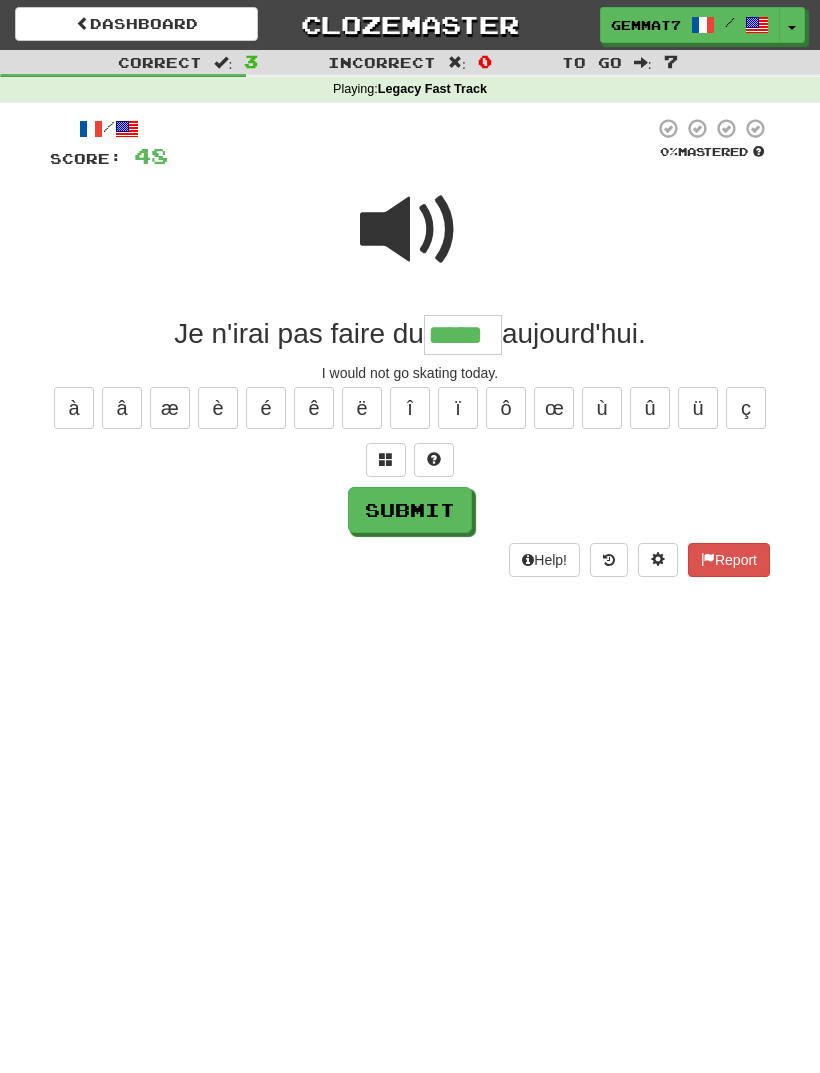 type on "*****" 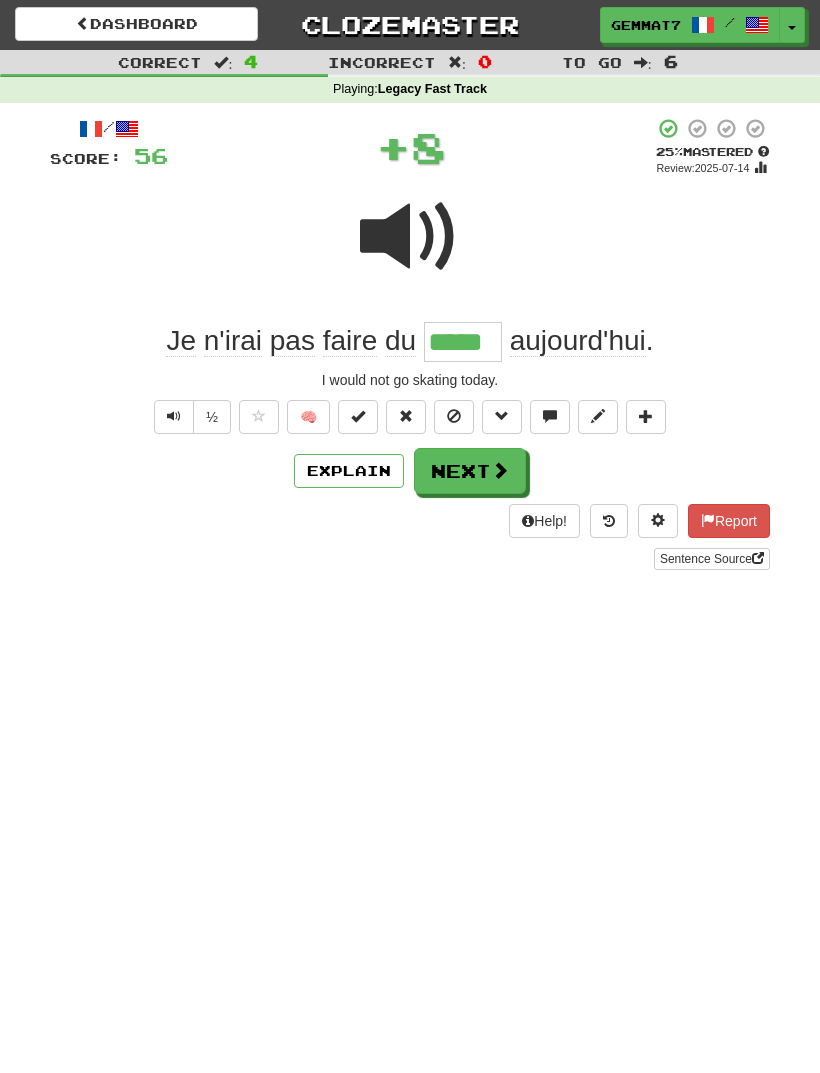 click on "Next" at bounding box center (470, 471) 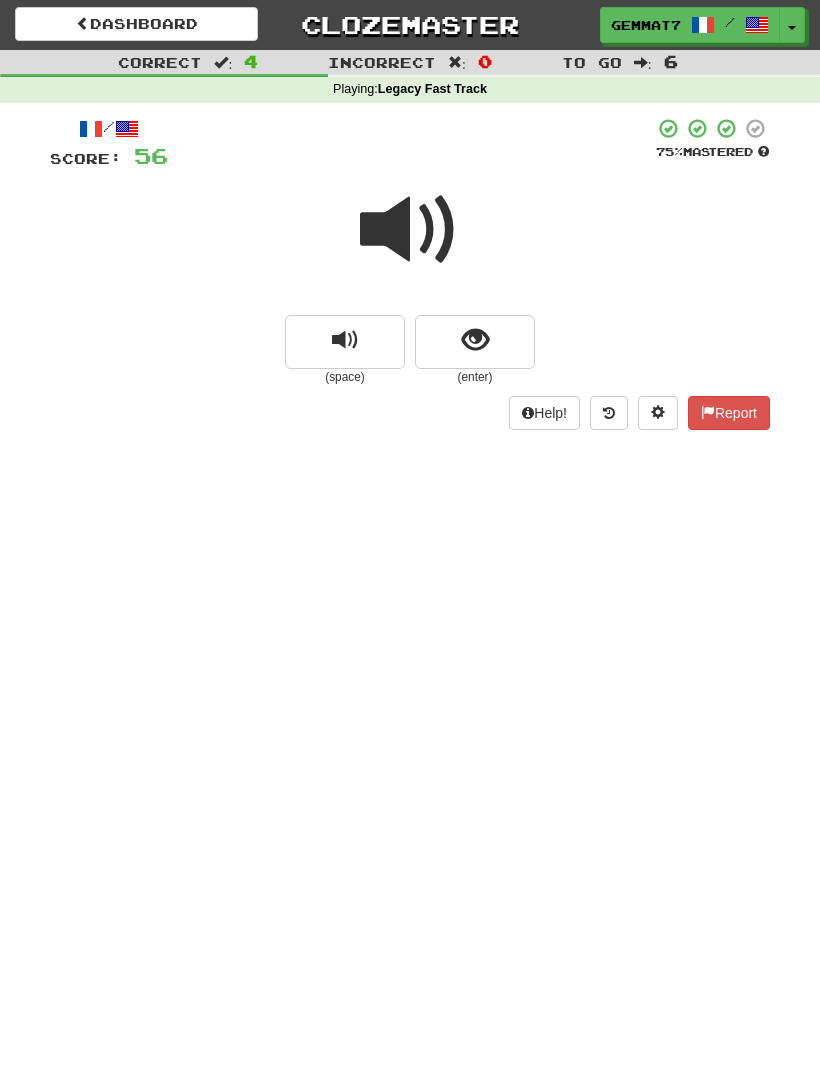 click at bounding box center [475, 342] 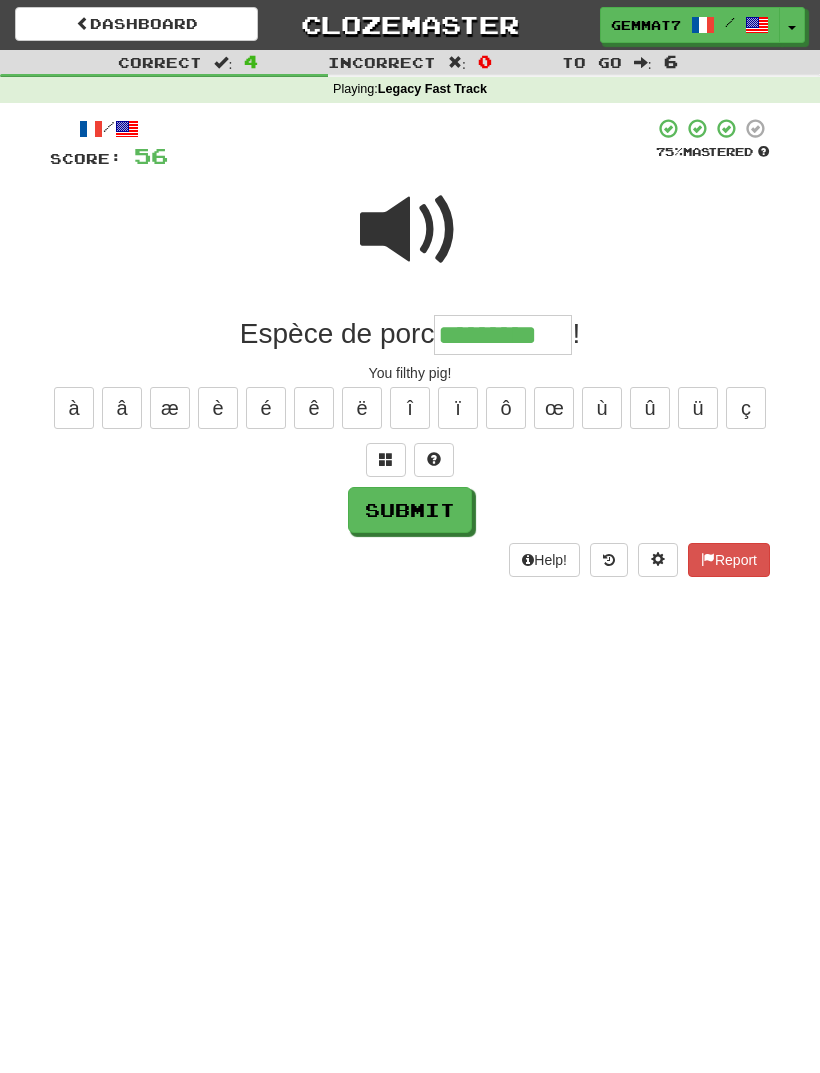 type on "*********" 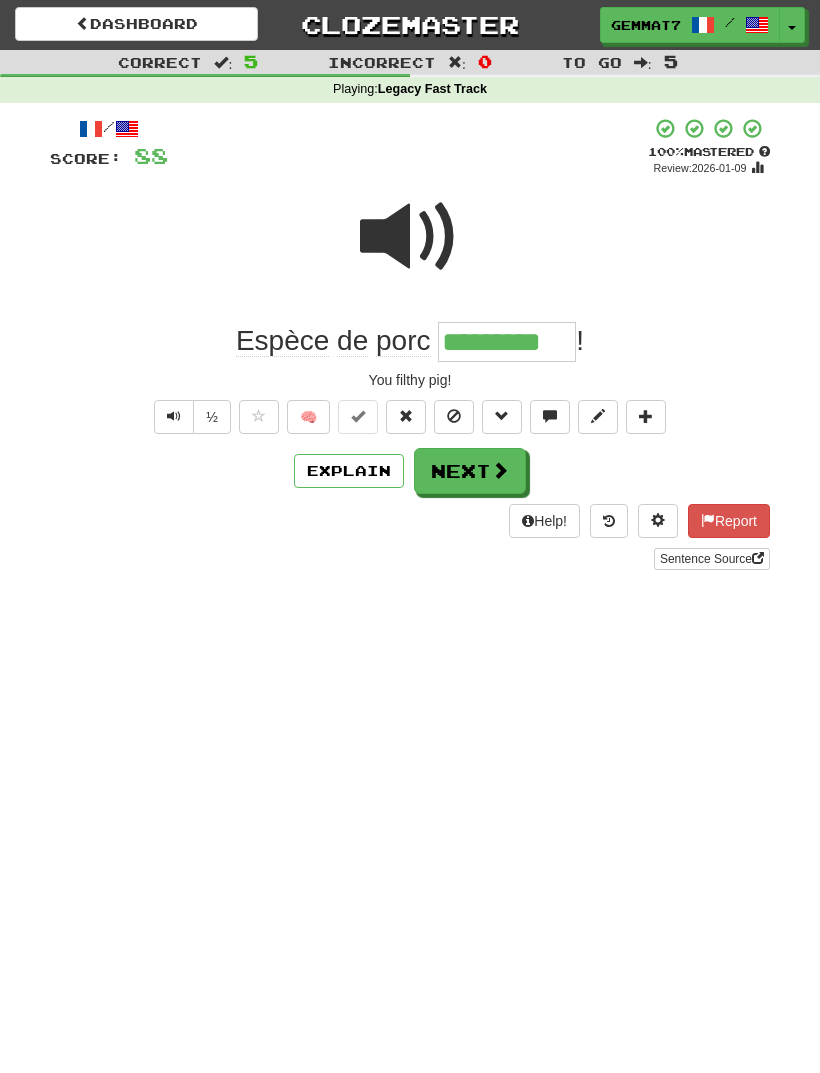 click on "Next" at bounding box center (470, 471) 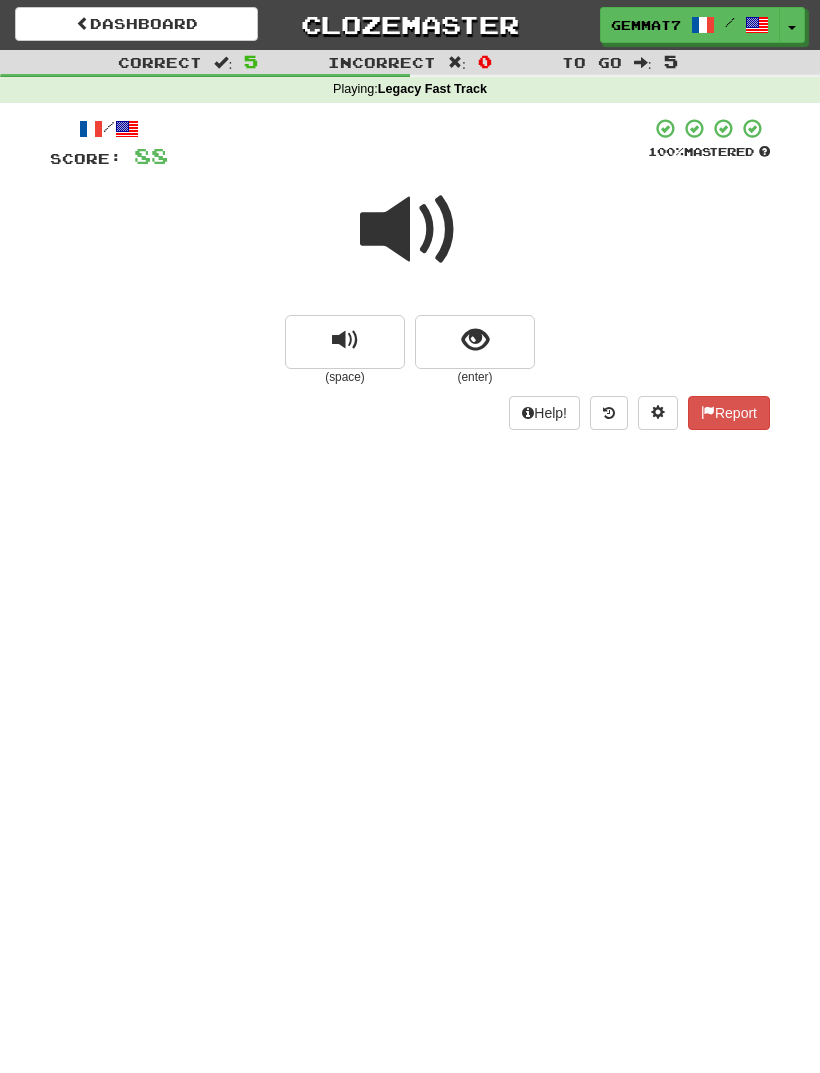 click at bounding box center [475, 342] 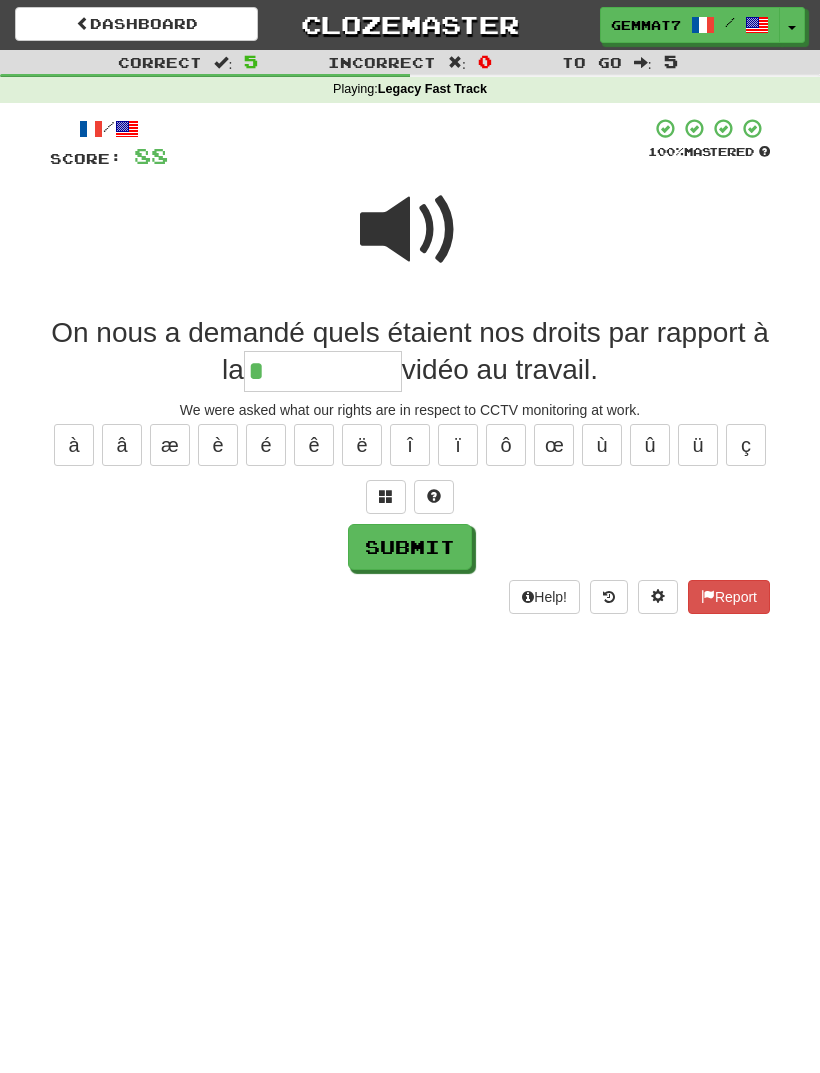 click at bounding box center (386, 497) 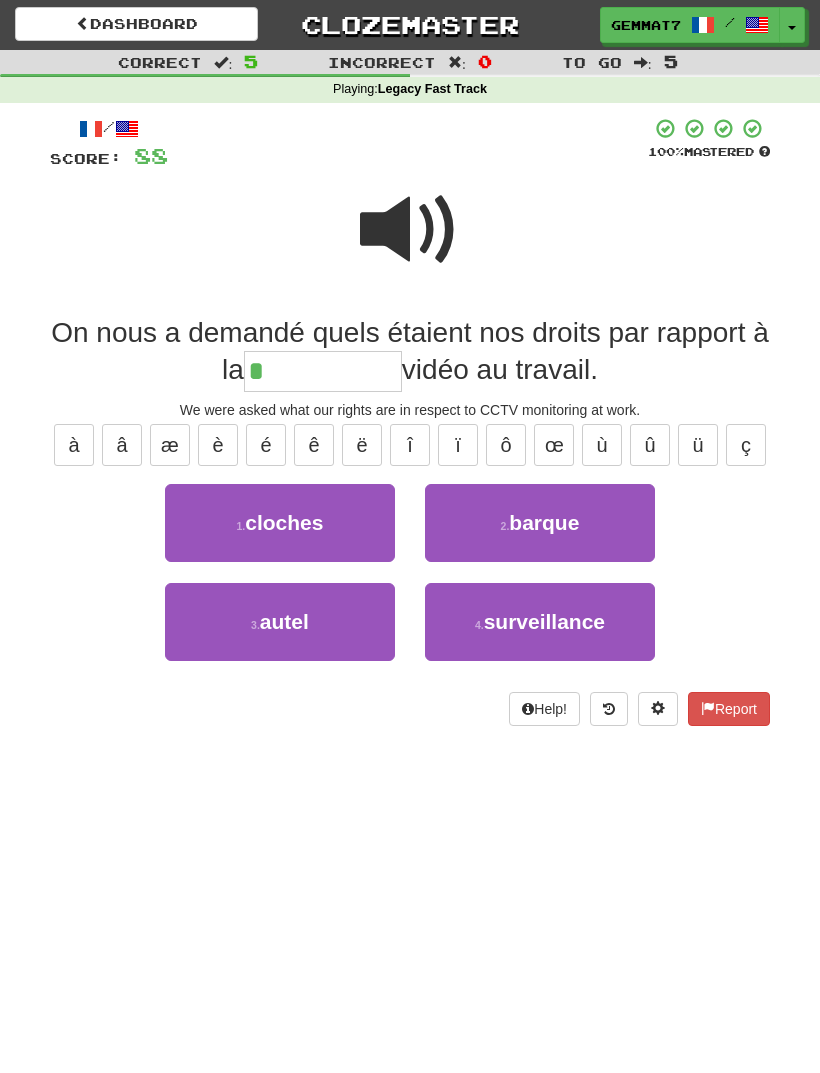 click on "4 .  surveillance" at bounding box center (540, 622) 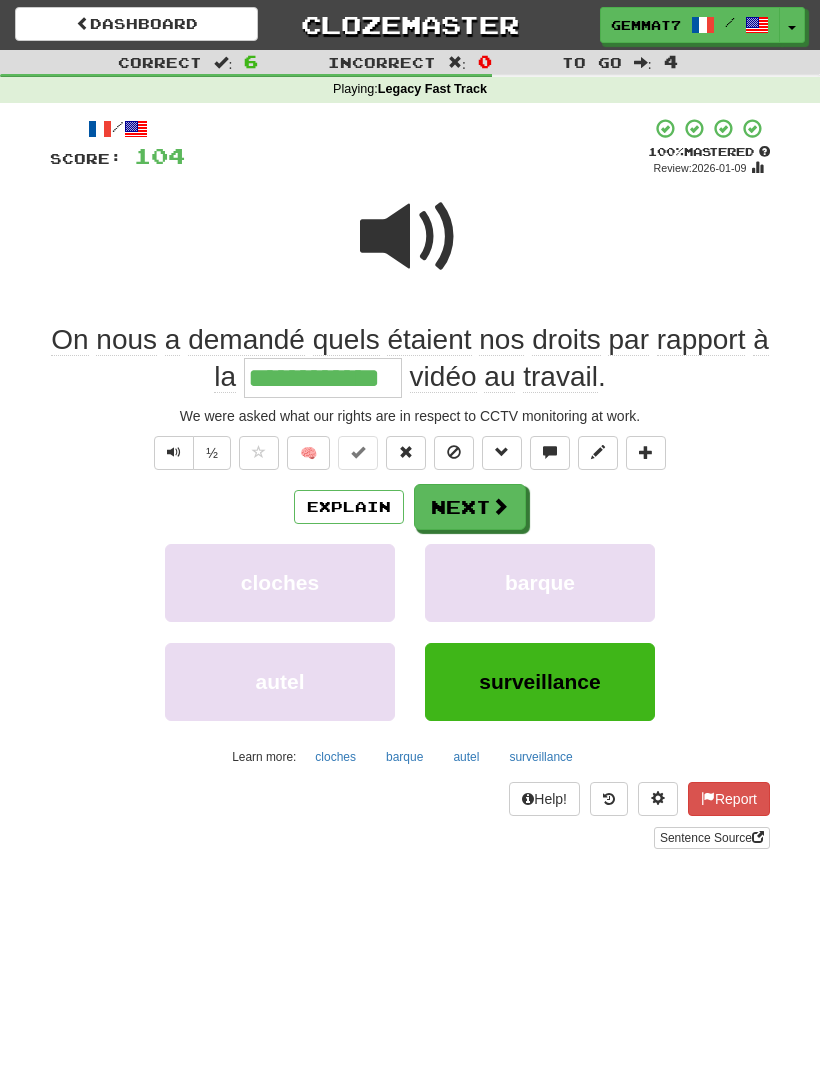 click on "Next" at bounding box center [470, 507] 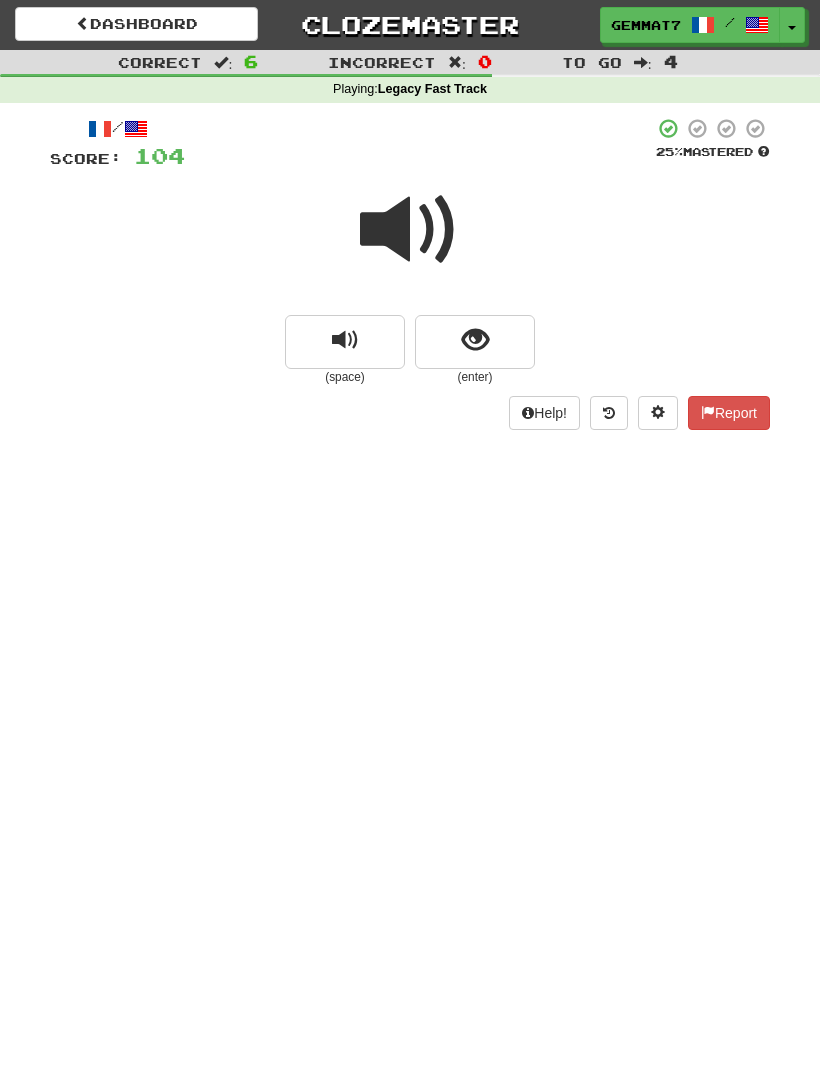 click at bounding box center [475, 342] 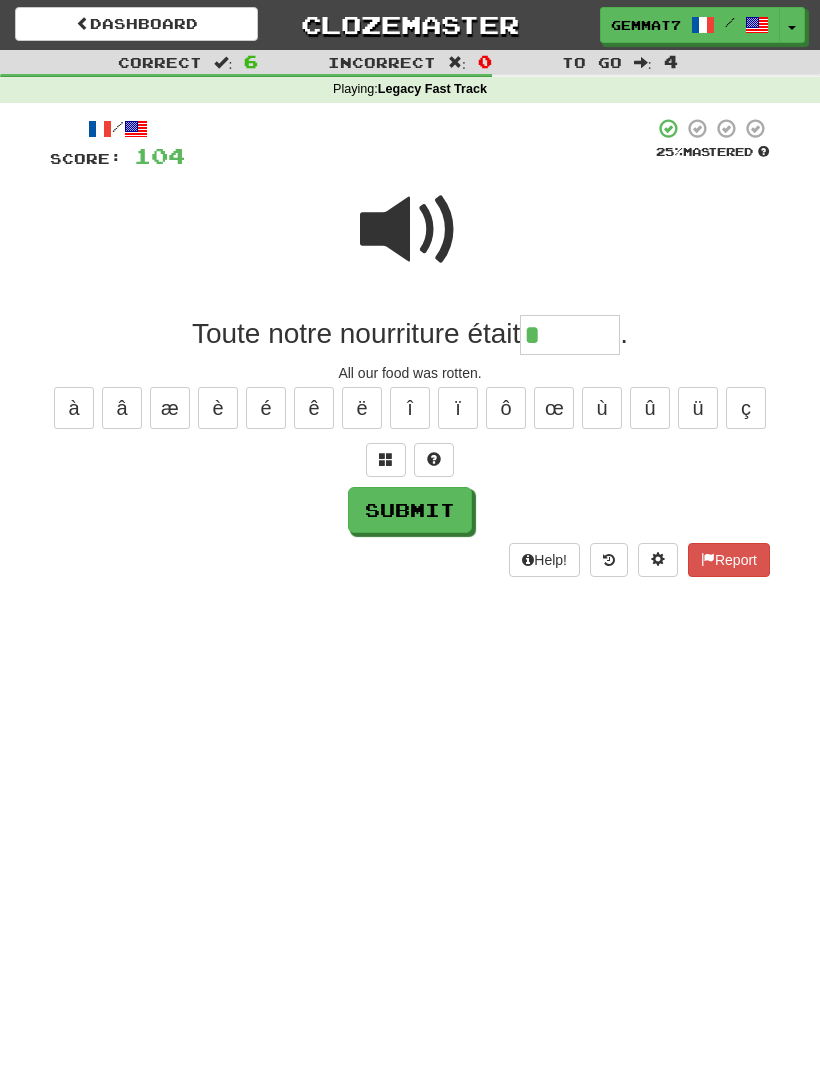 click at bounding box center (386, 459) 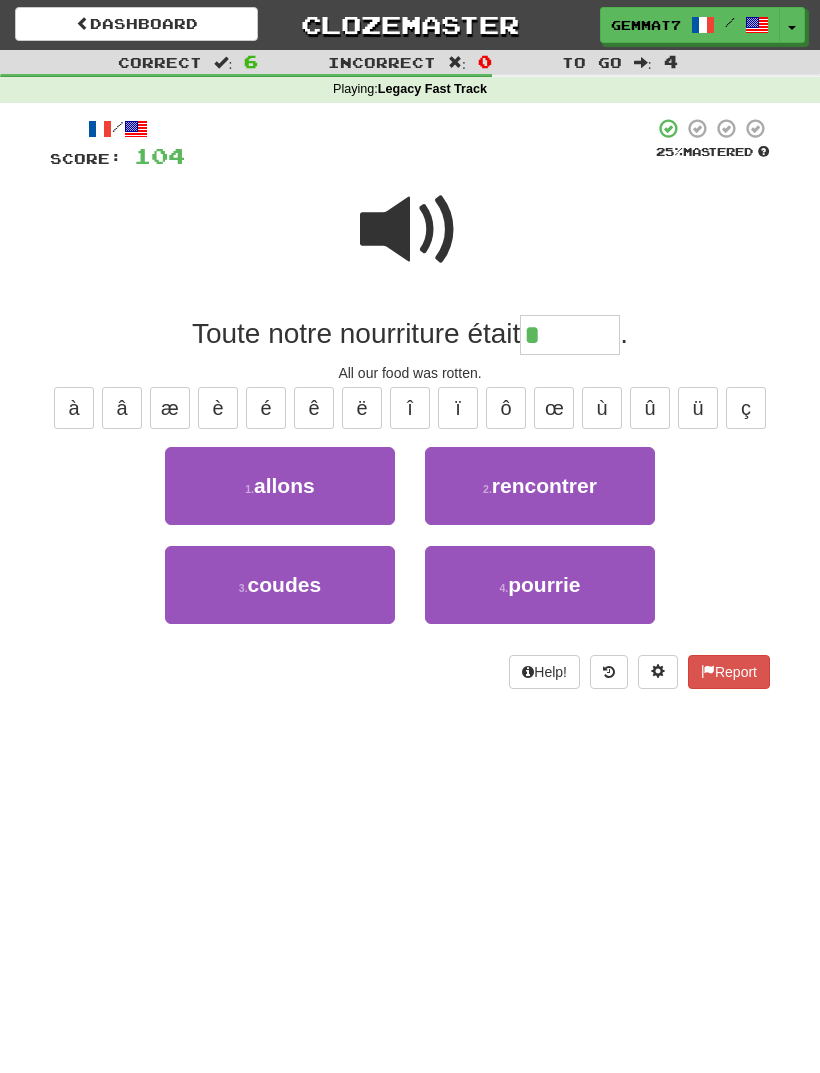 click on "4 .  pourrie" at bounding box center [540, 585] 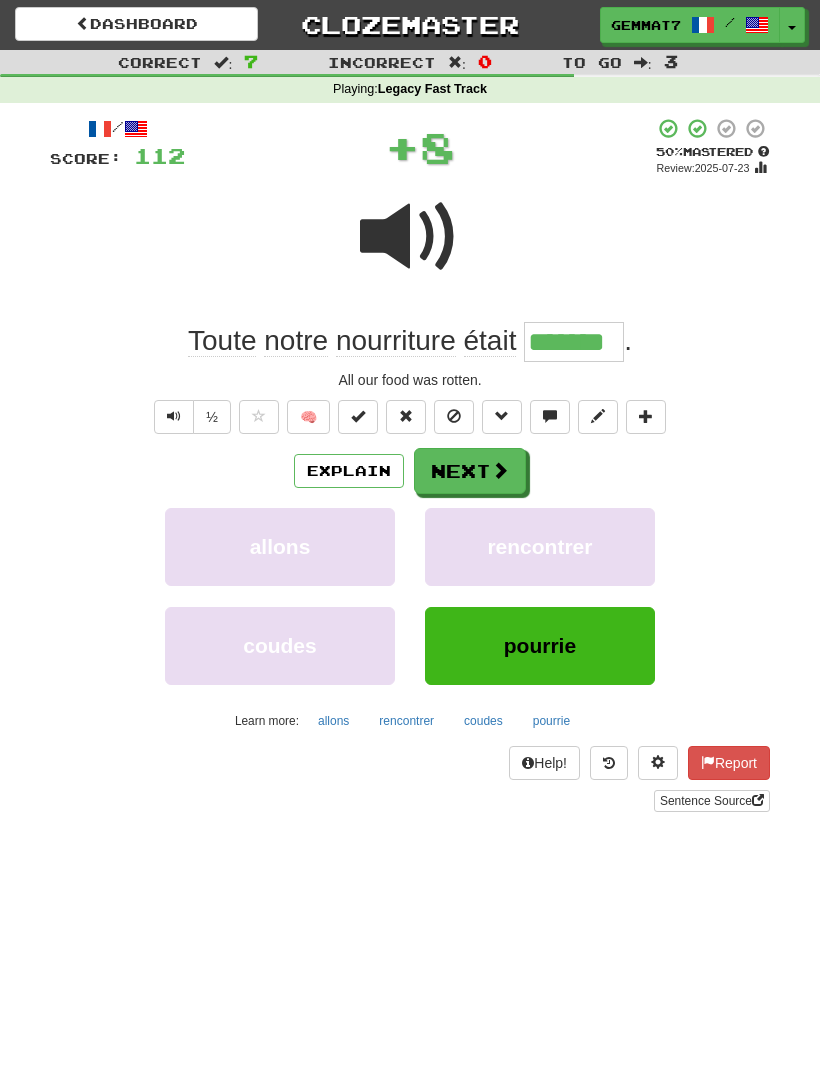 click on "Next" at bounding box center (470, 471) 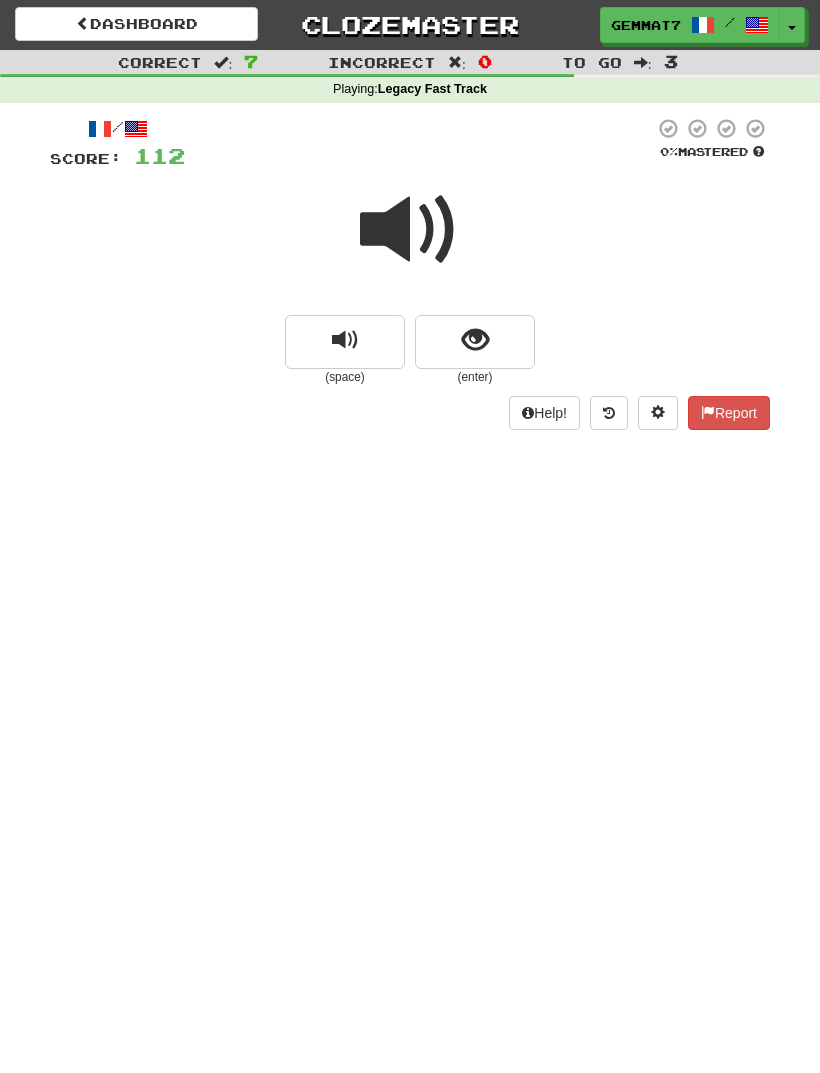 click at bounding box center (475, 340) 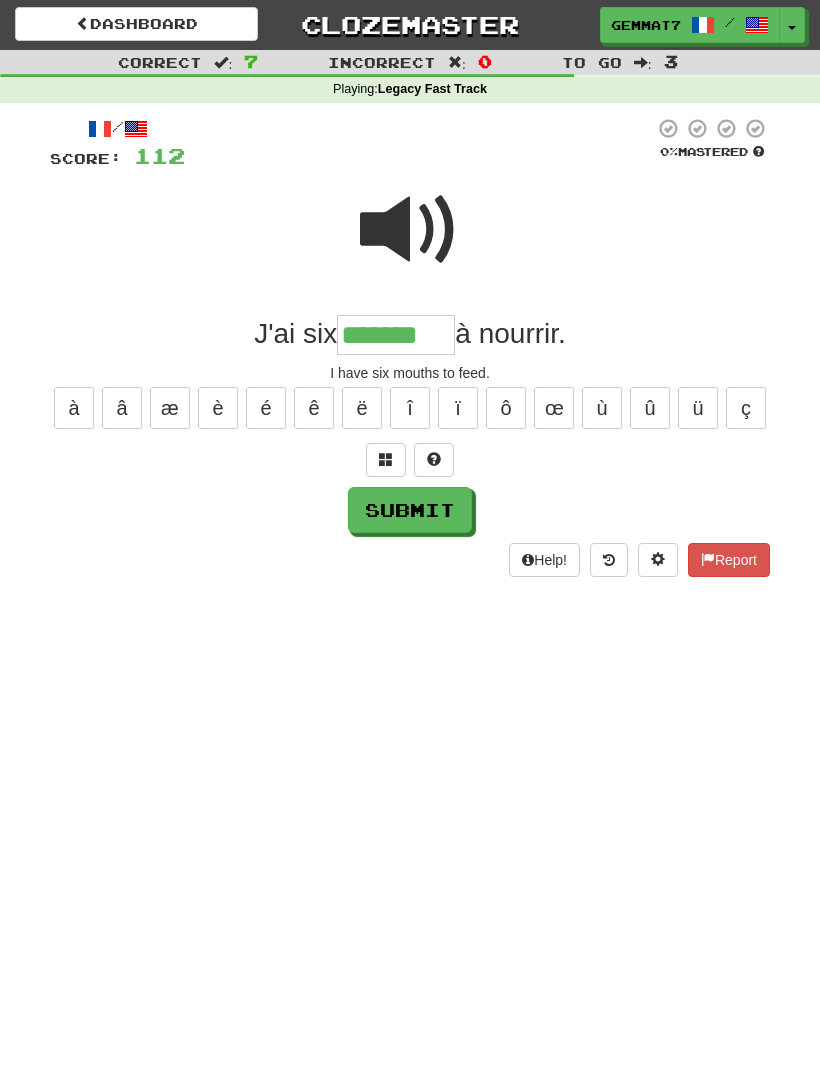 type on "*******" 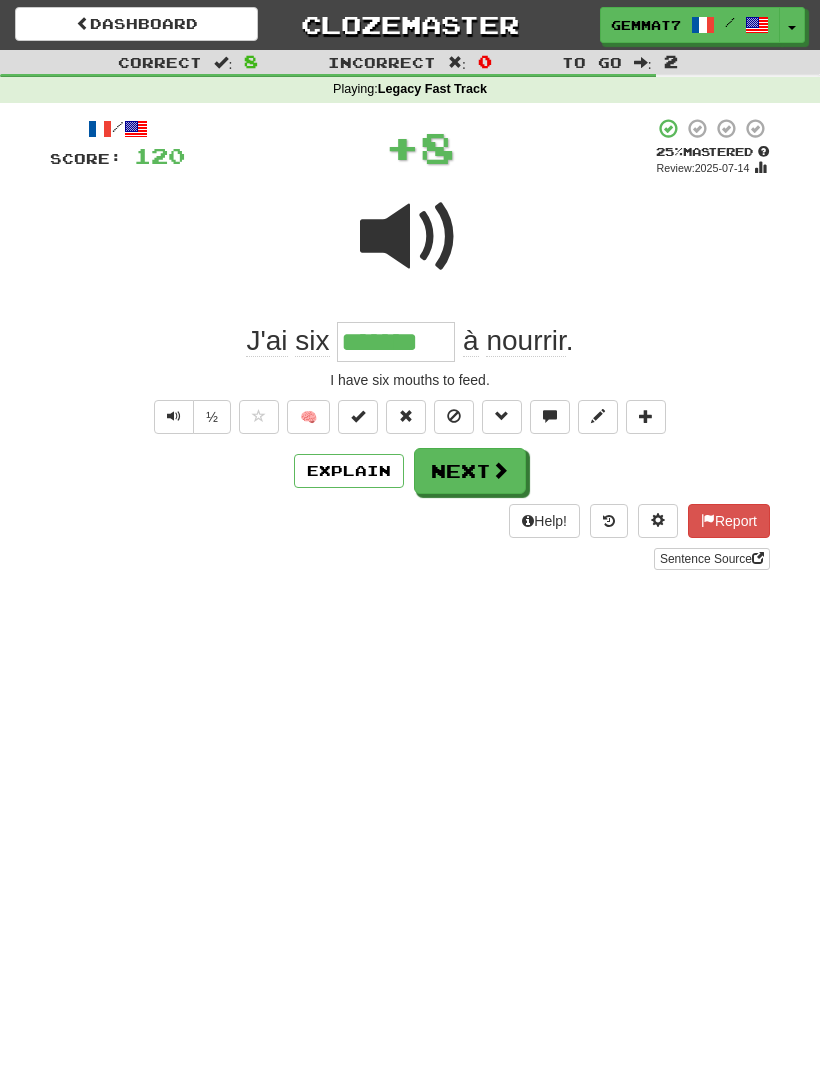 click on "Next" at bounding box center (470, 471) 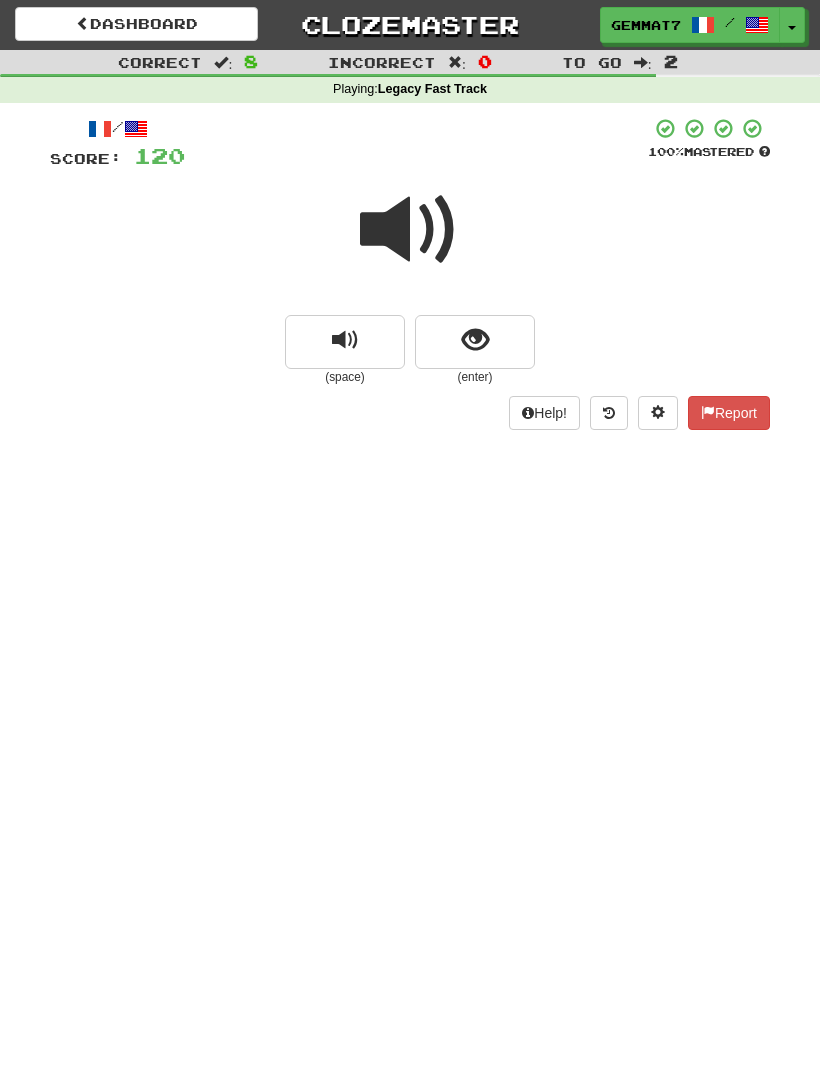 click at bounding box center (475, 342) 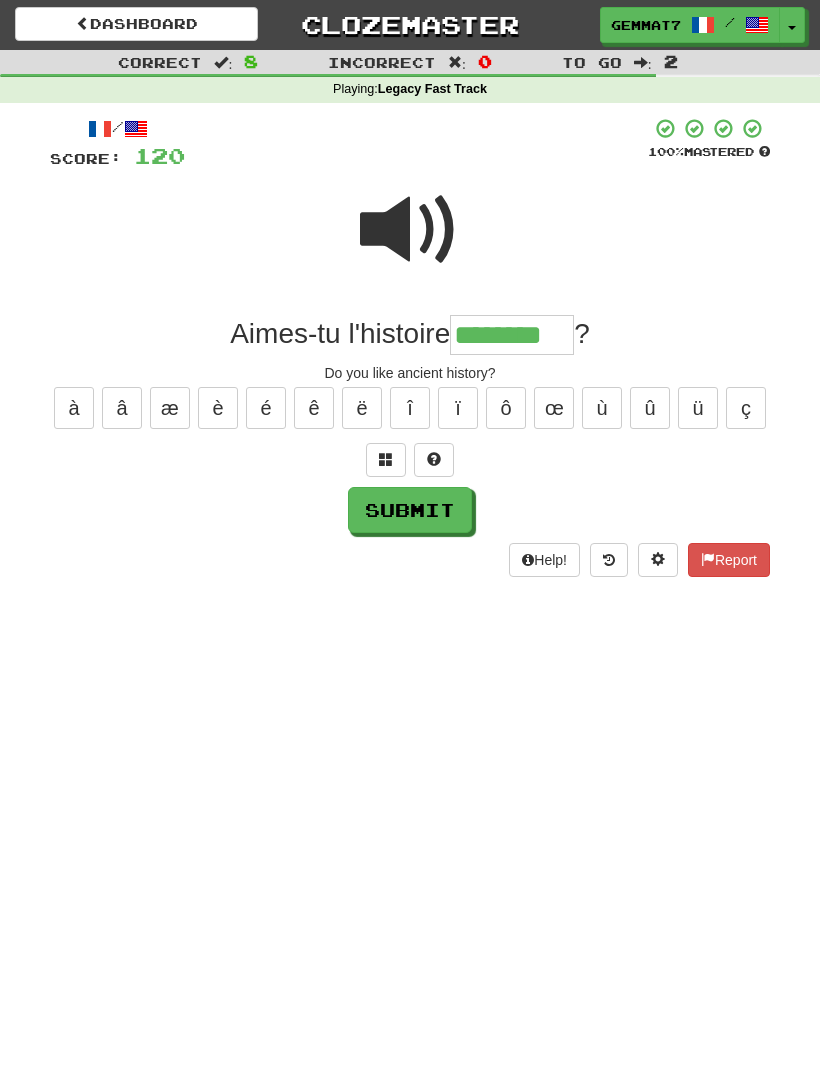 type on "********" 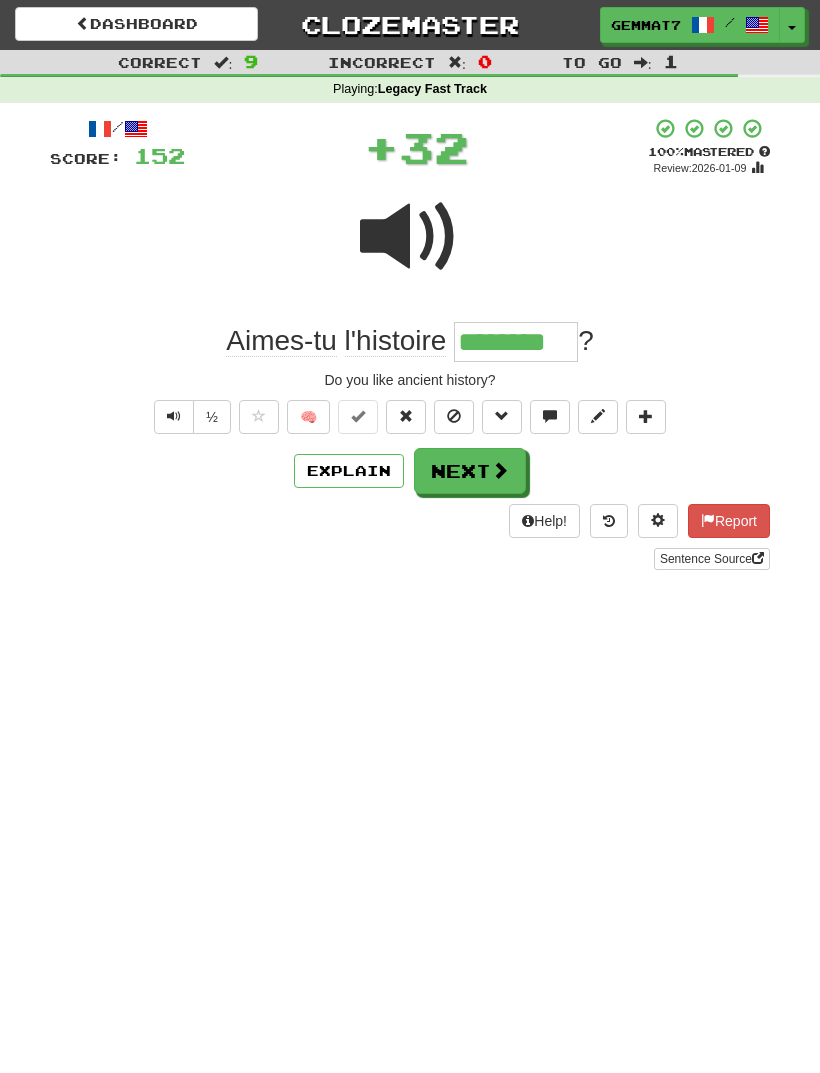 click on "Next" at bounding box center (470, 471) 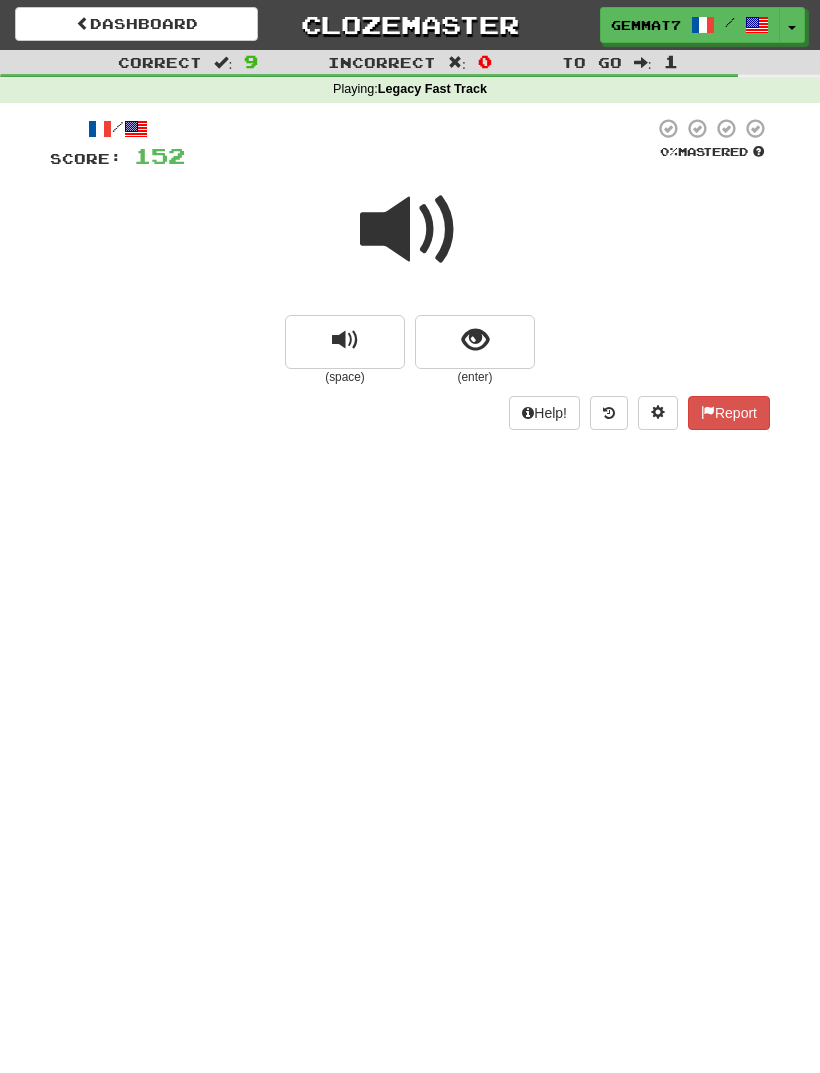 click at bounding box center [475, 342] 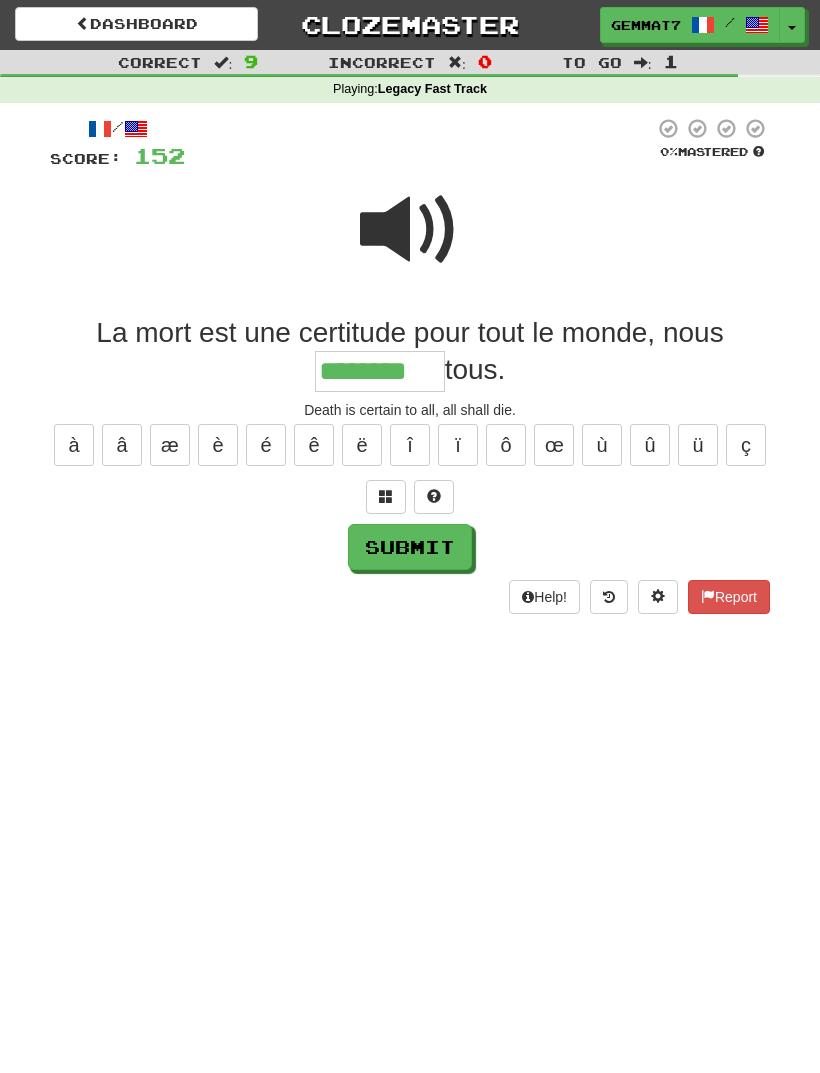 type on "********" 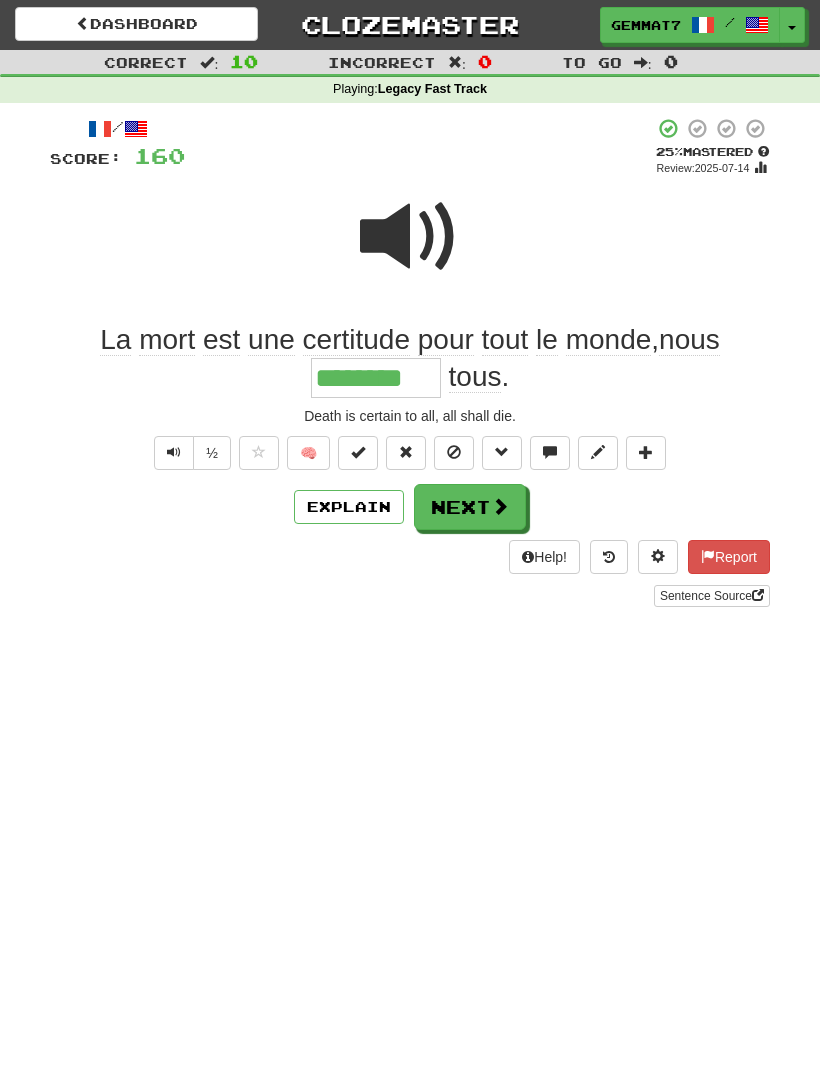 click on "Next" at bounding box center [470, 507] 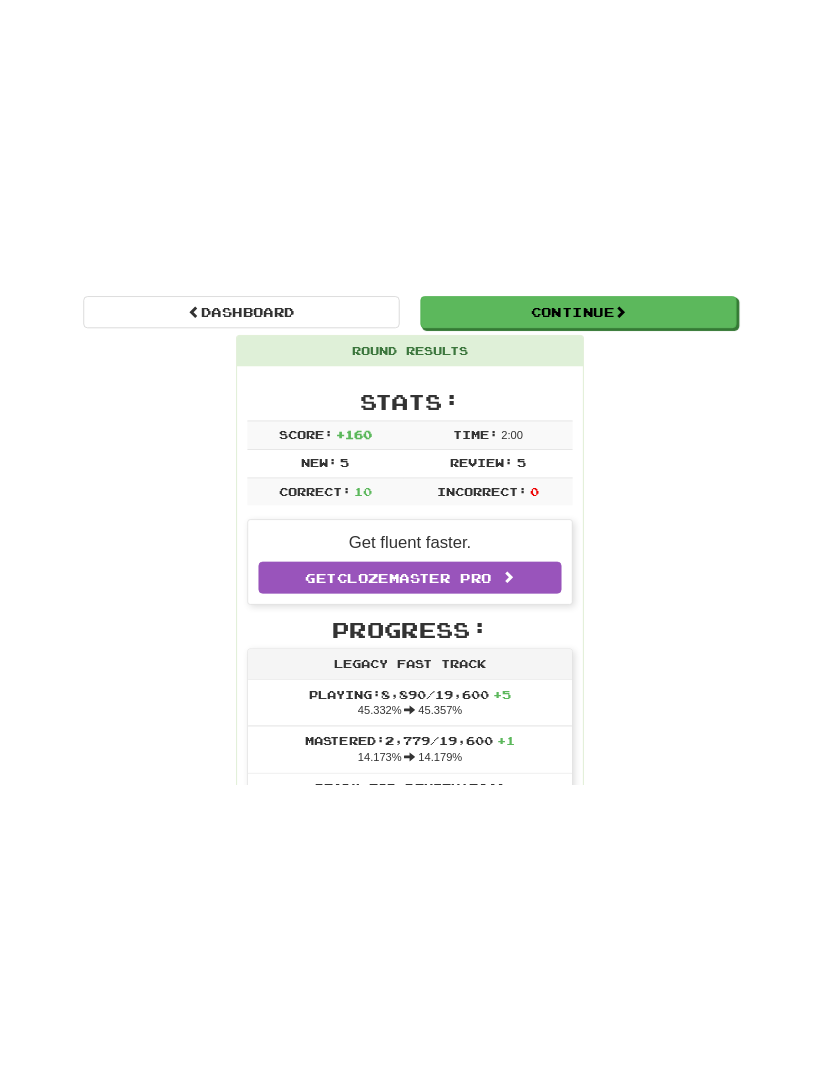scroll, scrollTop: 1, scrollLeft: 0, axis: vertical 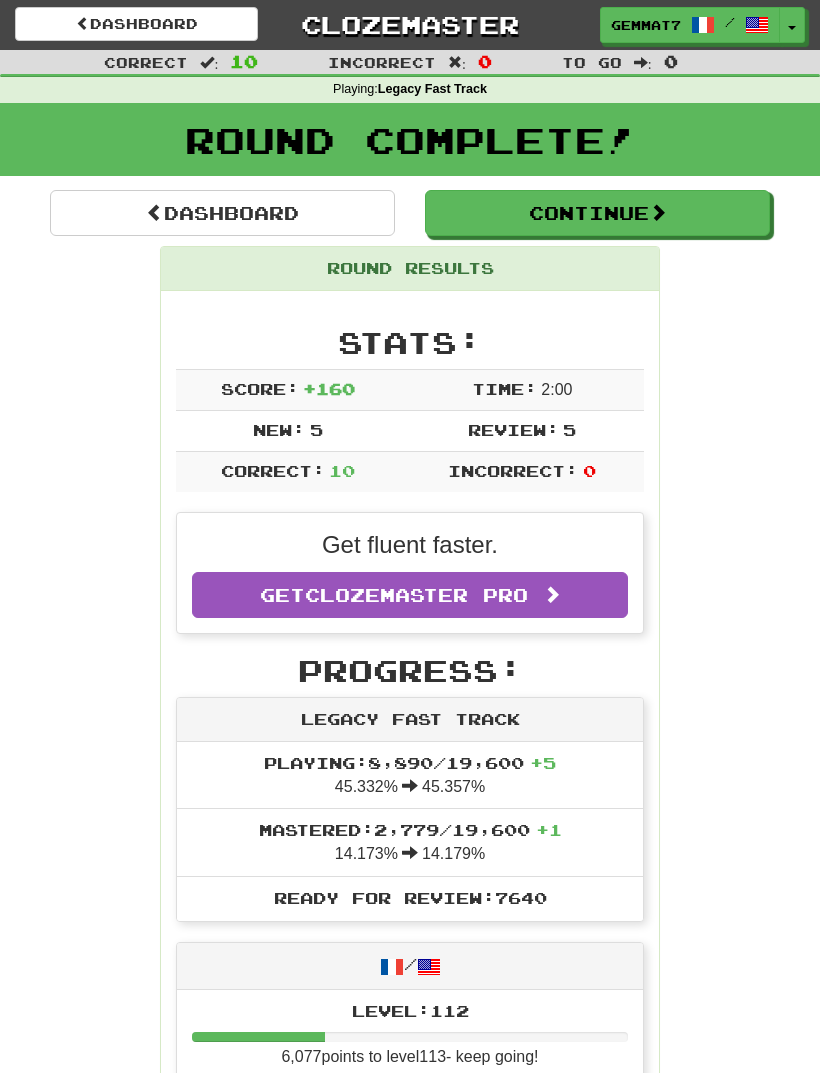 click on "Dashboard" at bounding box center [222, 213] 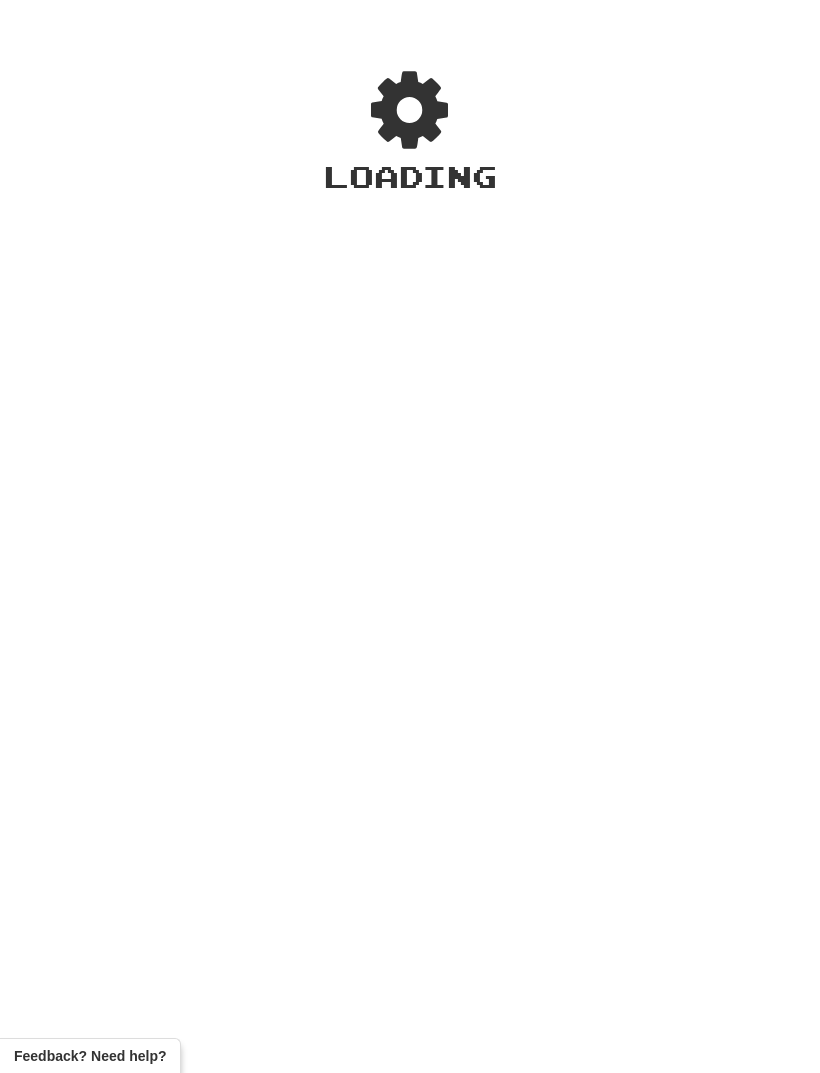 scroll, scrollTop: 0, scrollLeft: 0, axis: both 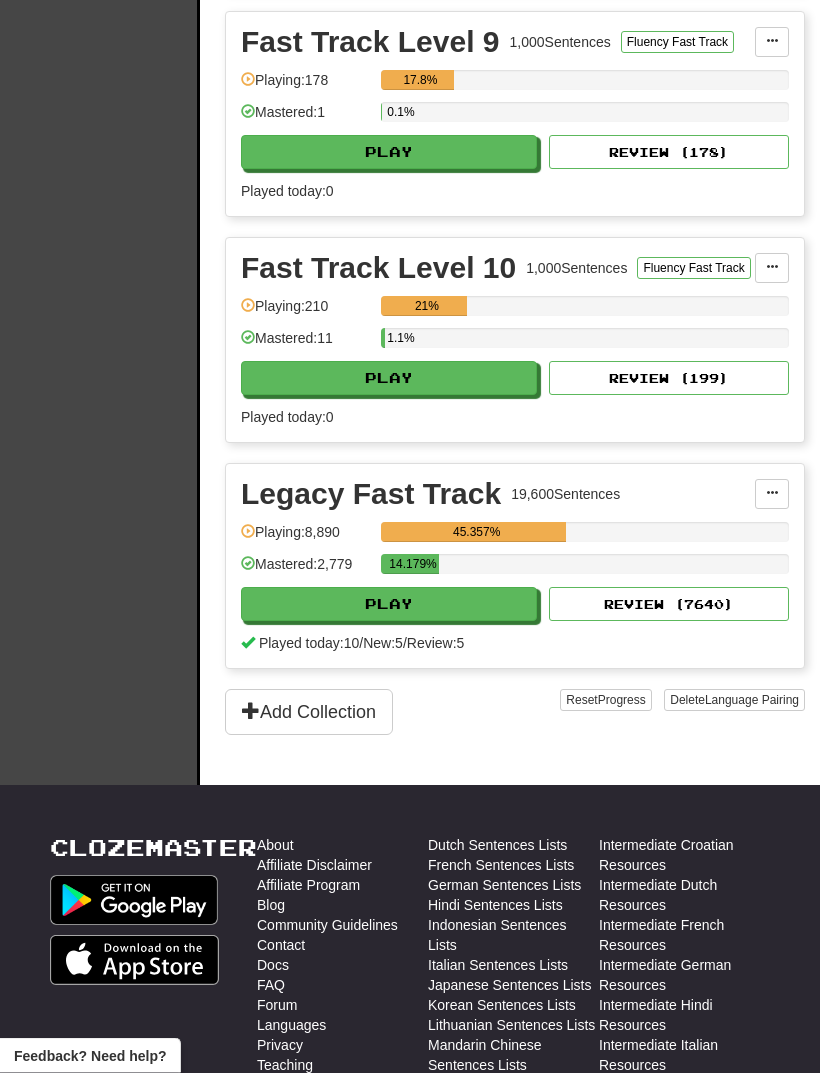 click on "Legacy Fast Track 19,600  Sentences Manage Sentences Unpin from Dashboard  Playing:  8,890 45.357%  Mastered:  2,779 14.179% Play Review ( 7640 )   Played today:  10  /  New:  5  /  Review:  5" at bounding box center (515, 567) 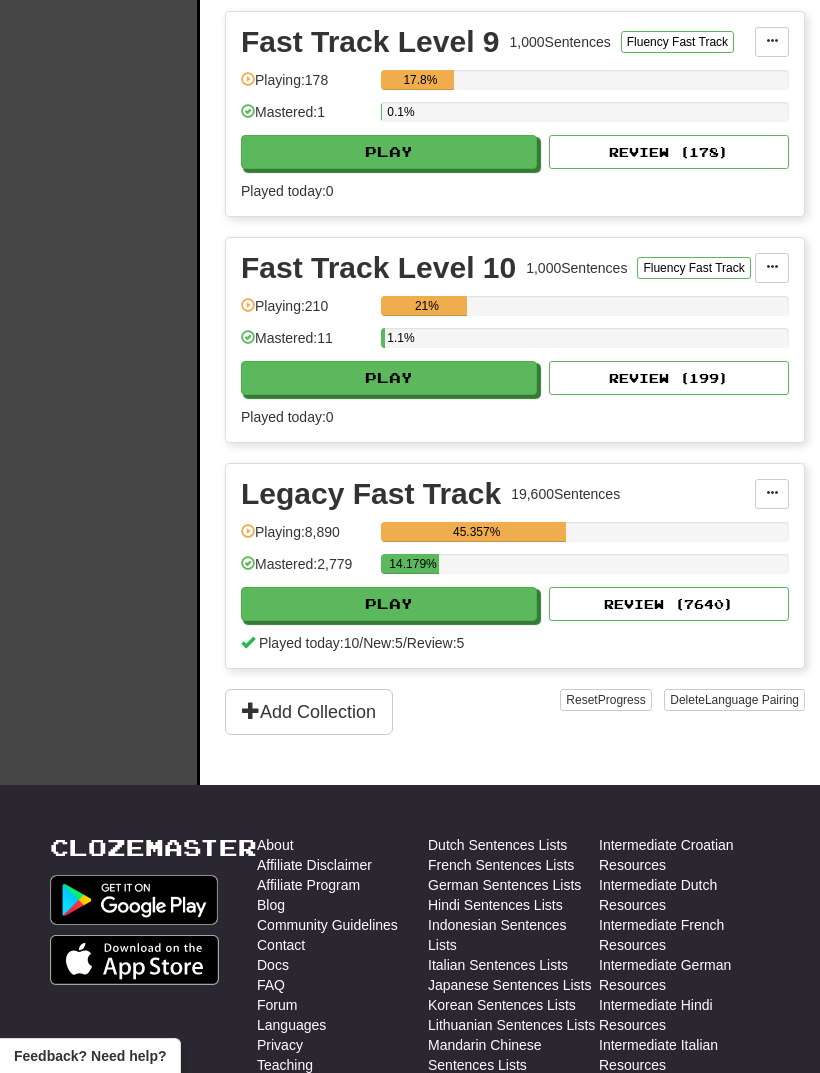 click on "Play" at bounding box center [389, 604] 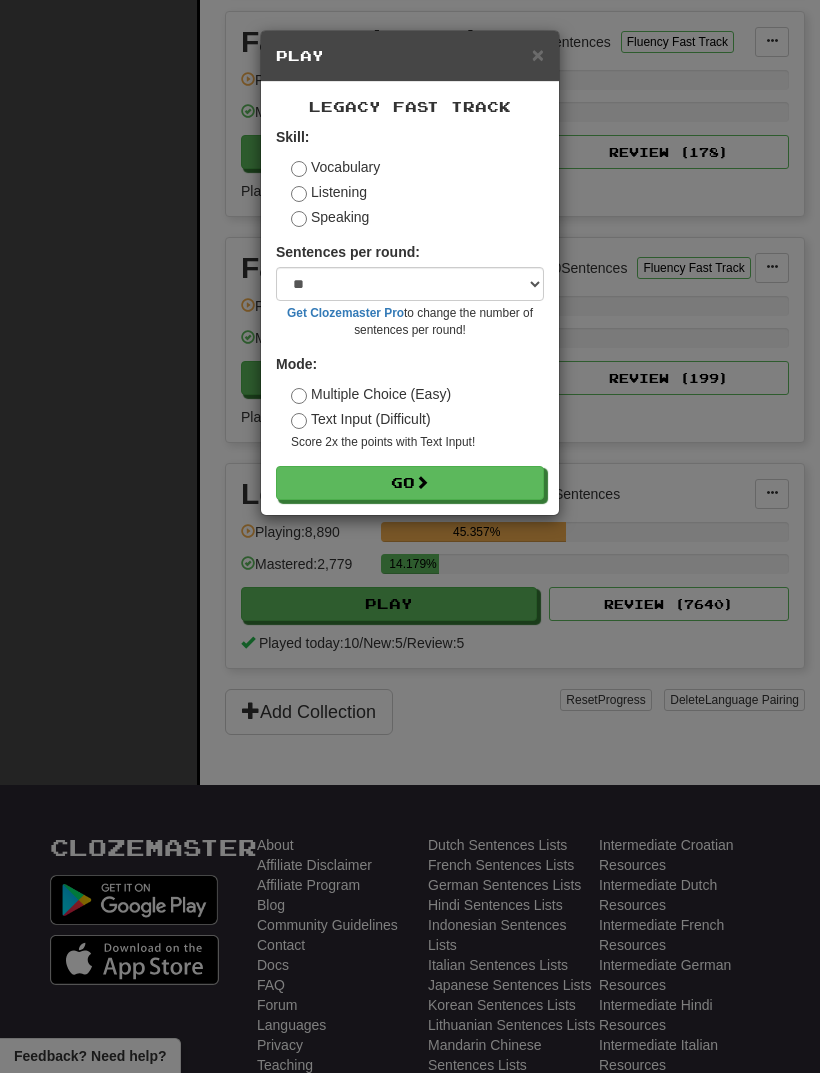 click on "Go" at bounding box center (410, 483) 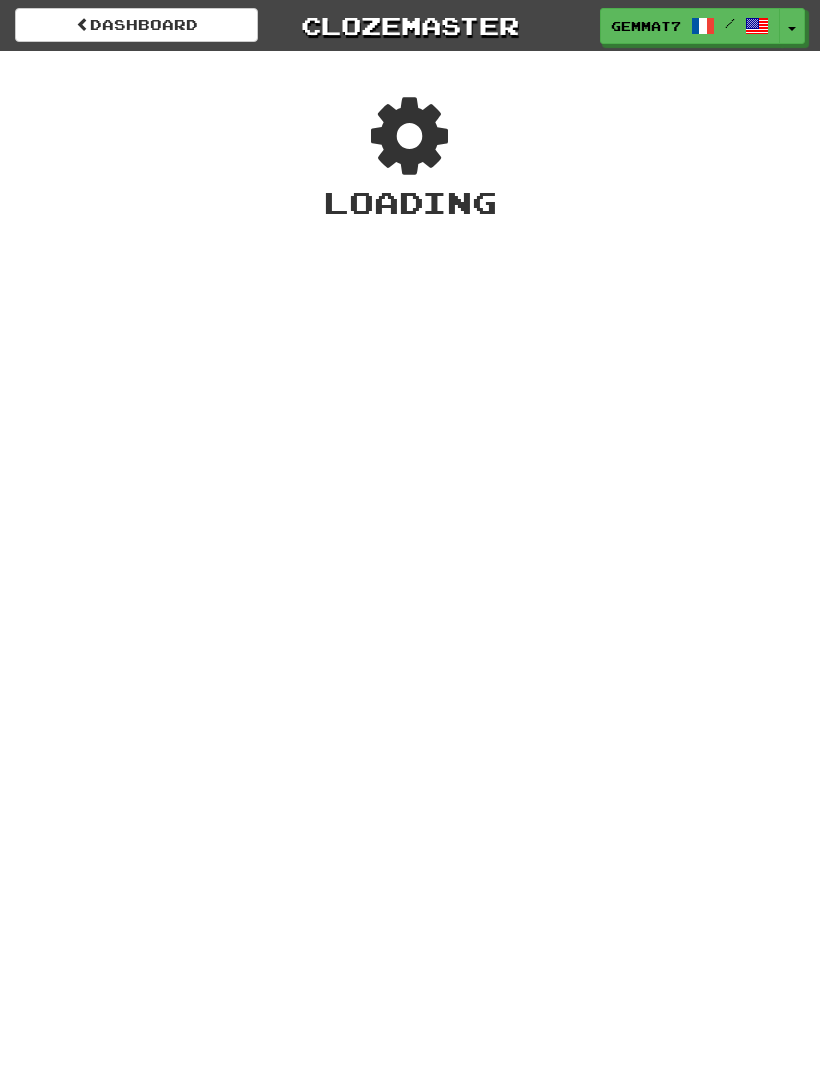 scroll, scrollTop: 0, scrollLeft: 0, axis: both 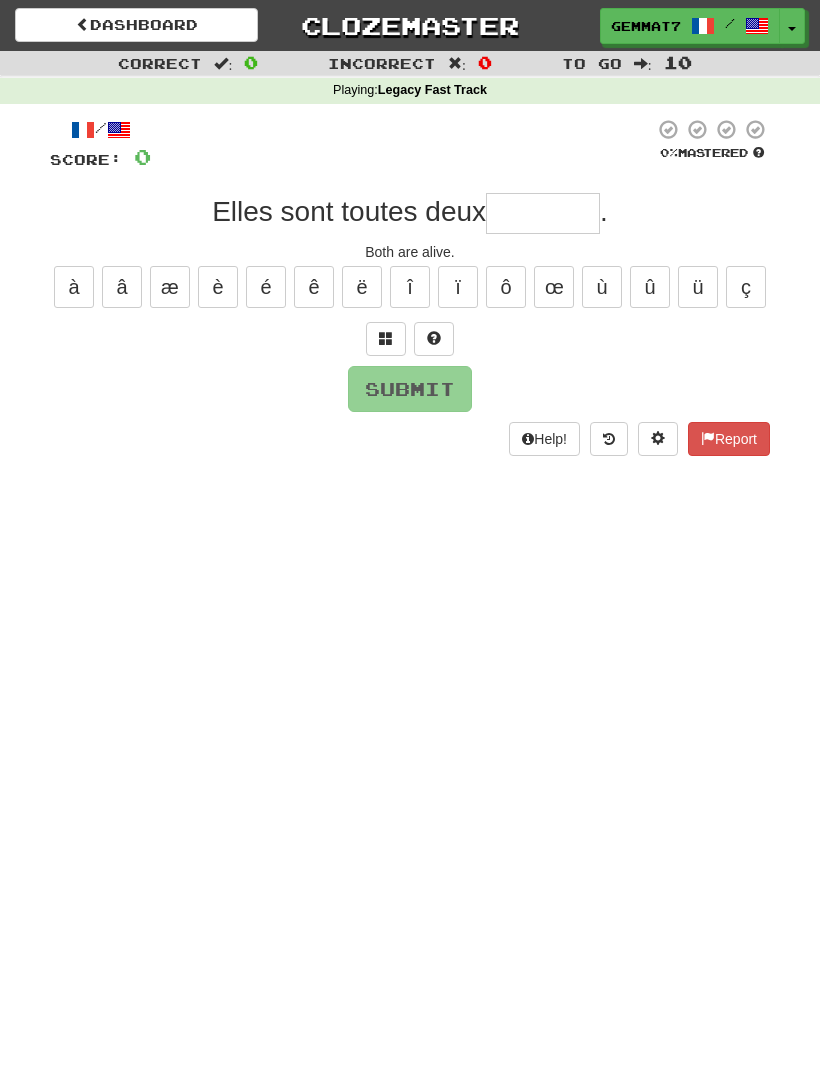 click at bounding box center (543, 213) 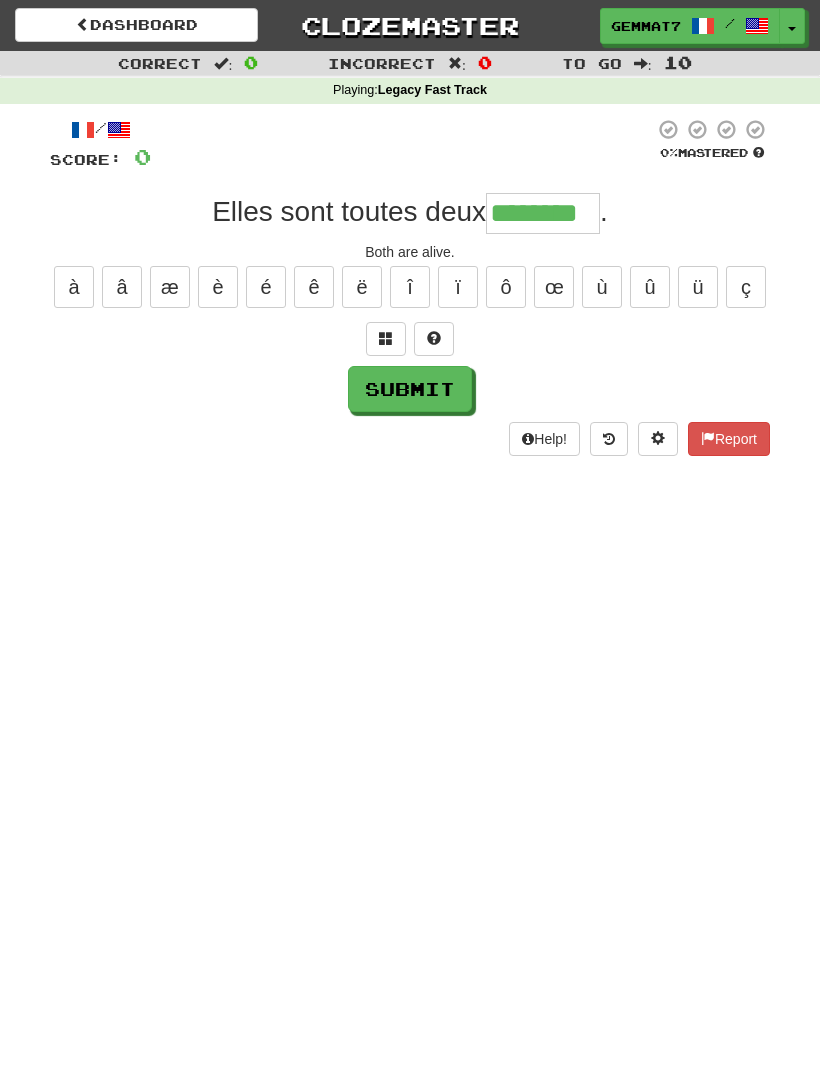 type on "********" 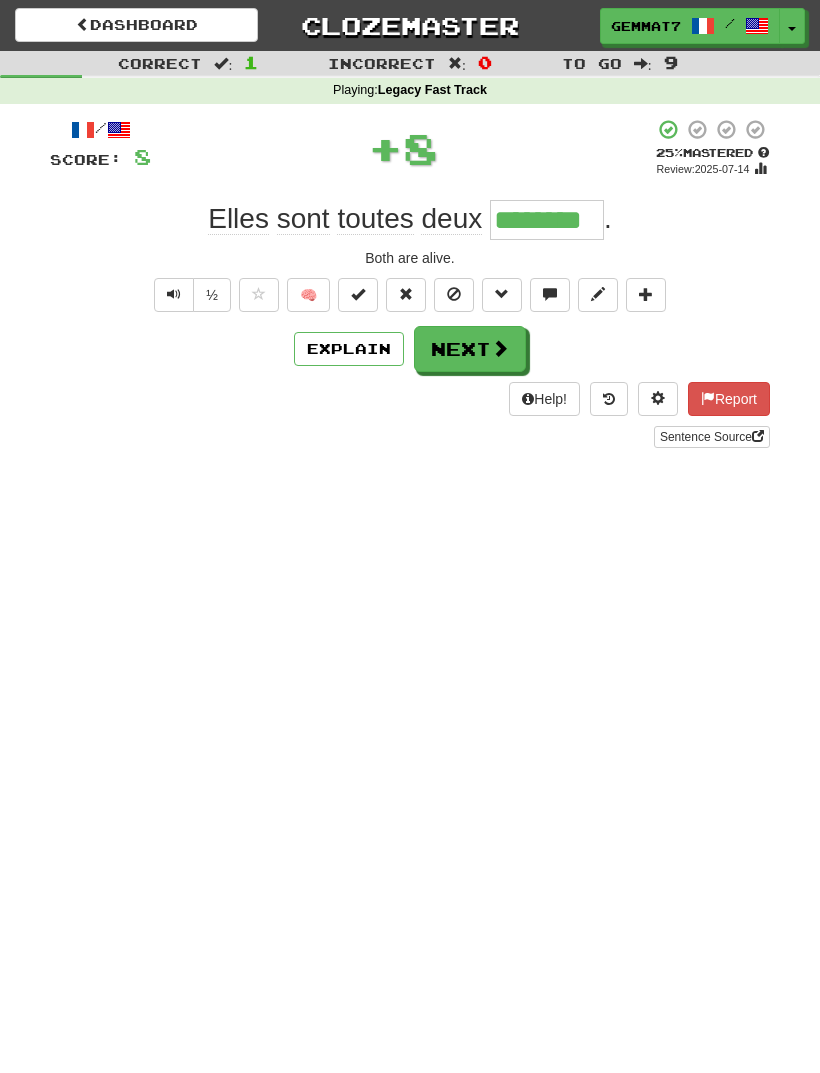 click on "Next" at bounding box center [470, 349] 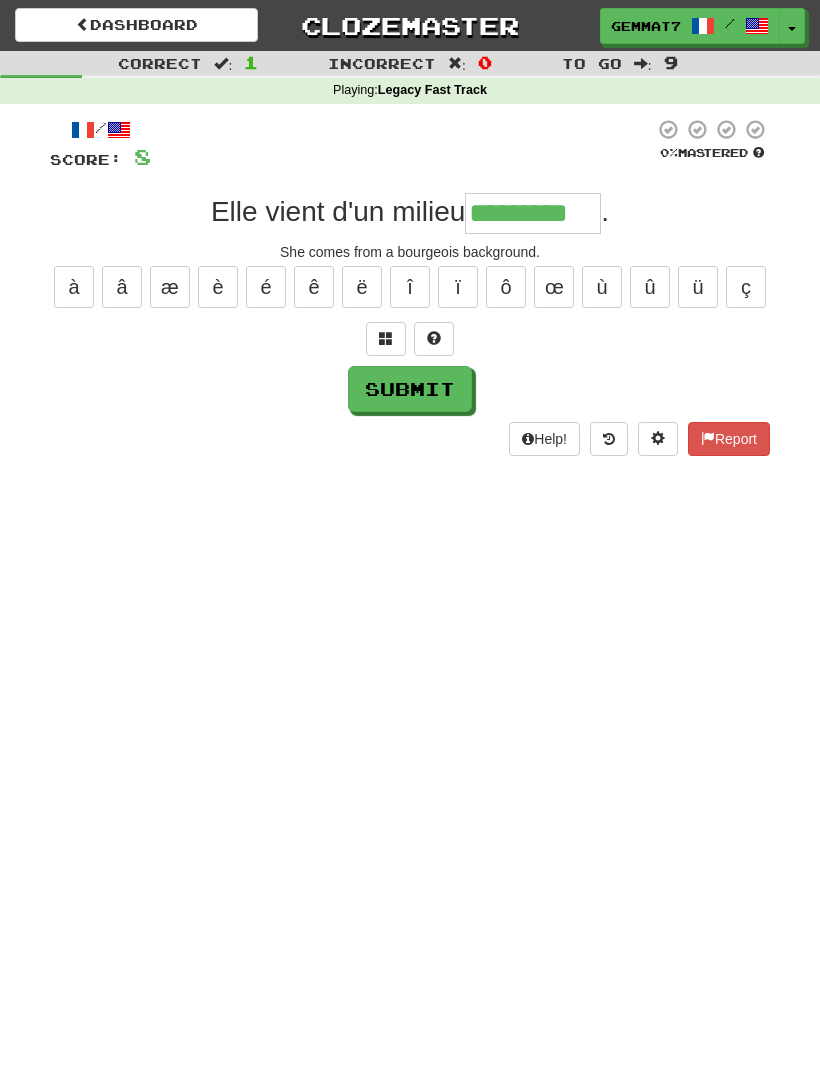 type on "*********" 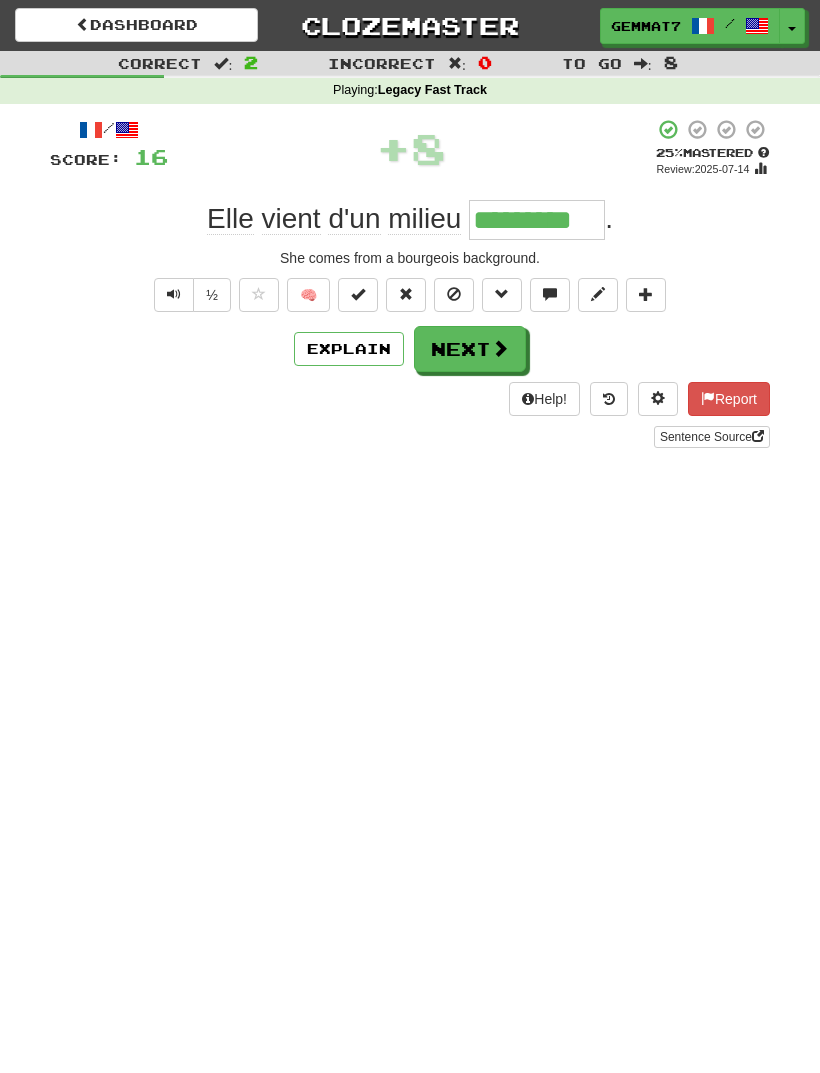 click on "Next" at bounding box center [470, 349] 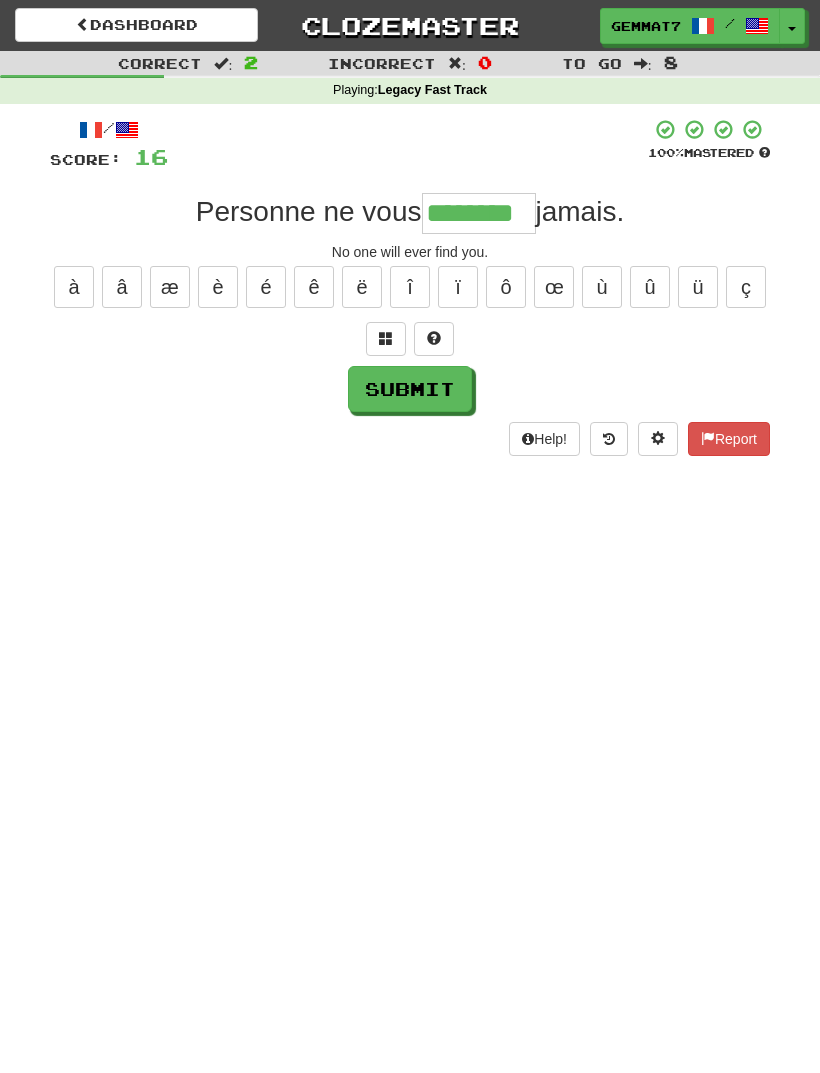 type on "********" 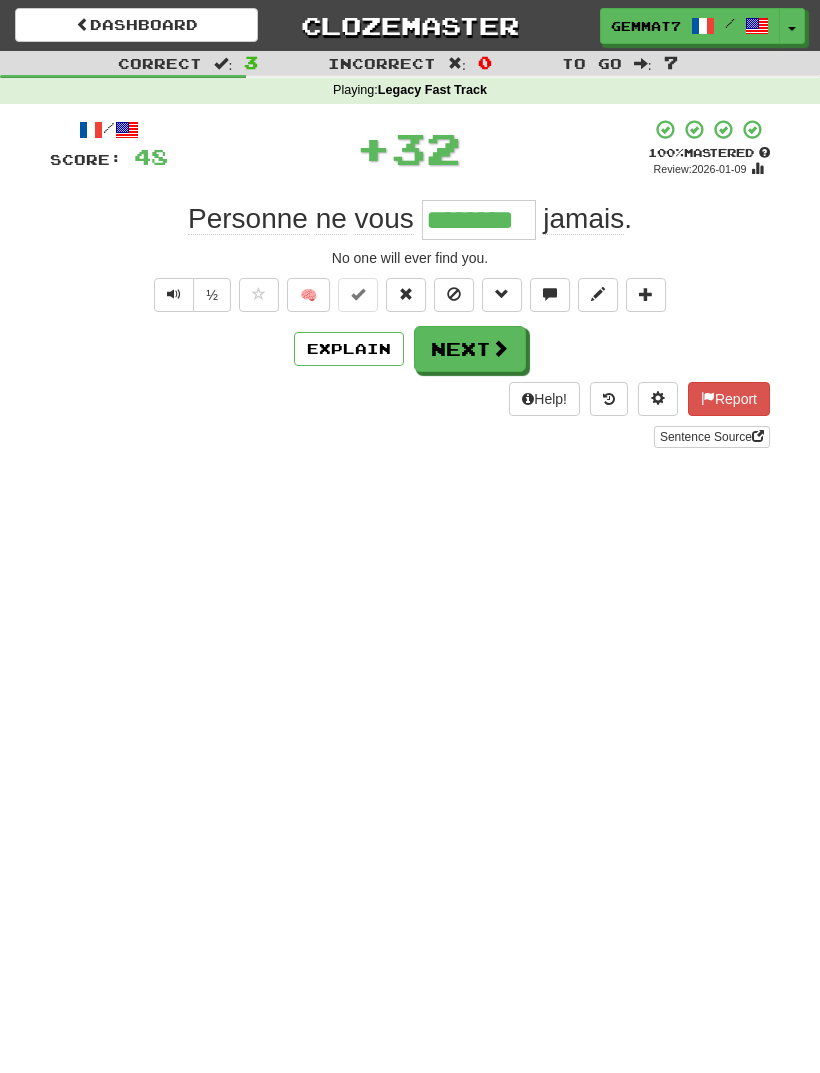 click on "Next" at bounding box center (470, 349) 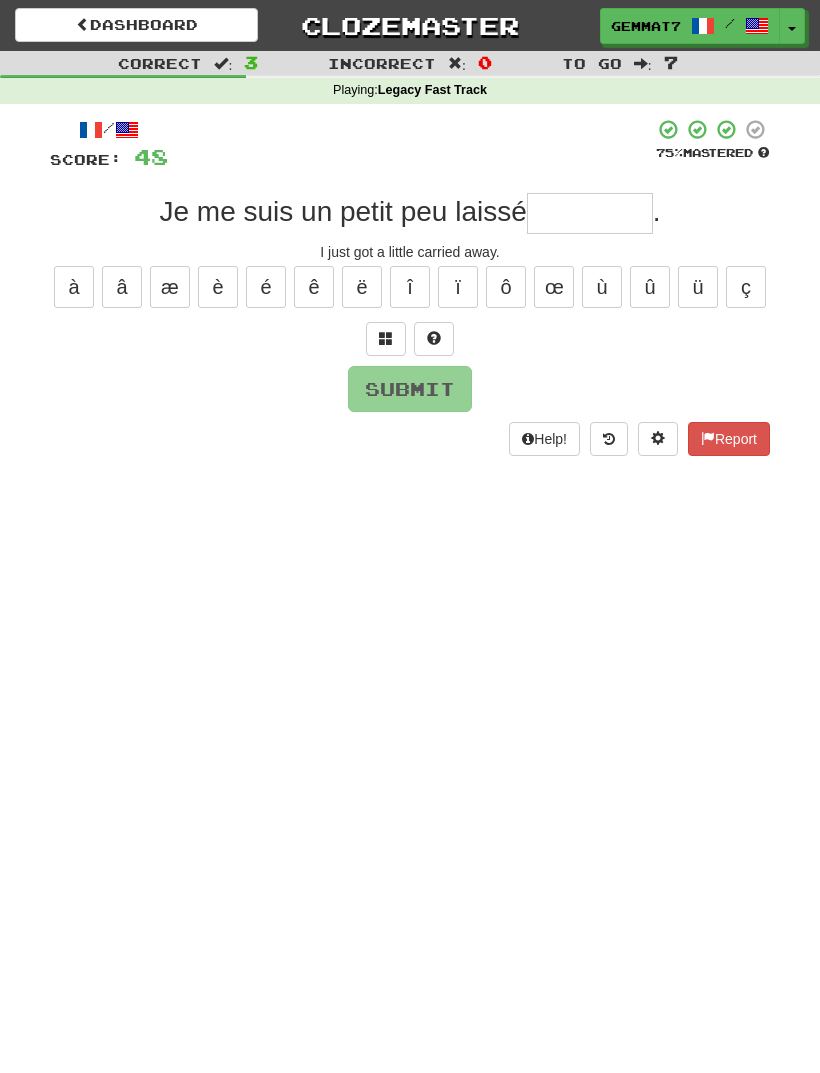 click at bounding box center [386, 339] 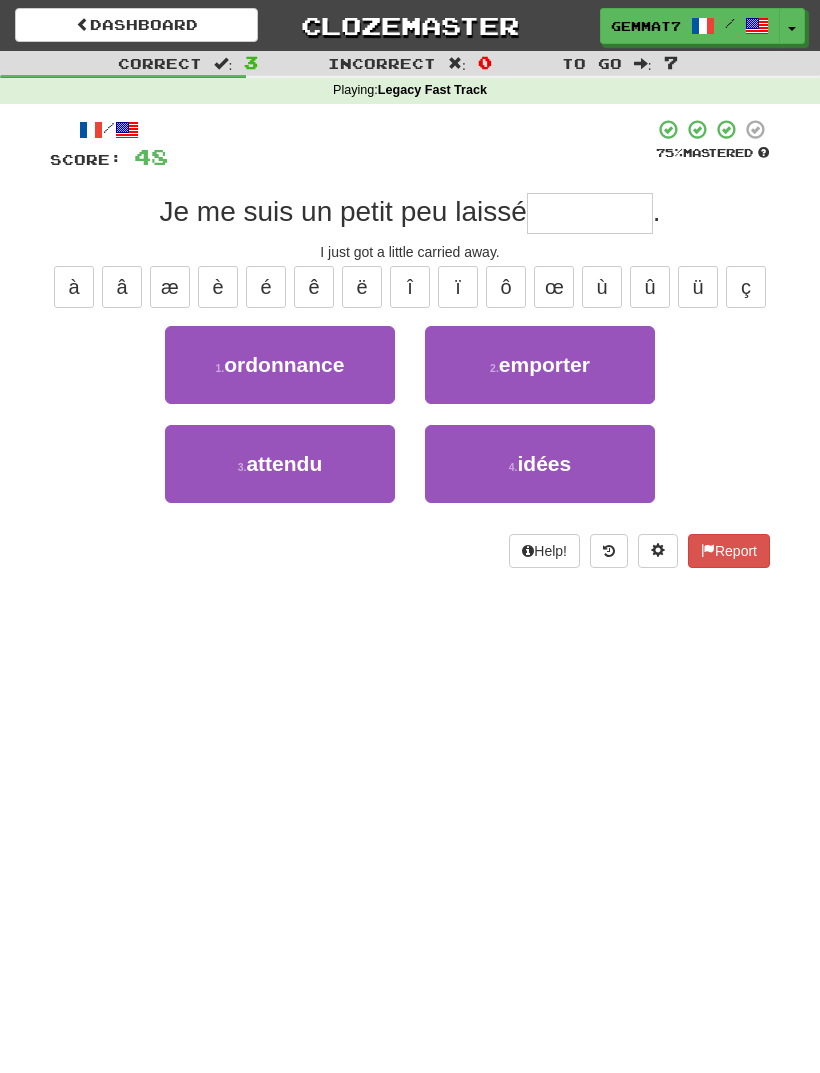 click on "2 .  emporter" at bounding box center (540, 365) 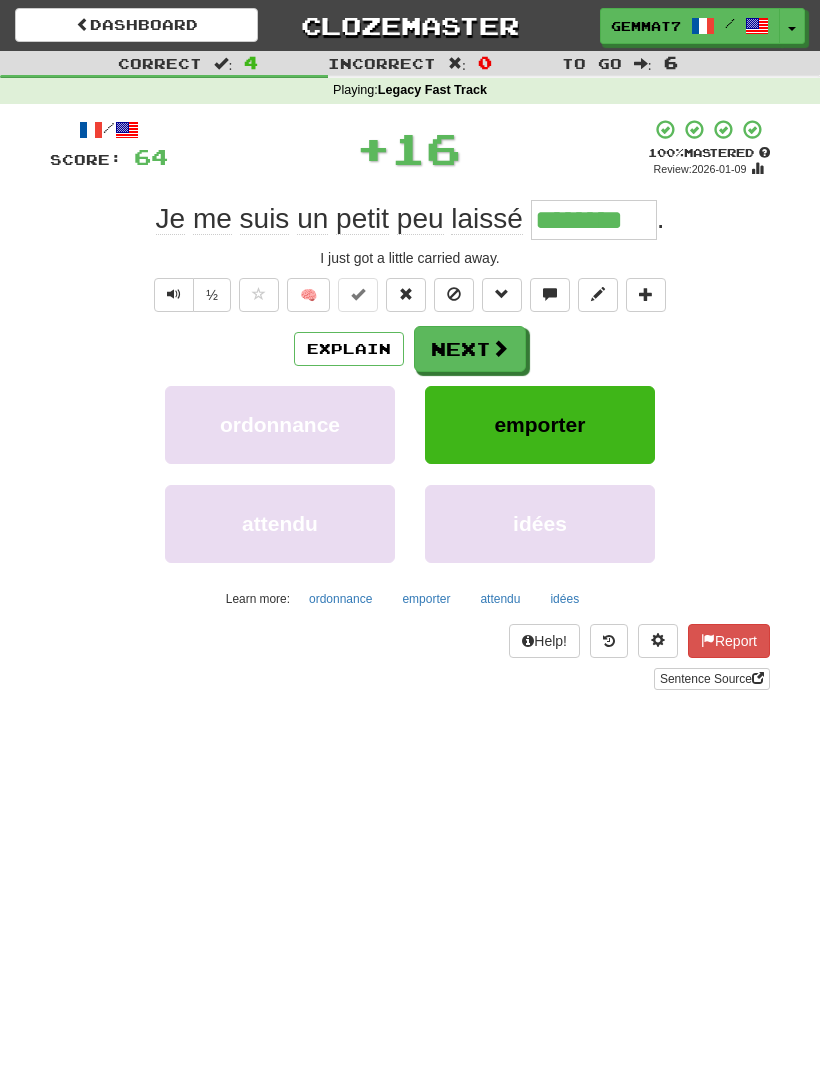 click at bounding box center (500, 348) 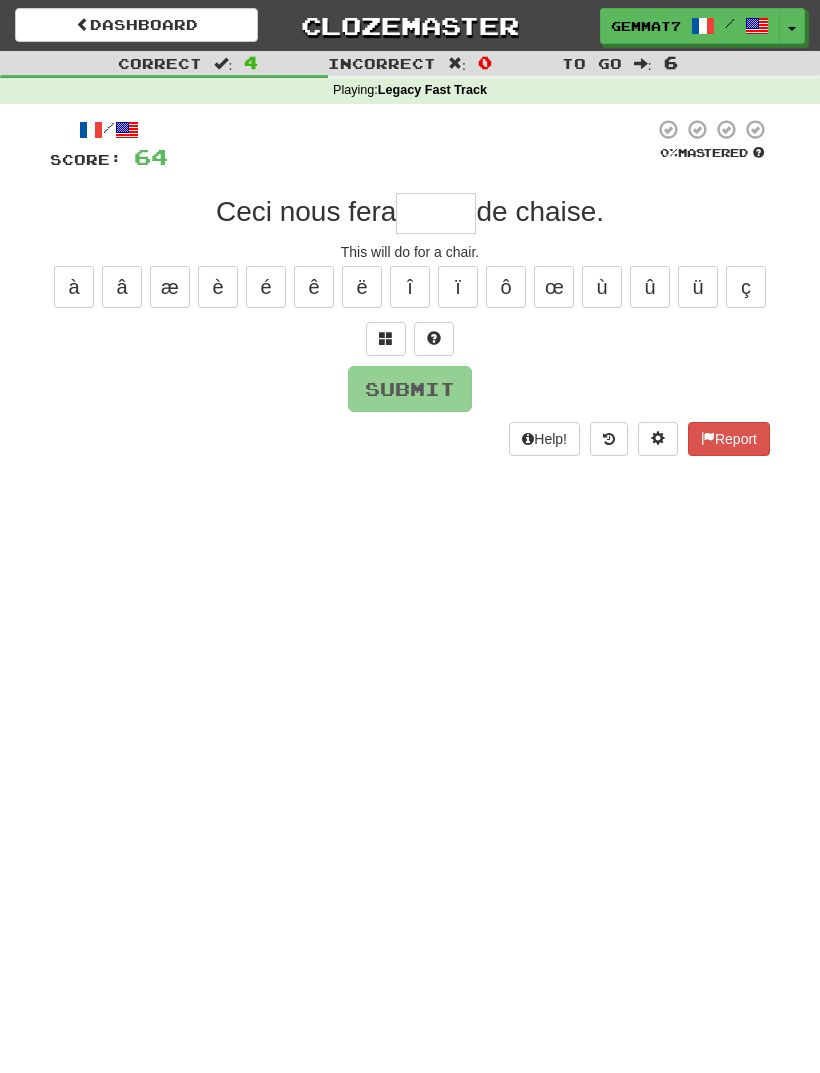type on "*" 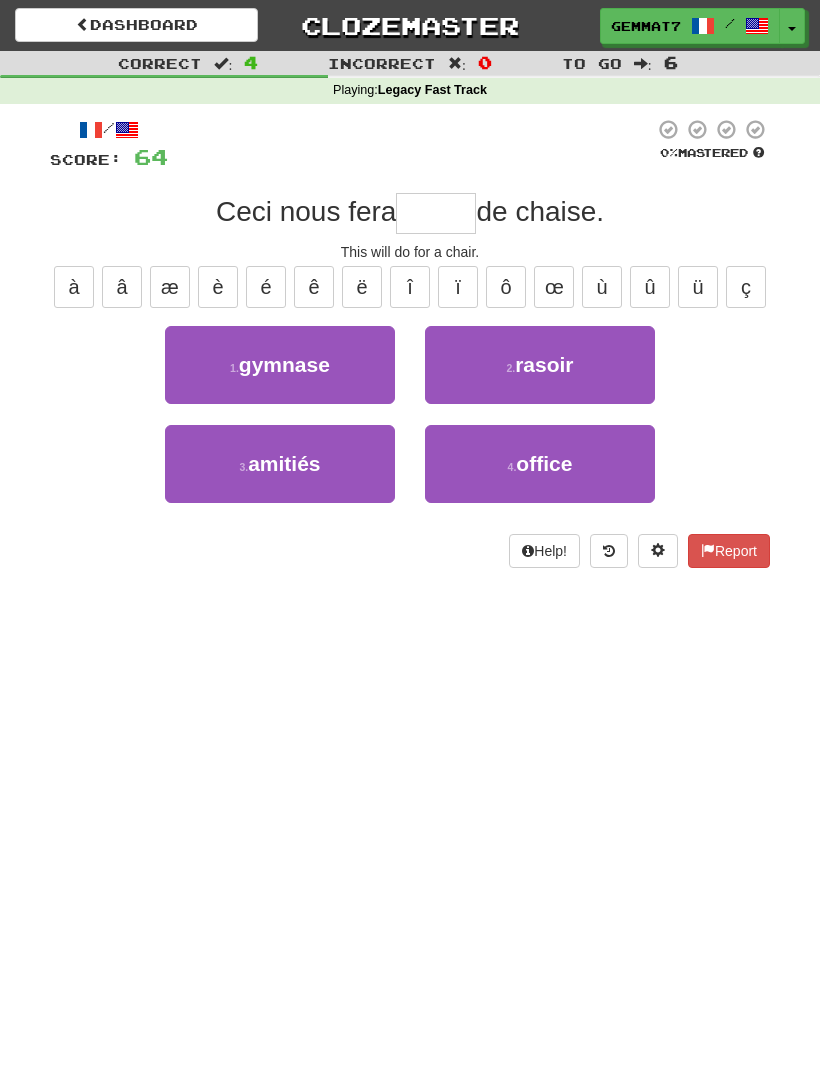 type on "*" 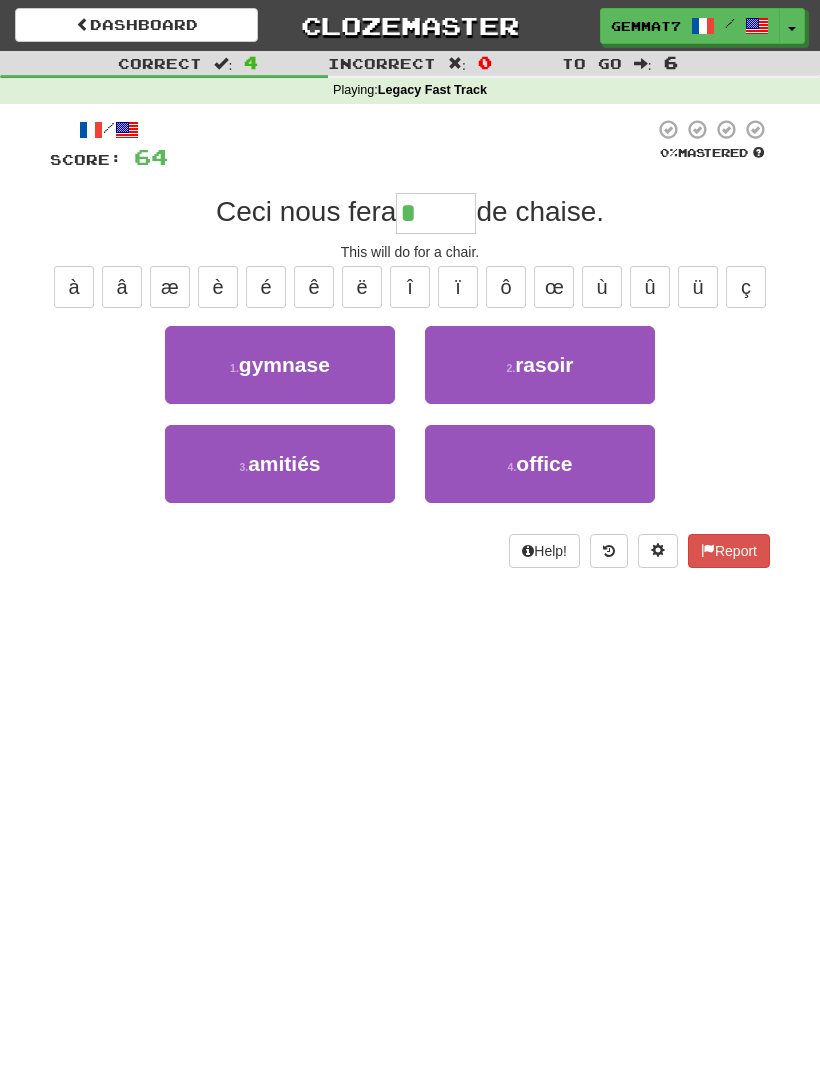 click on "4 .  office" at bounding box center [540, 464] 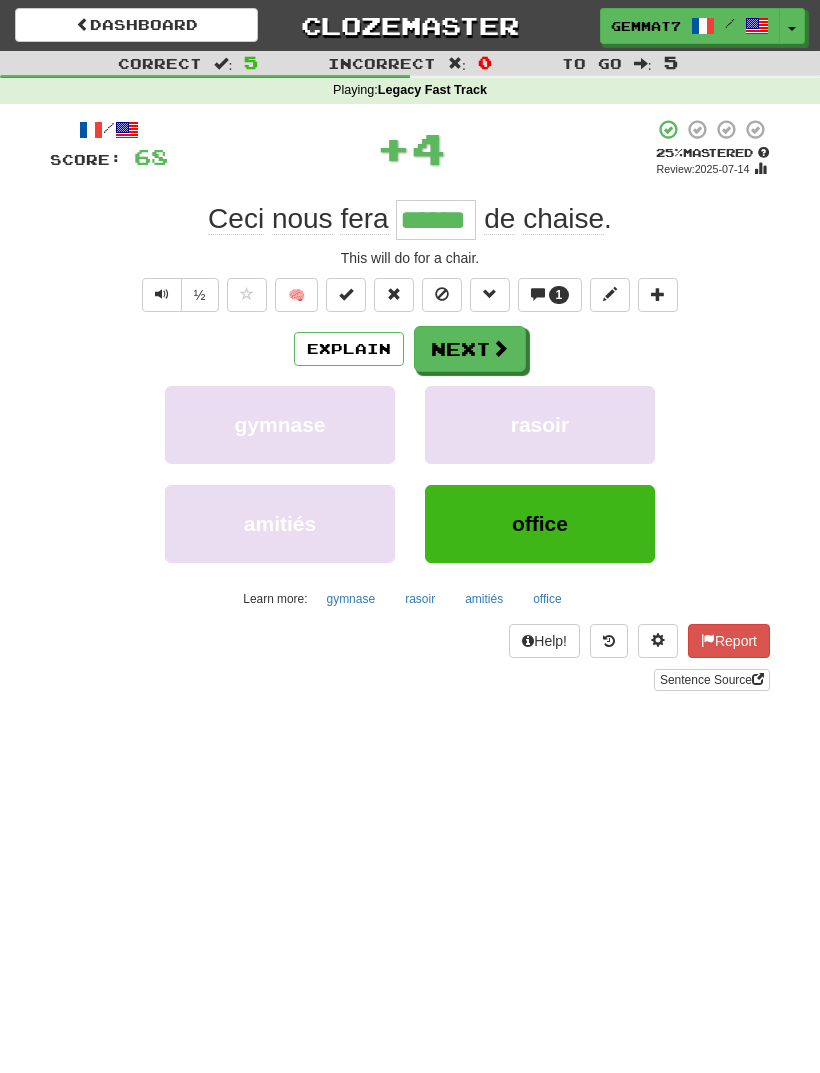 click on "Explain" at bounding box center (349, 349) 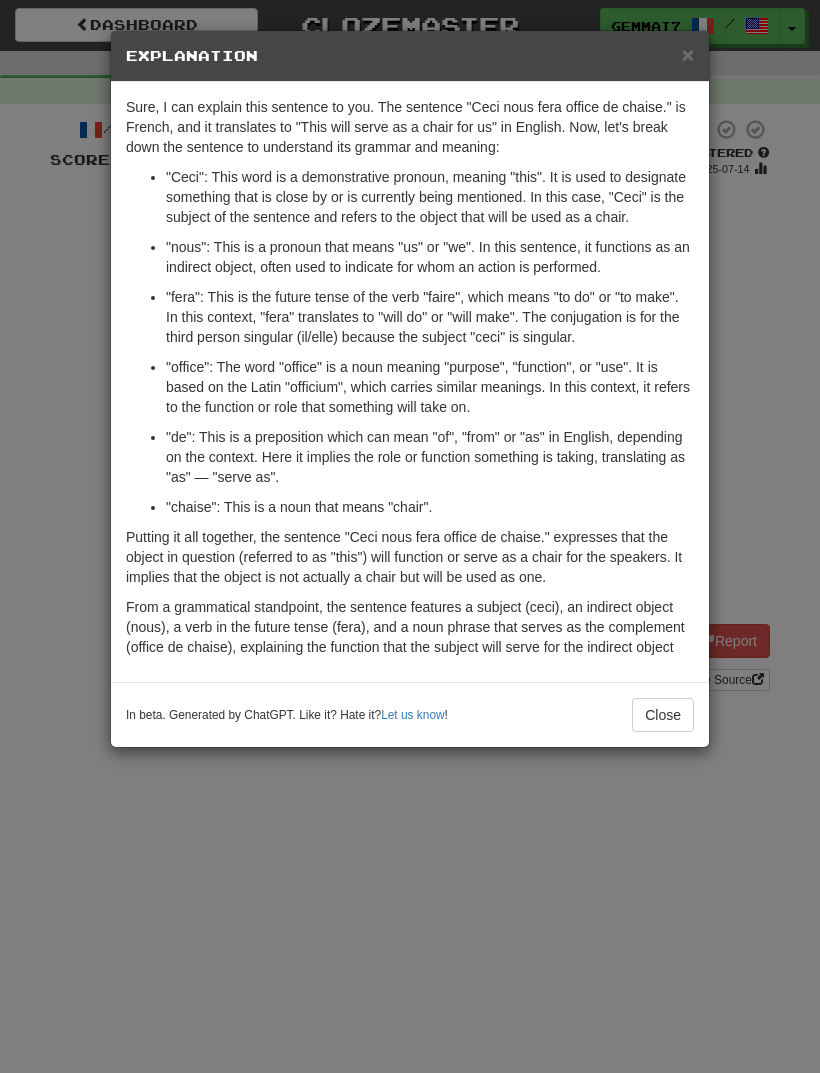 click on "× Explanation Sure, I can explain this sentence to you. The sentence "Ceci nous fera office de chaise." is French, and it translates to "This will serve as a chair for us" in English. Now, let's break down the sentence to understand its grammar and meaning:
"Ceci": This word is a demonstrative pronoun, meaning "this". It is used to designate something that is close by or is currently being mentioned. In this case, "Ceci" is the subject of the sentence and refers to the object that will be used as a chair.
"nous": This is a pronoun that means "us" or "we". In this sentence, it functions as an indirect object, often used to indicate for whom an action is performed.
"fera": This is the future tense of the verb "faire", which means "to do" or "to make". In this context, "fera" translates to "will do" or "will make". The conjugation is for the third person singular (il/elle) because the subject "ceci" is singular.
"chaise": This is a noun that means "chair".
Let us know" at bounding box center [410, 536] 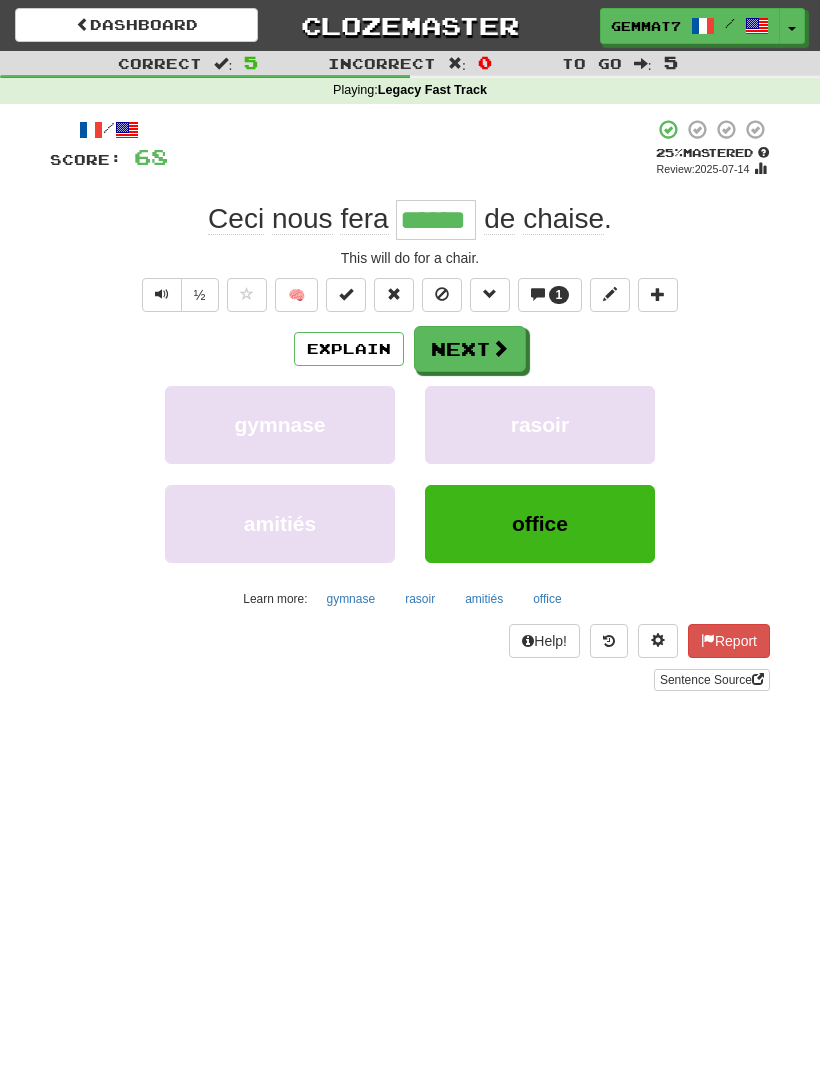 click on "Next" at bounding box center [470, 349] 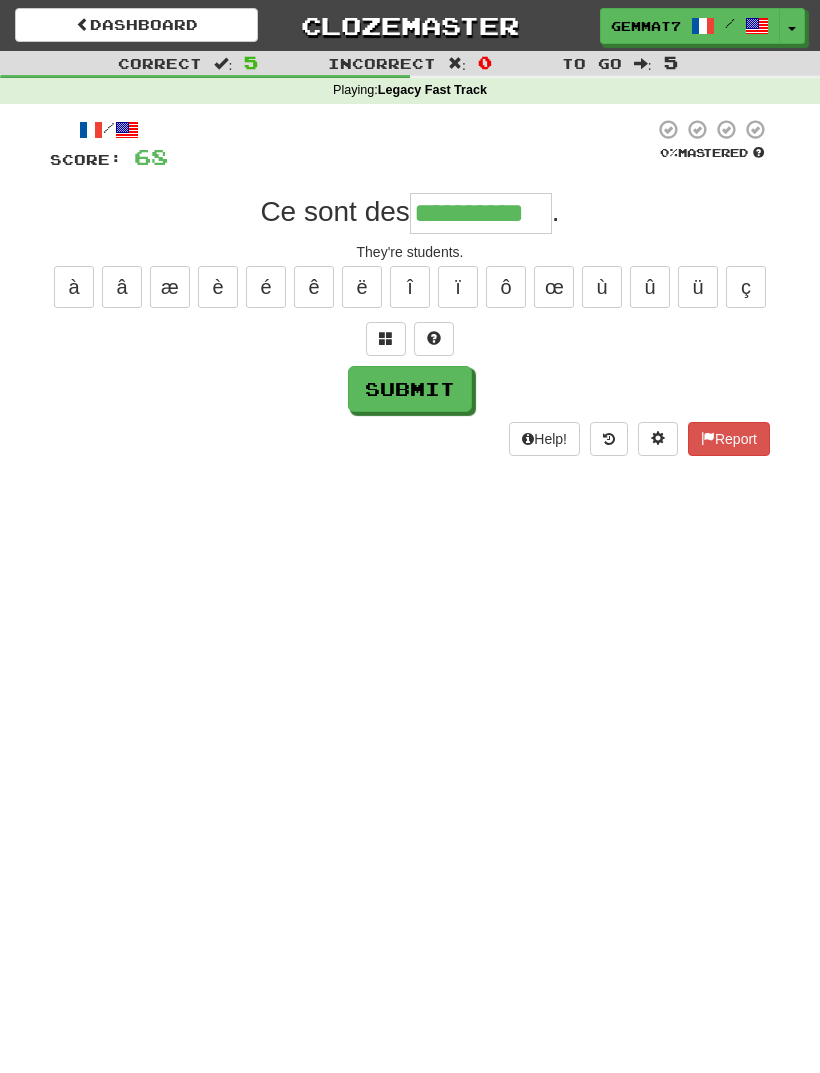 type on "**********" 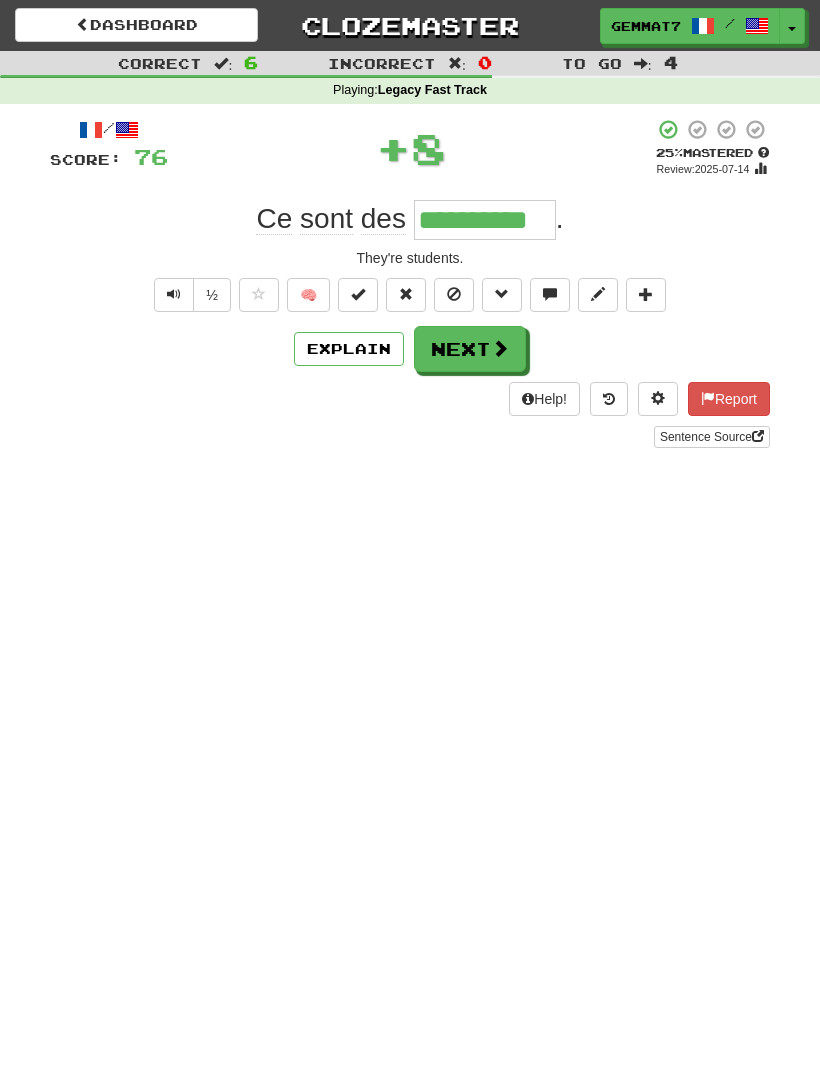click on "Next" at bounding box center (470, 349) 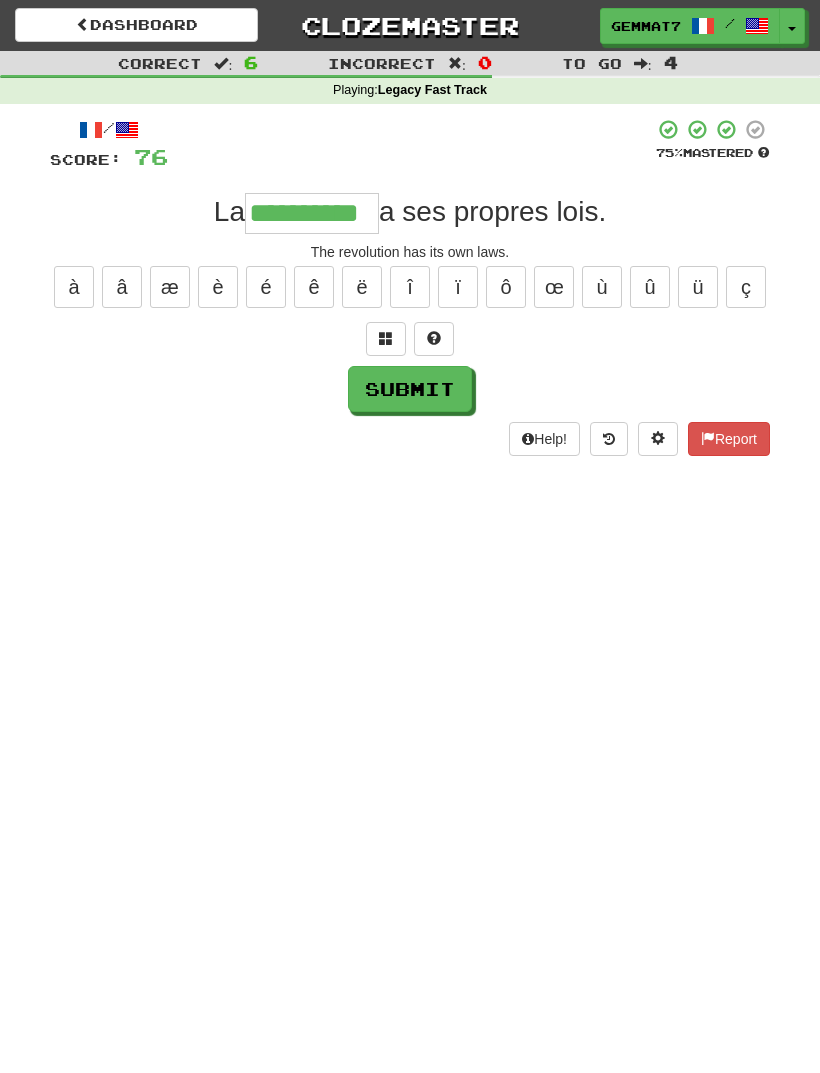 type on "**********" 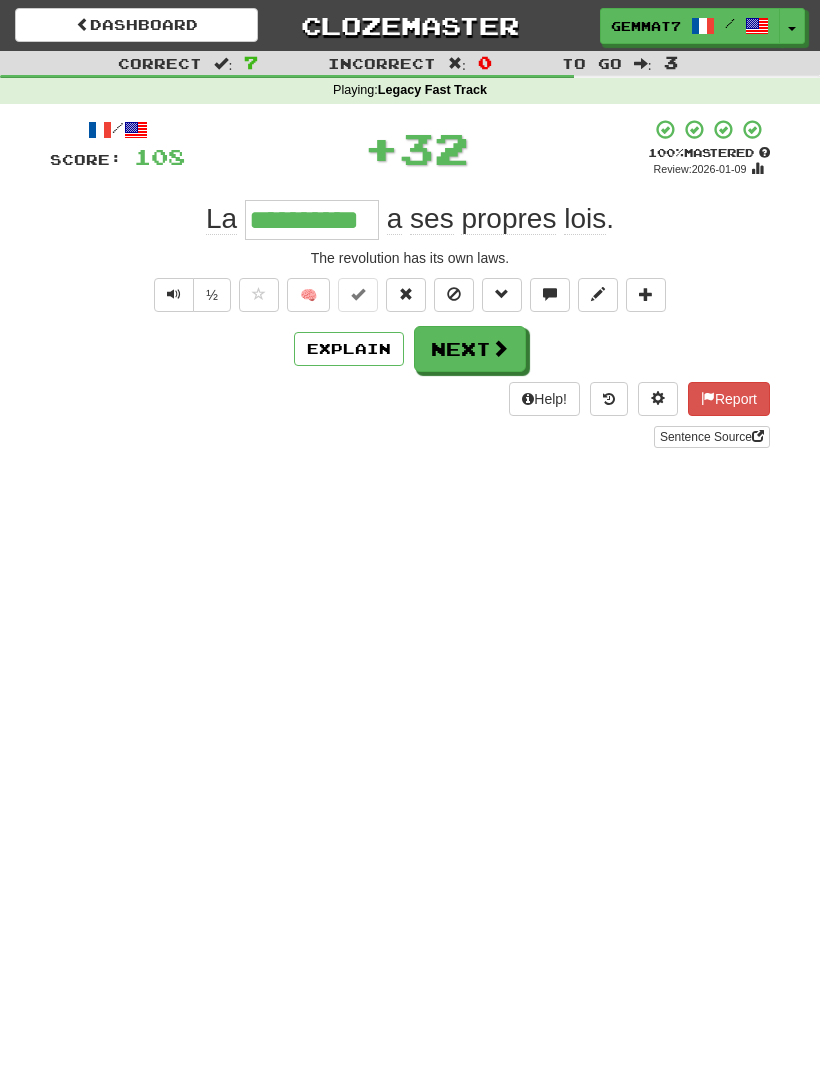 click on "Next" at bounding box center [470, 349] 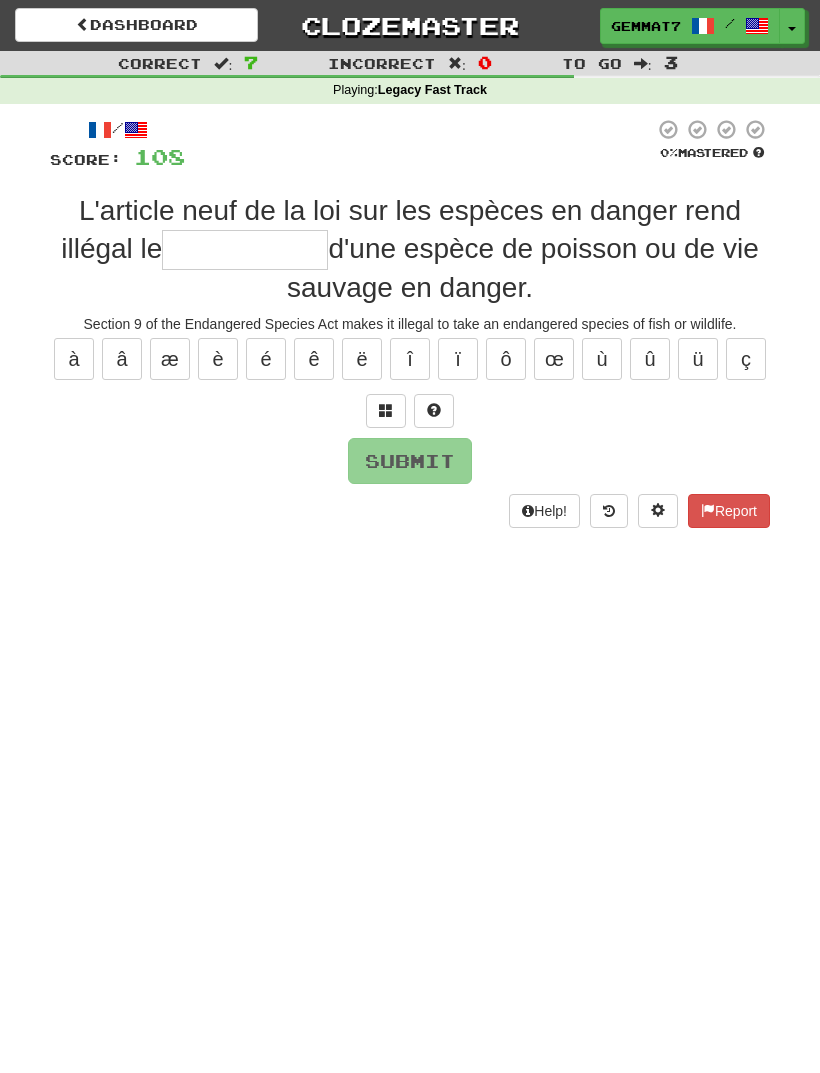 type on "*" 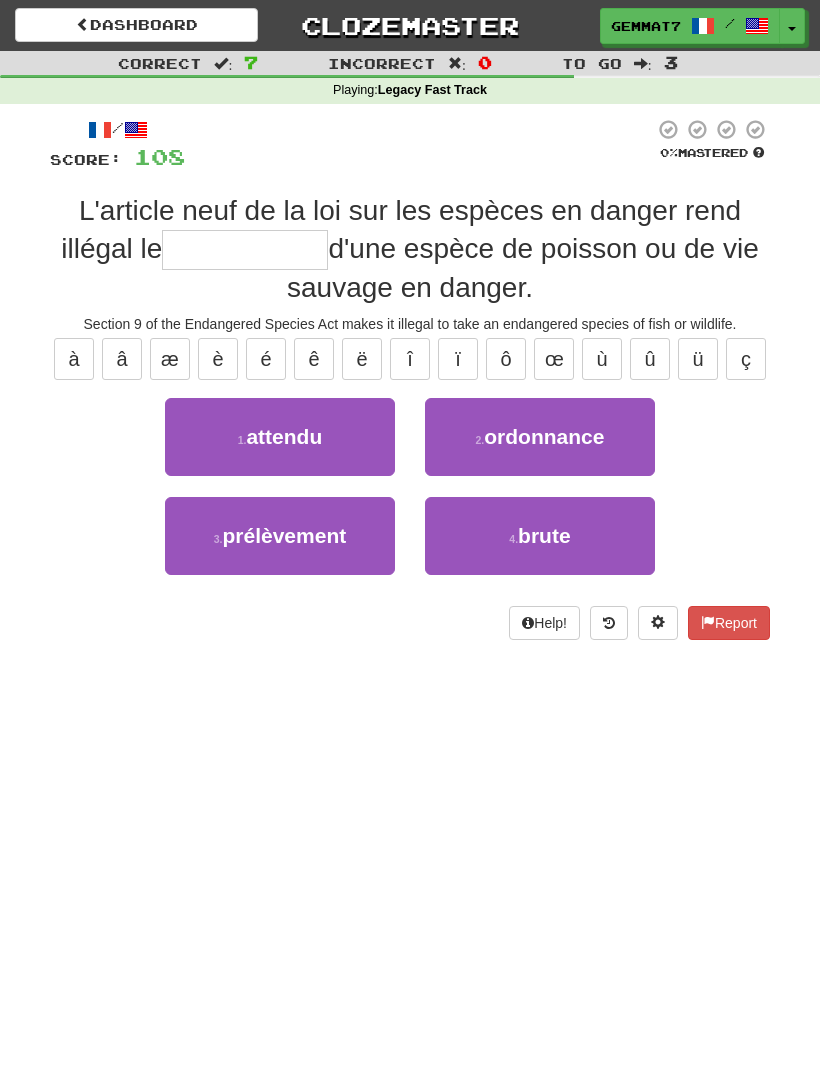 type on "*" 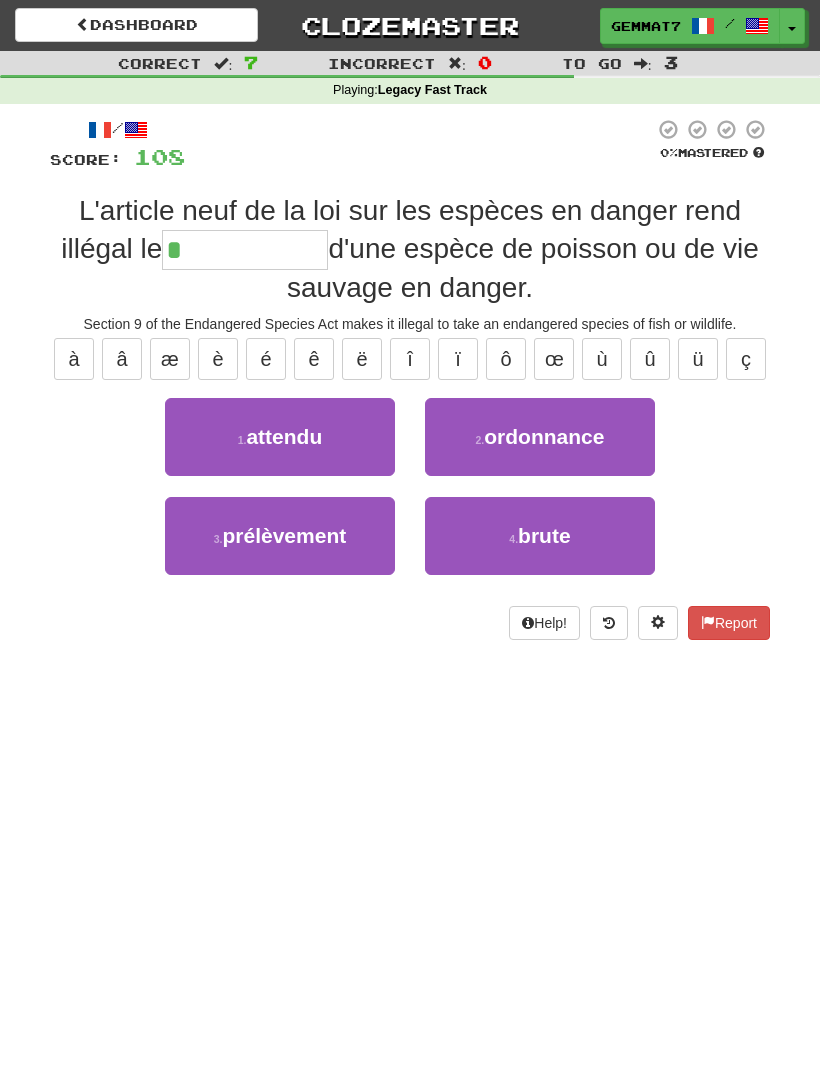 click on "3 .  prélèvement" at bounding box center [280, 536] 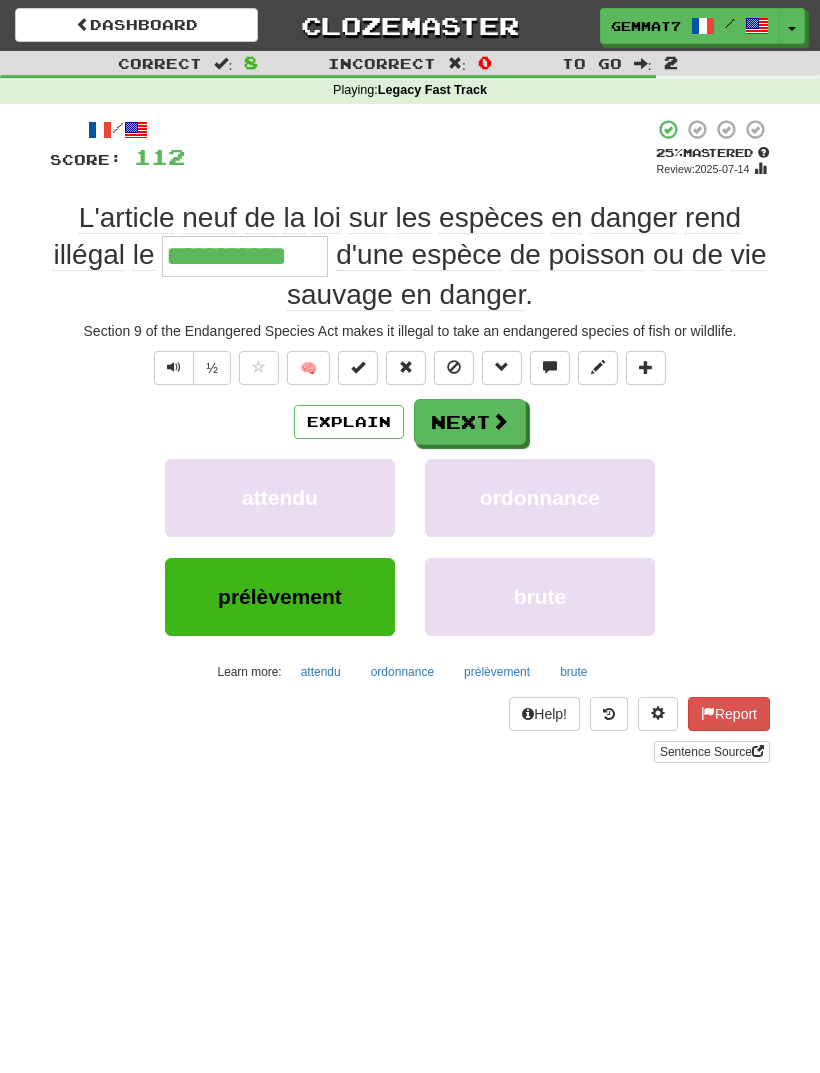 click on "Next" at bounding box center (470, 422) 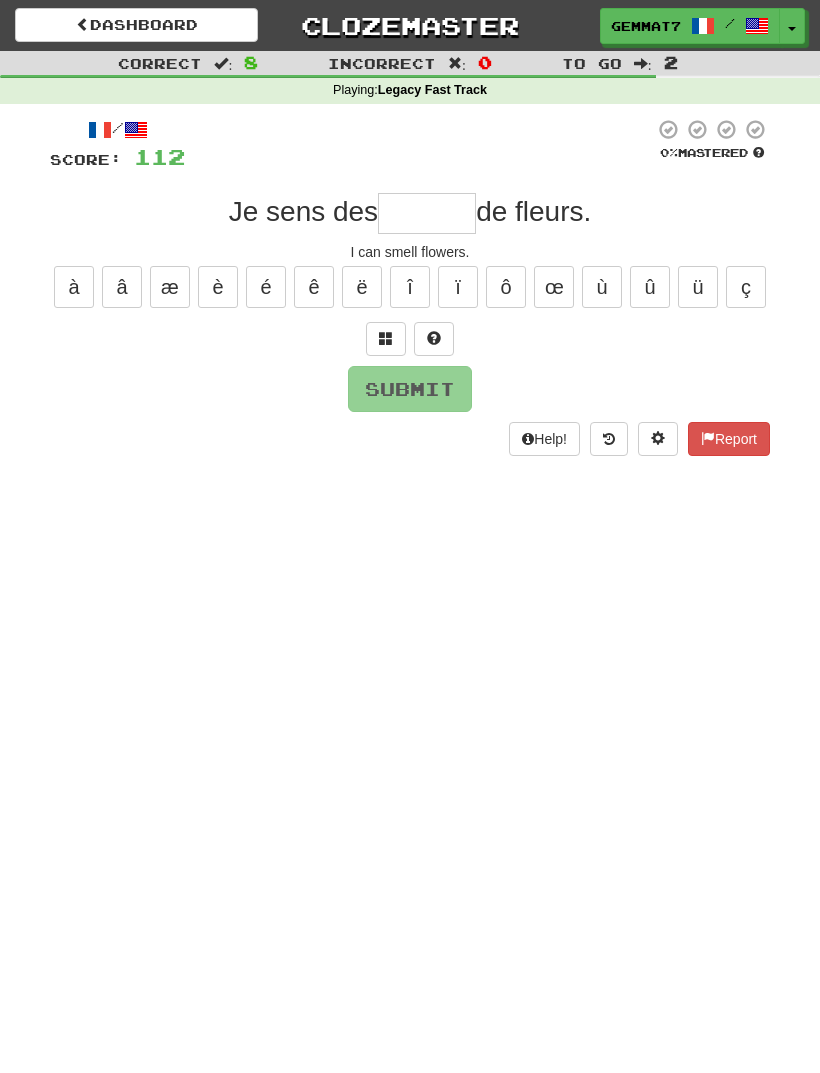 type on "*" 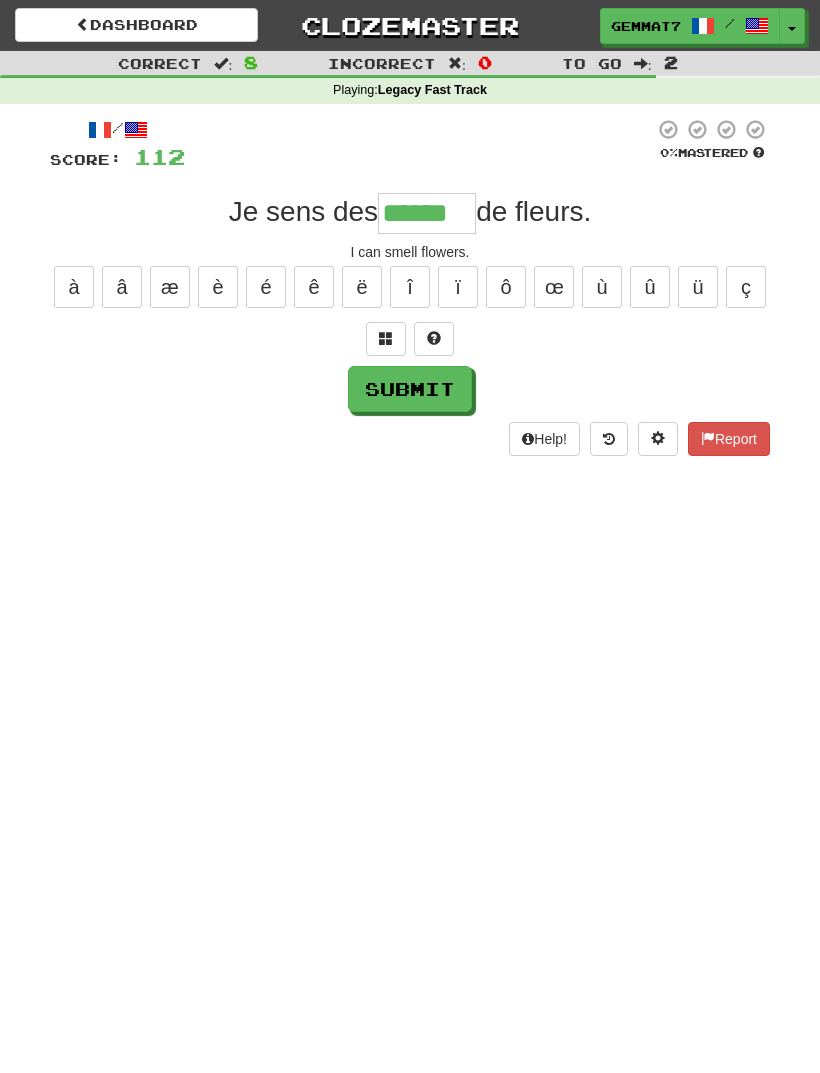 type on "******" 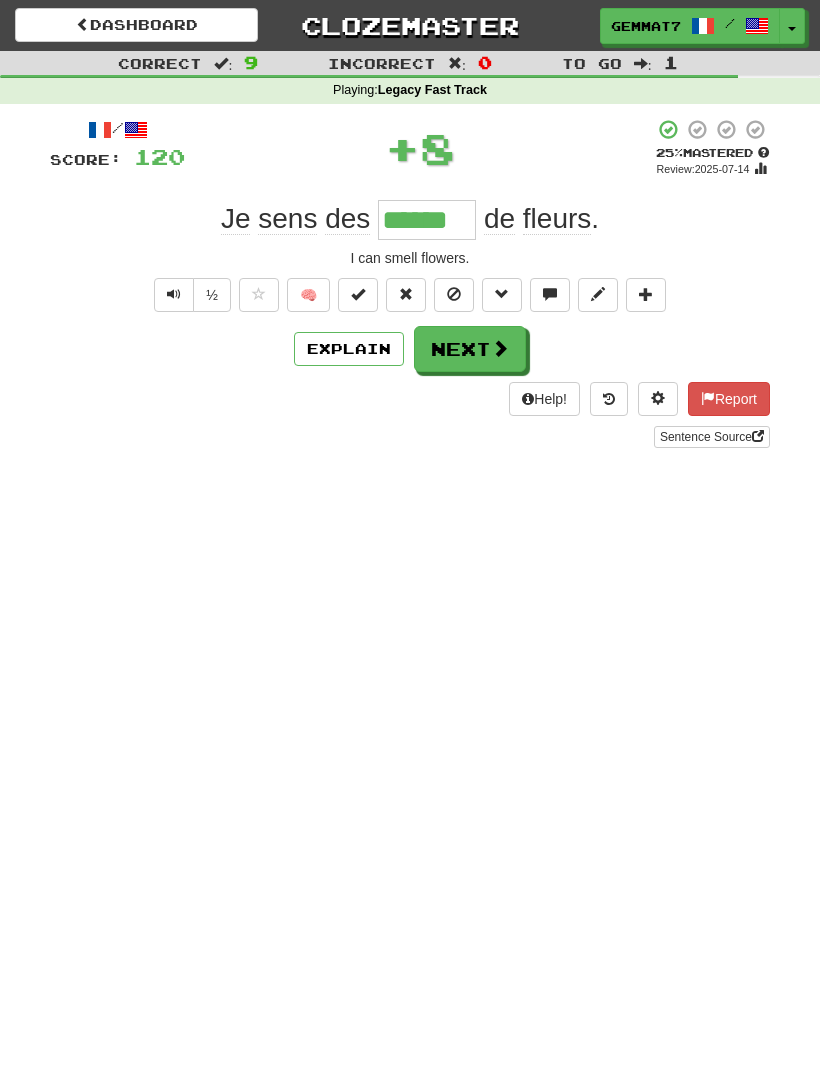 click on "Next" at bounding box center [470, 349] 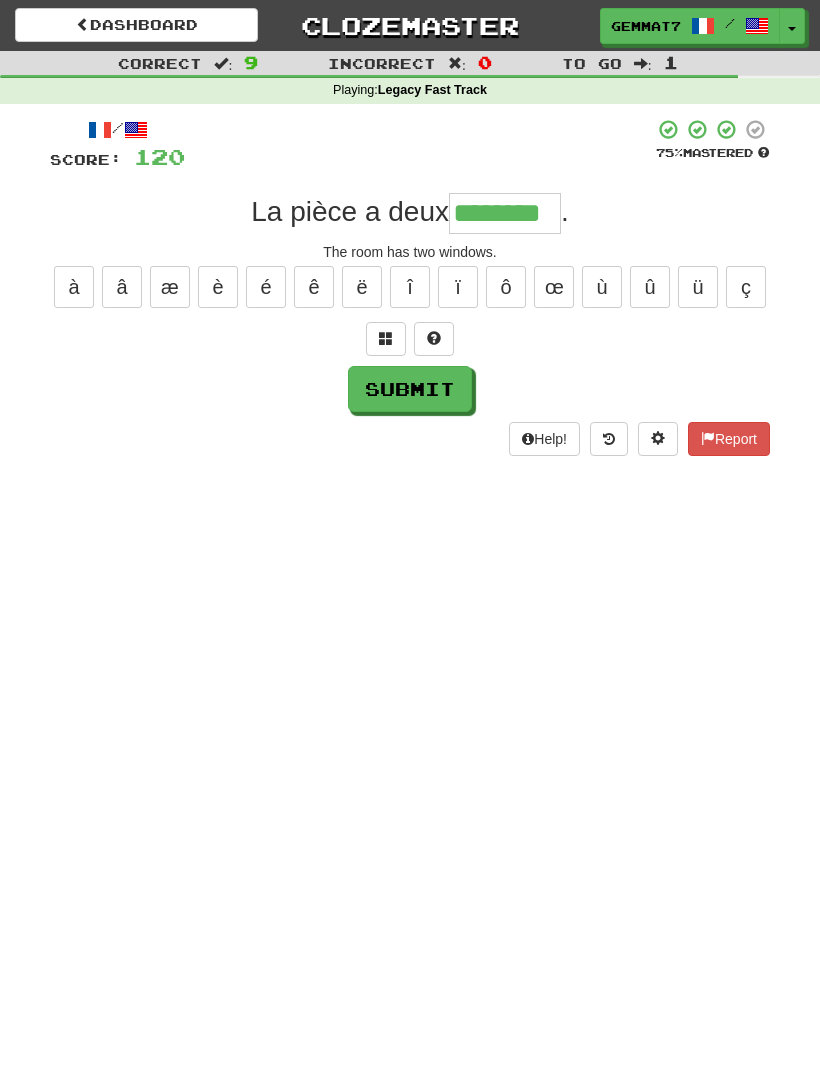 type on "********" 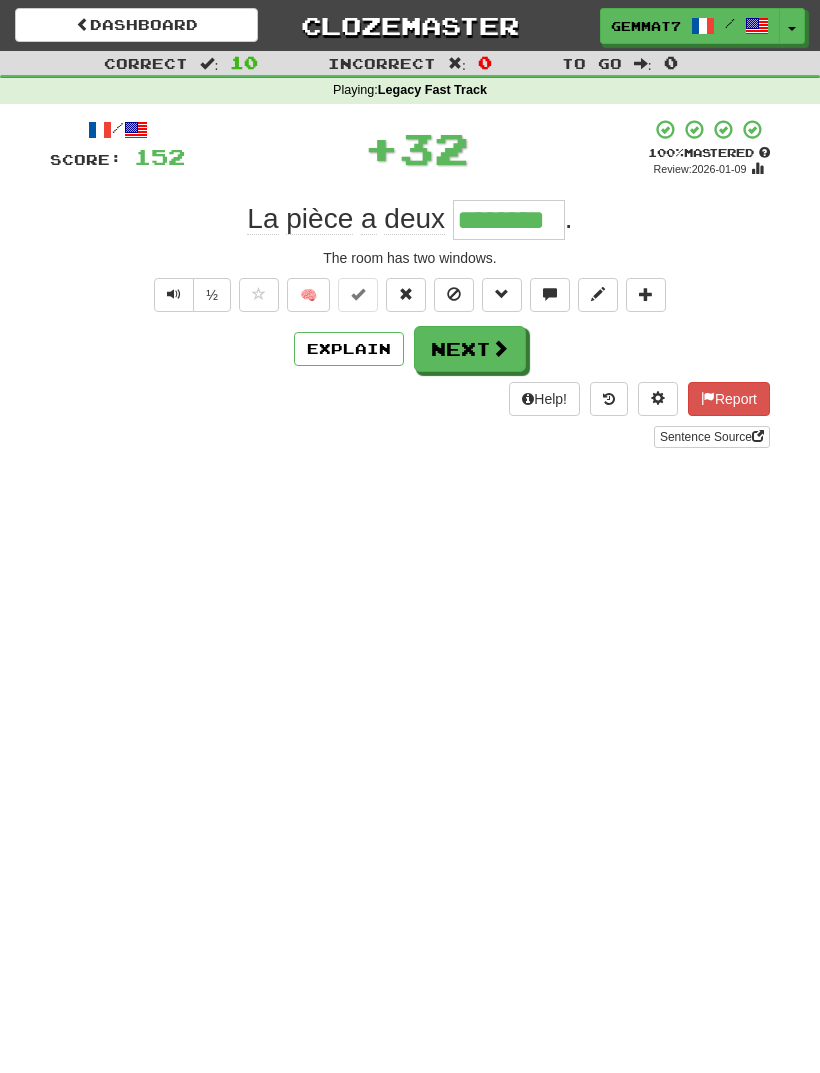 click on "Next" at bounding box center (470, 349) 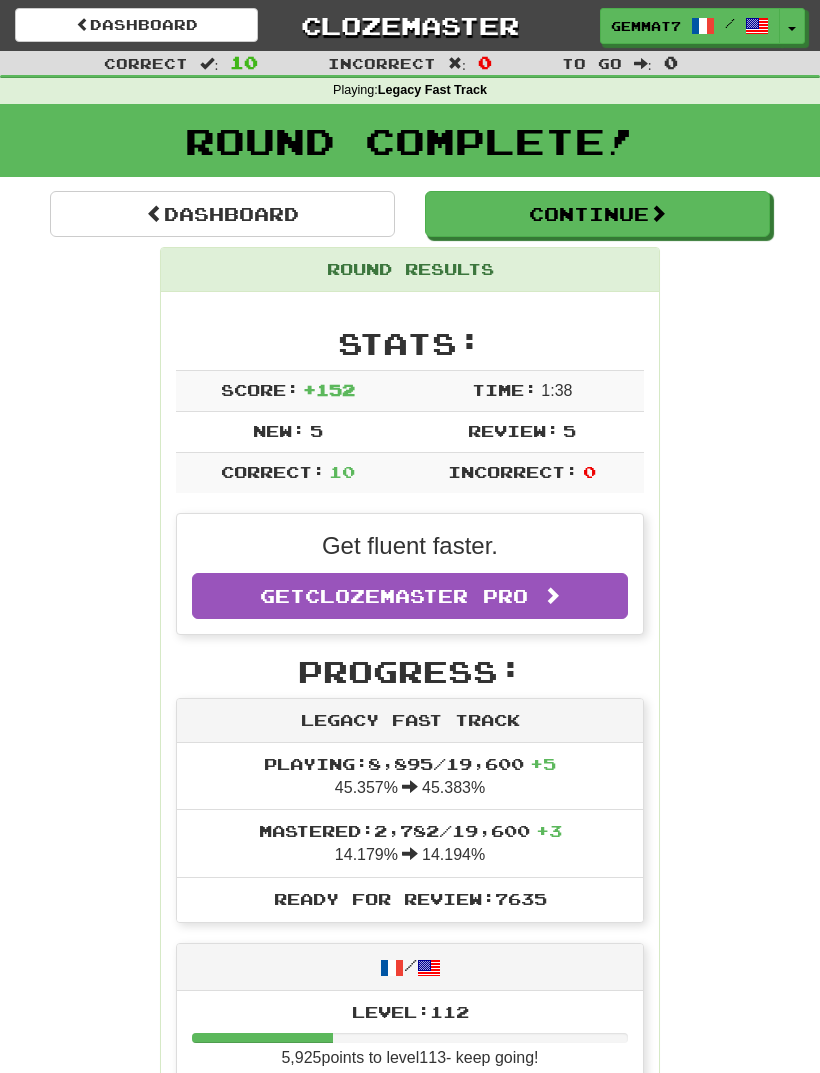 click on "Continue" at bounding box center (597, 214) 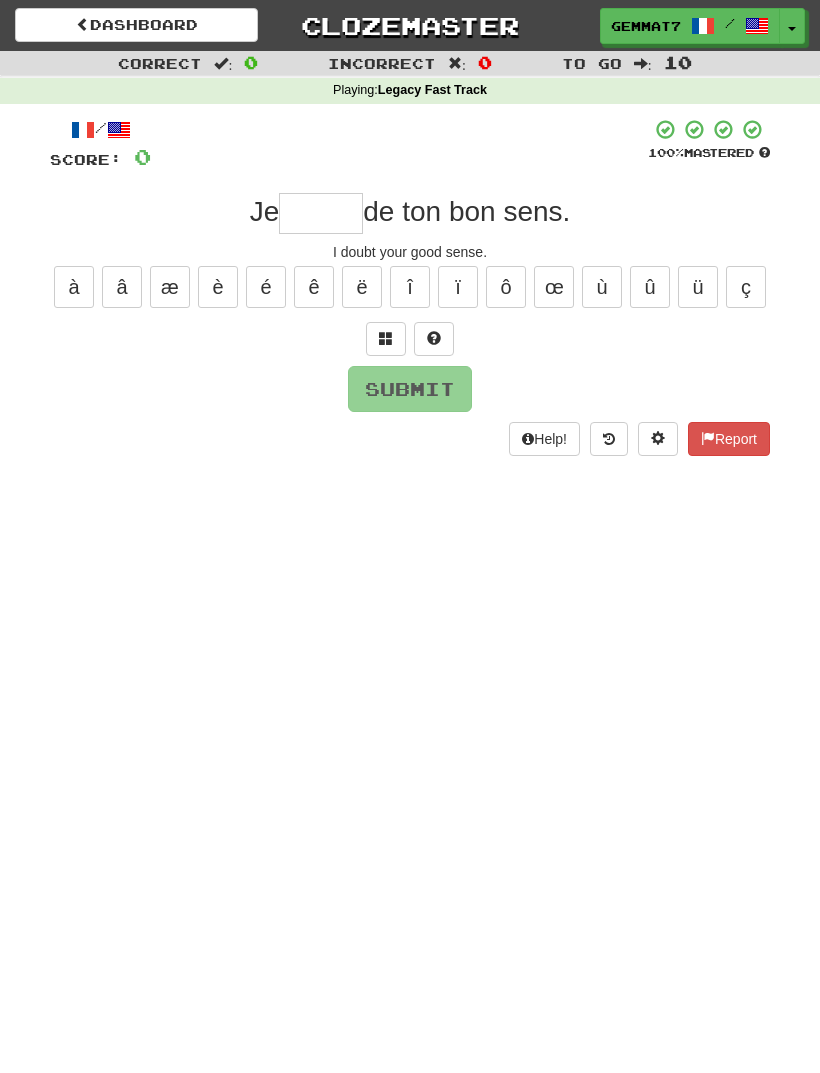 click at bounding box center (321, 213) 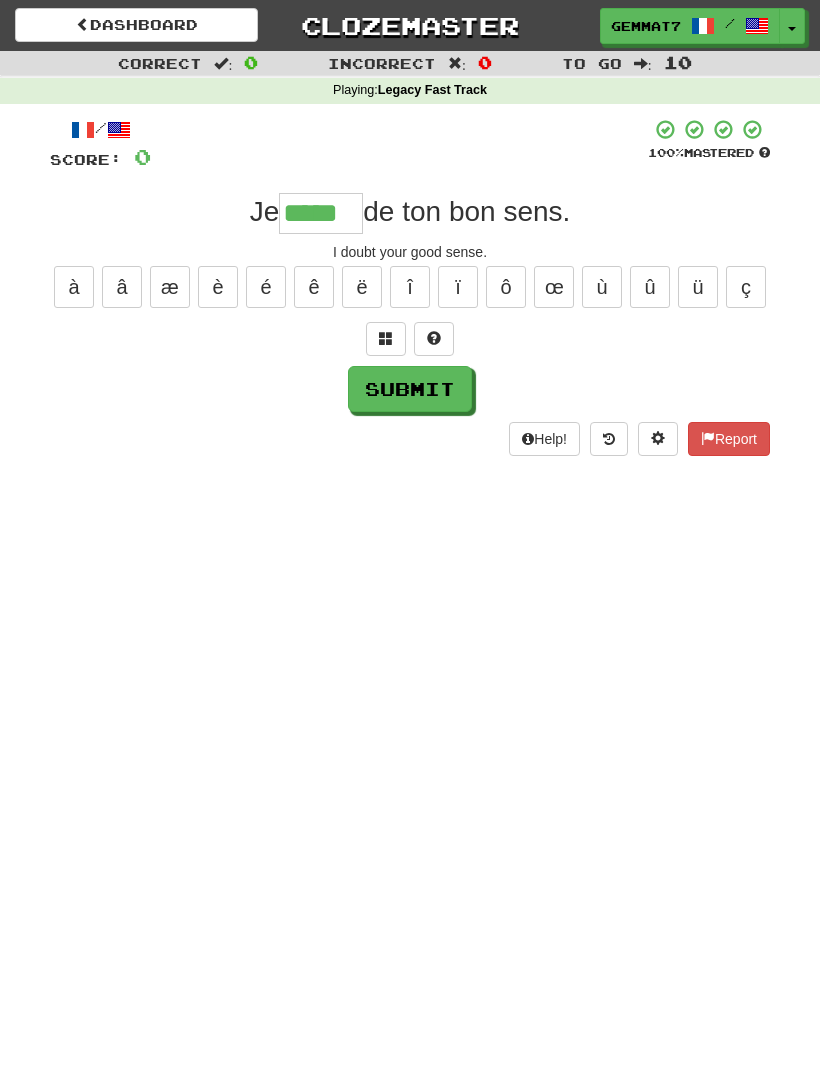 type on "*****" 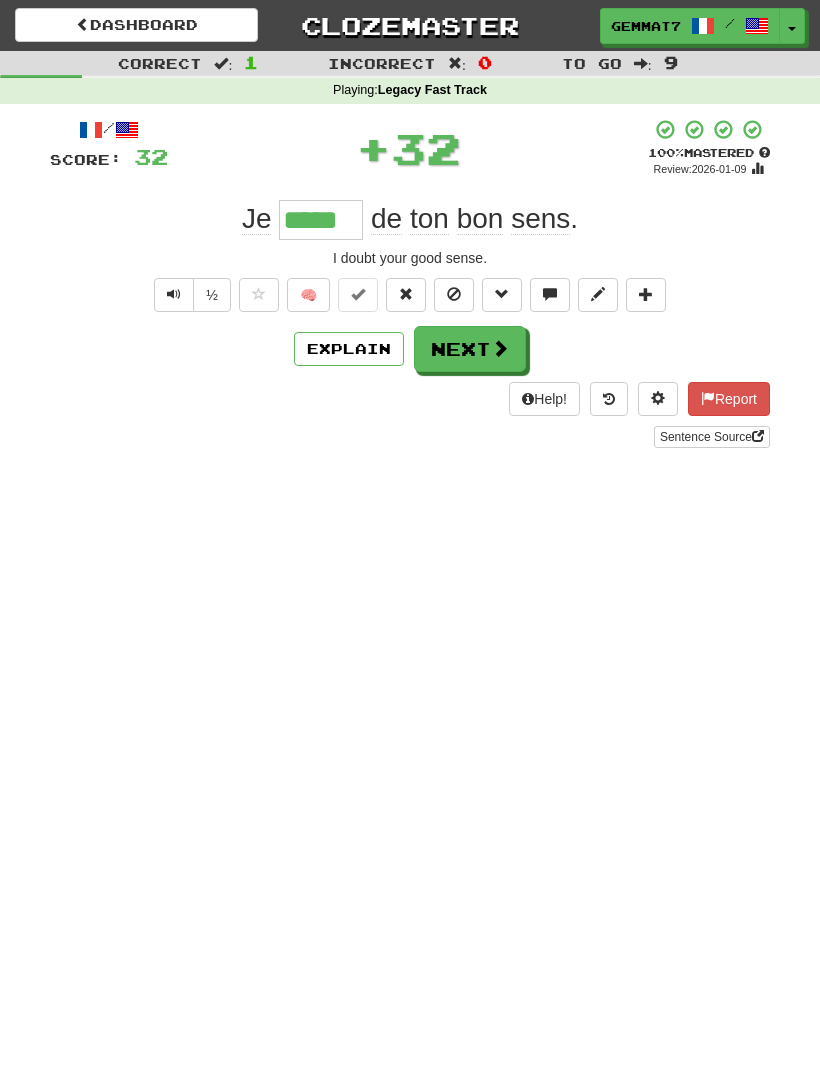 click at bounding box center (500, 348) 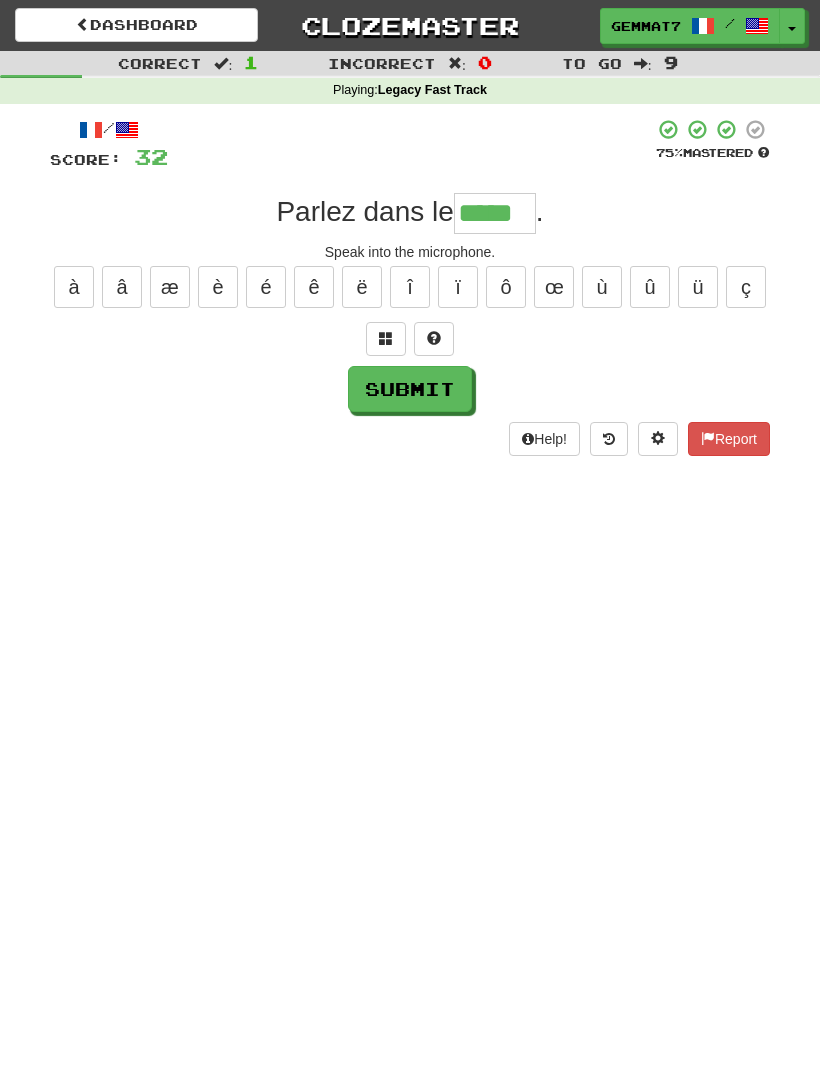 type on "*****" 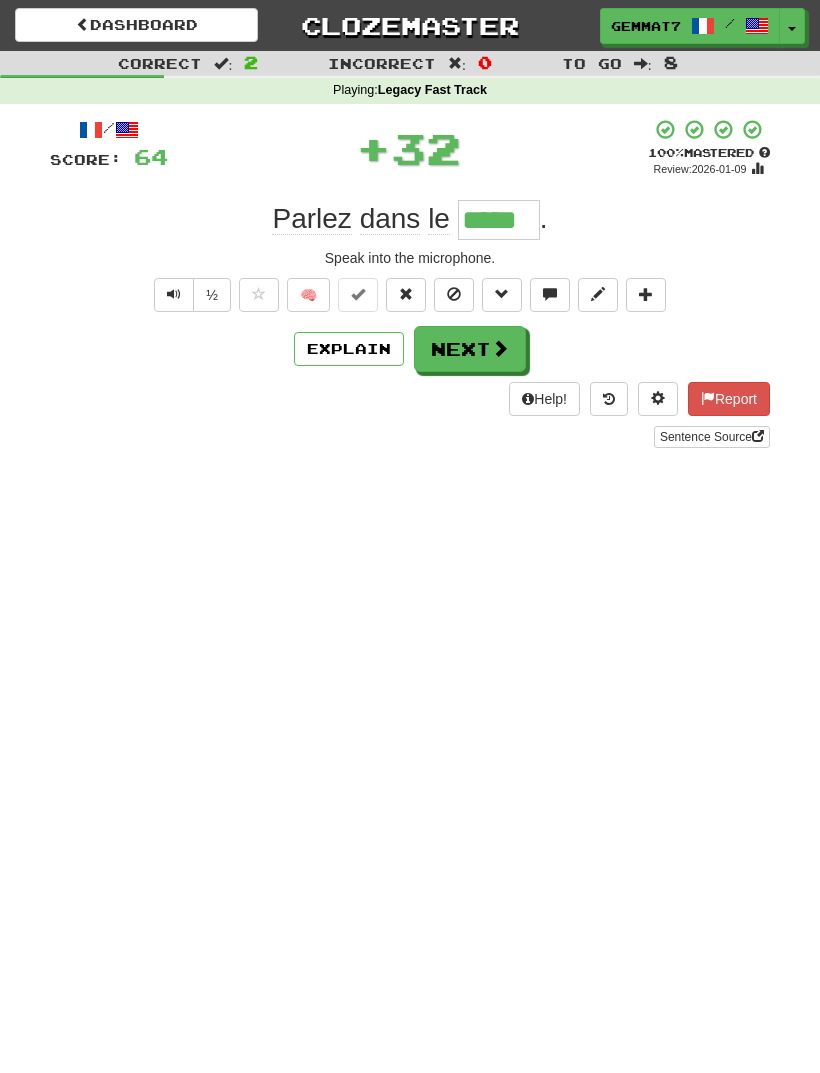 click on "Next" at bounding box center (470, 349) 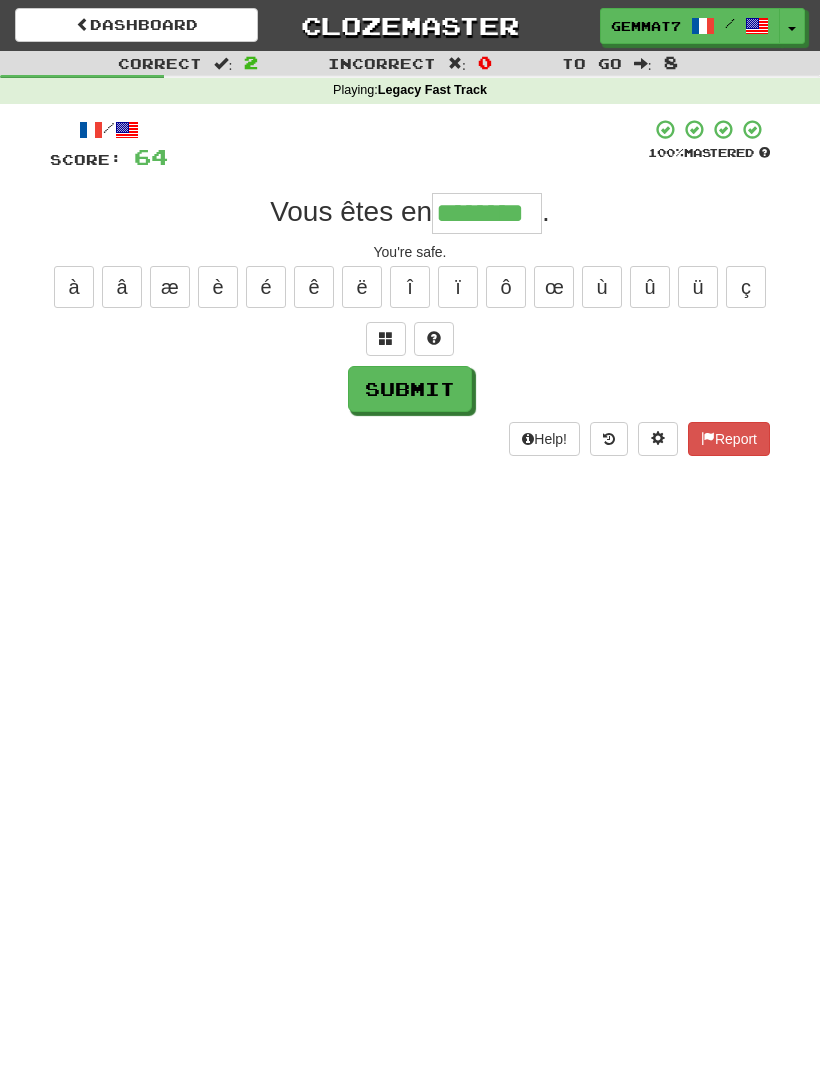 type on "********" 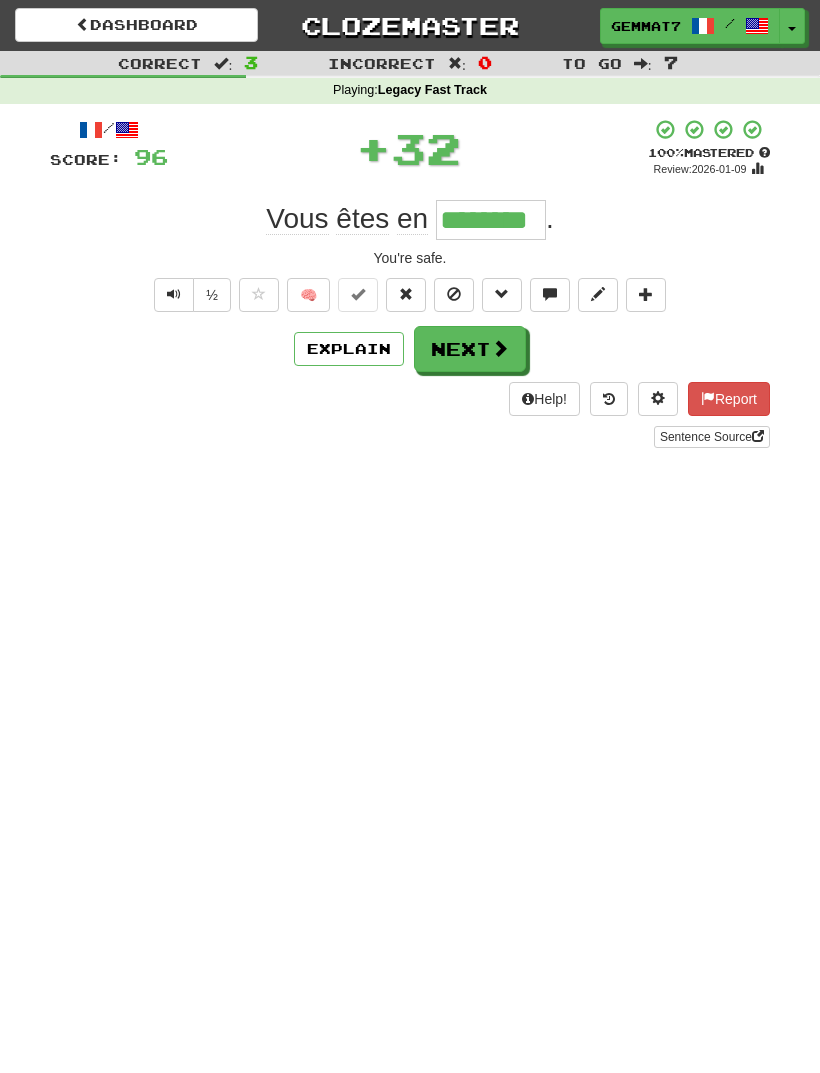click at bounding box center (500, 348) 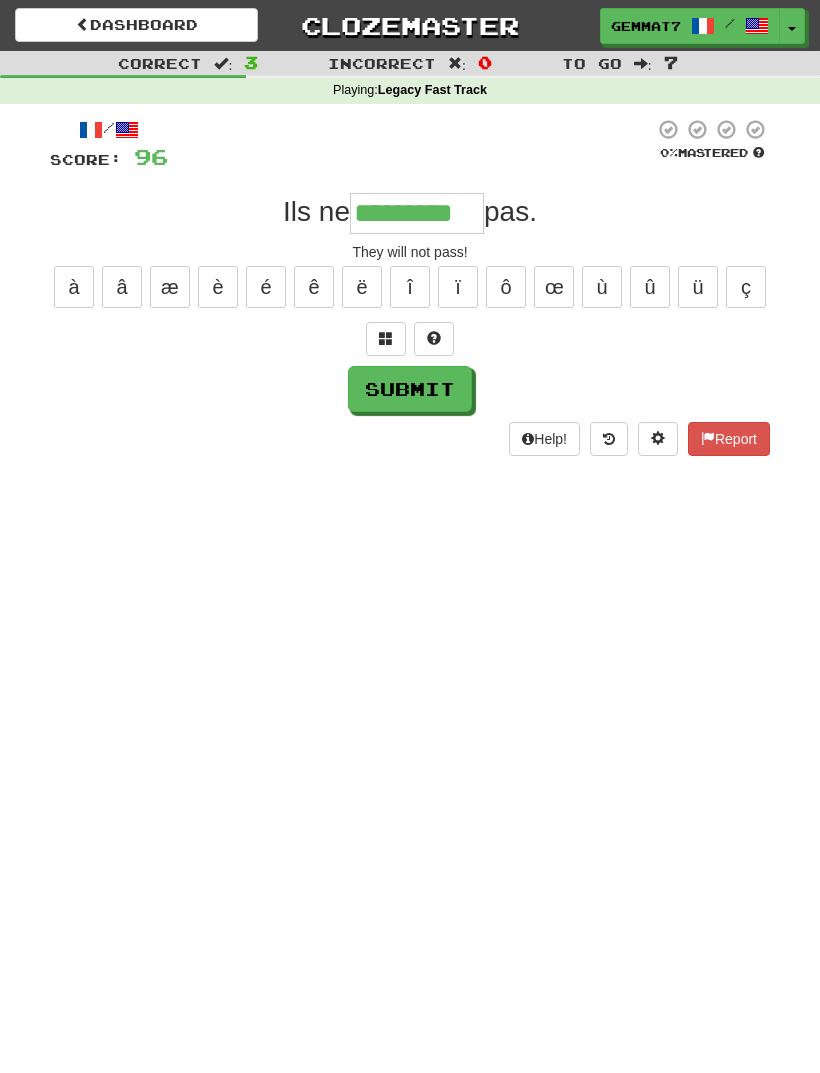 type on "*********" 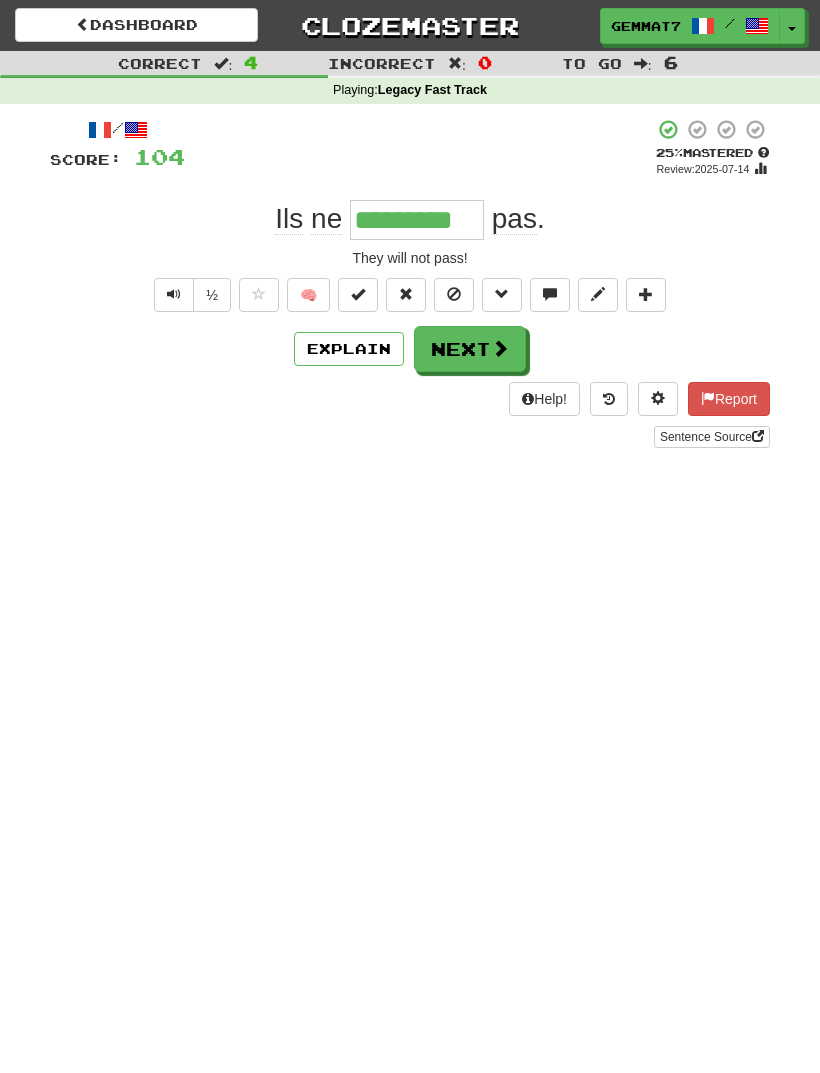 click on "Next" at bounding box center [470, 349] 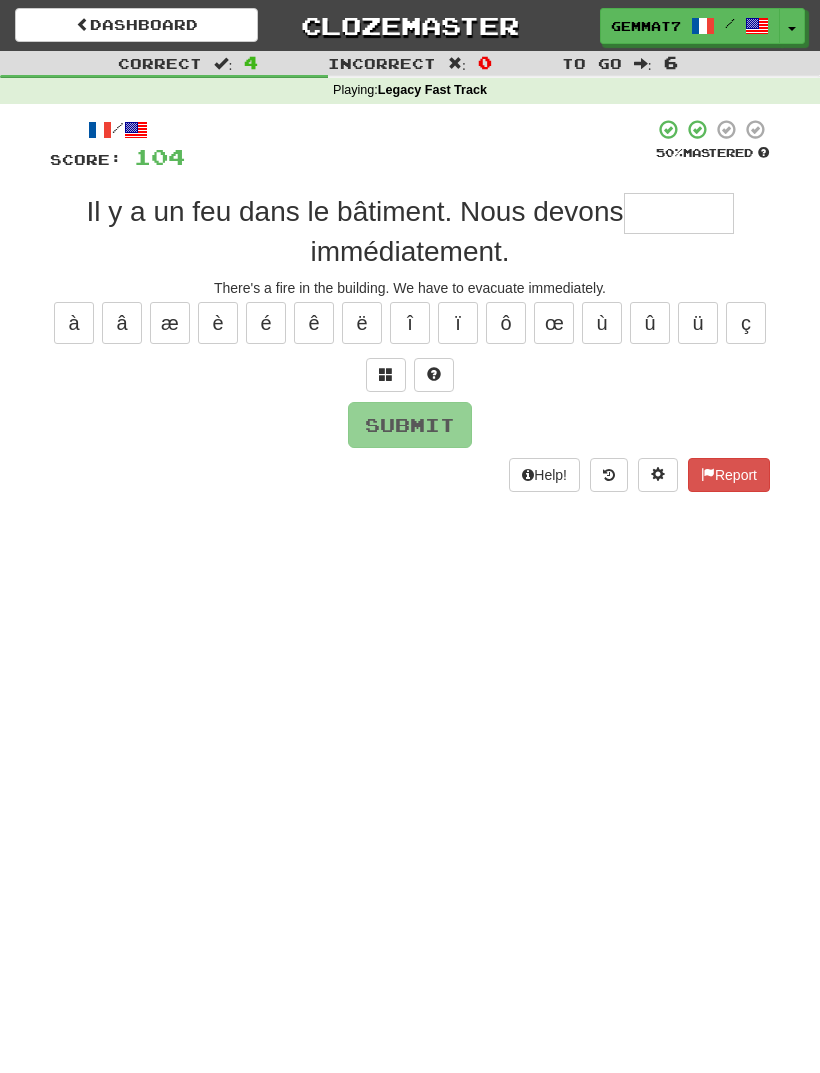 type on "*" 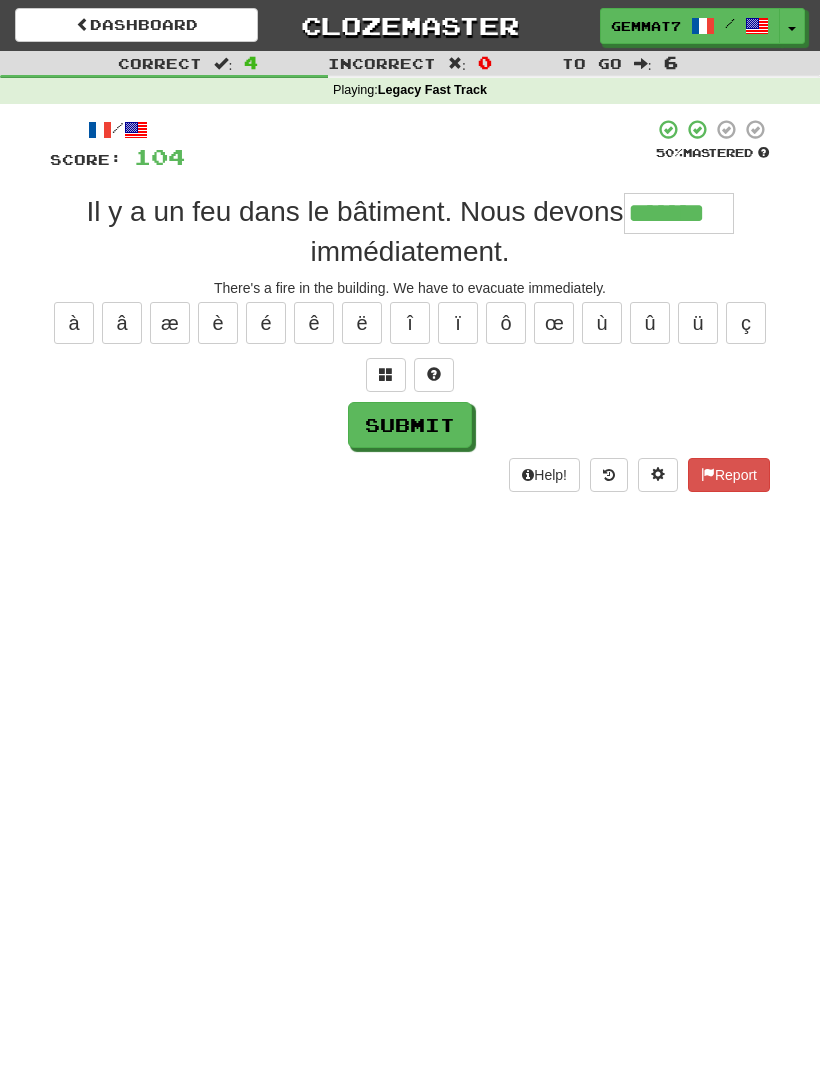 type on "*******" 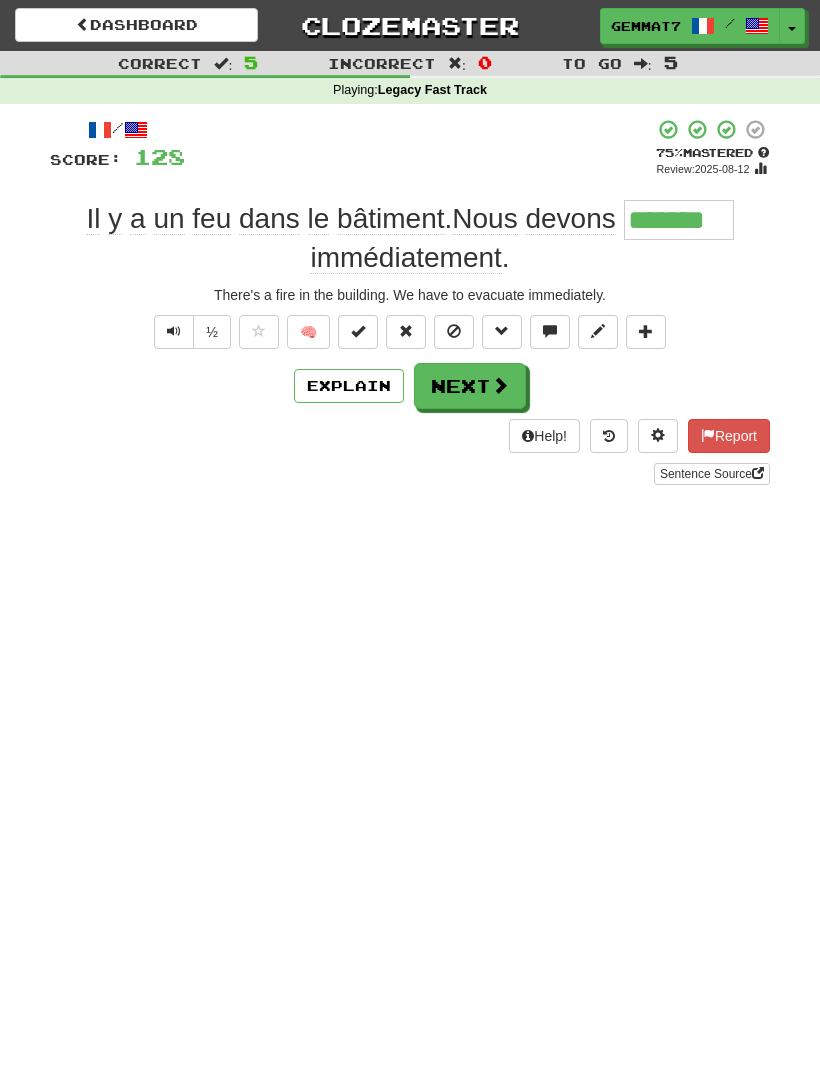 click on "Next" at bounding box center [470, 386] 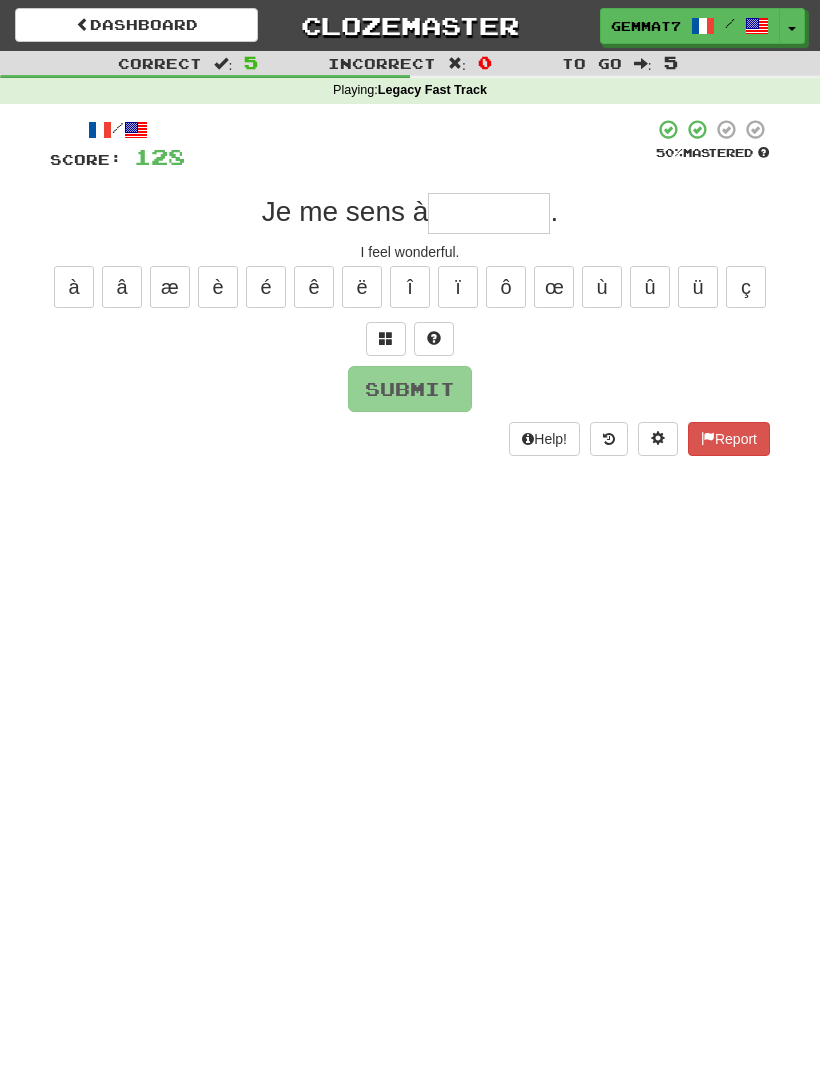 type on "*" 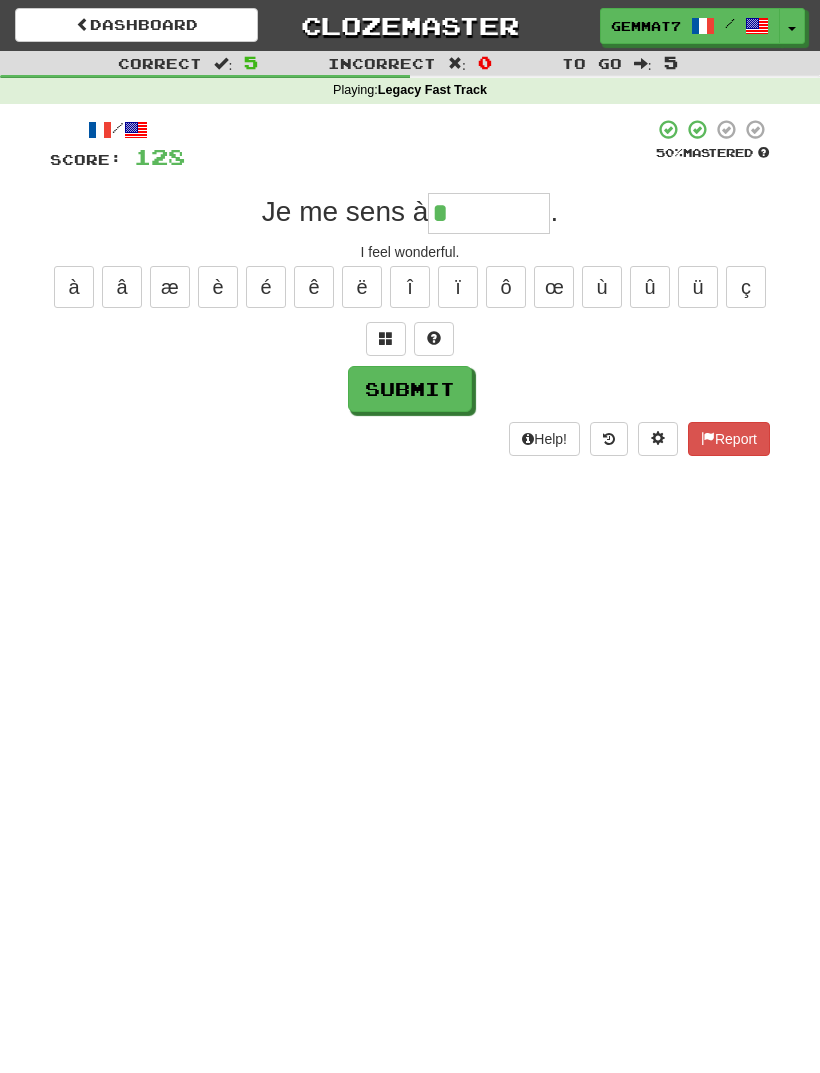 click on "/  Score:   128 50 %  Mastered Je me sens à  * . I feel wonderful. à â æ è é ê ë î ï ô œ ù û ü ç Submit  Help!  Report" at bounding box center (410, 287) 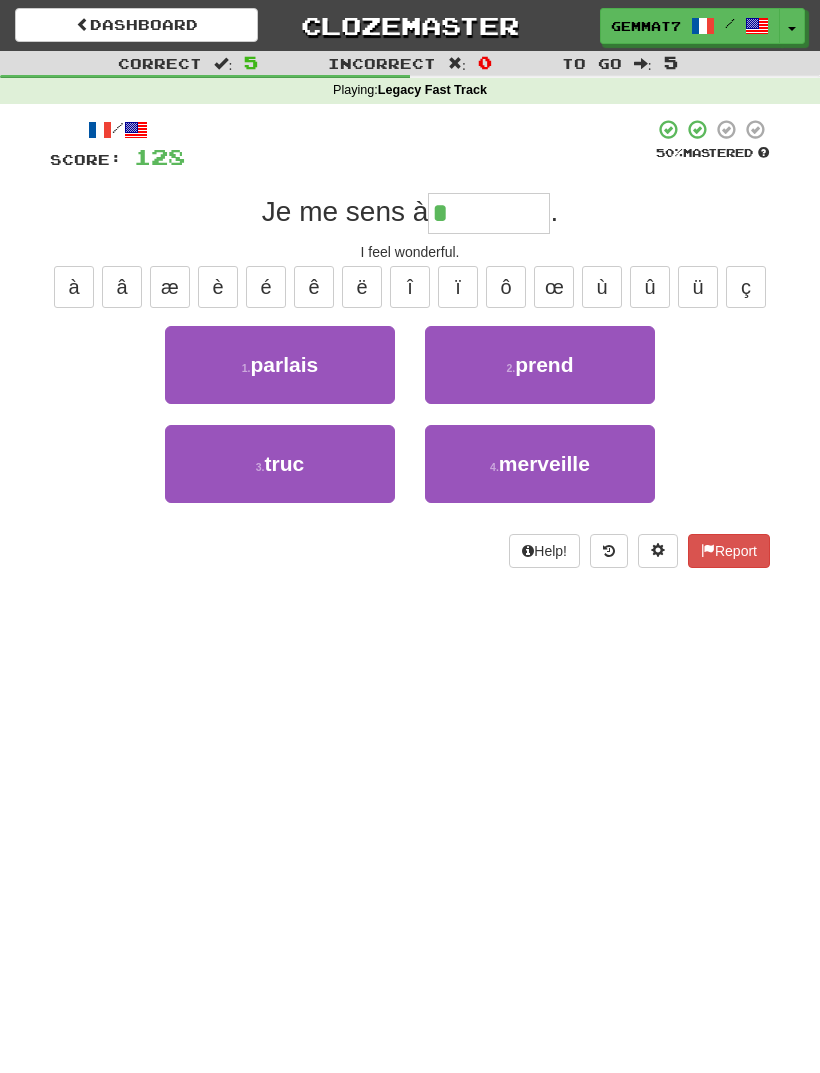 click on "4 .  merveille" at bounding box center [540, 464] 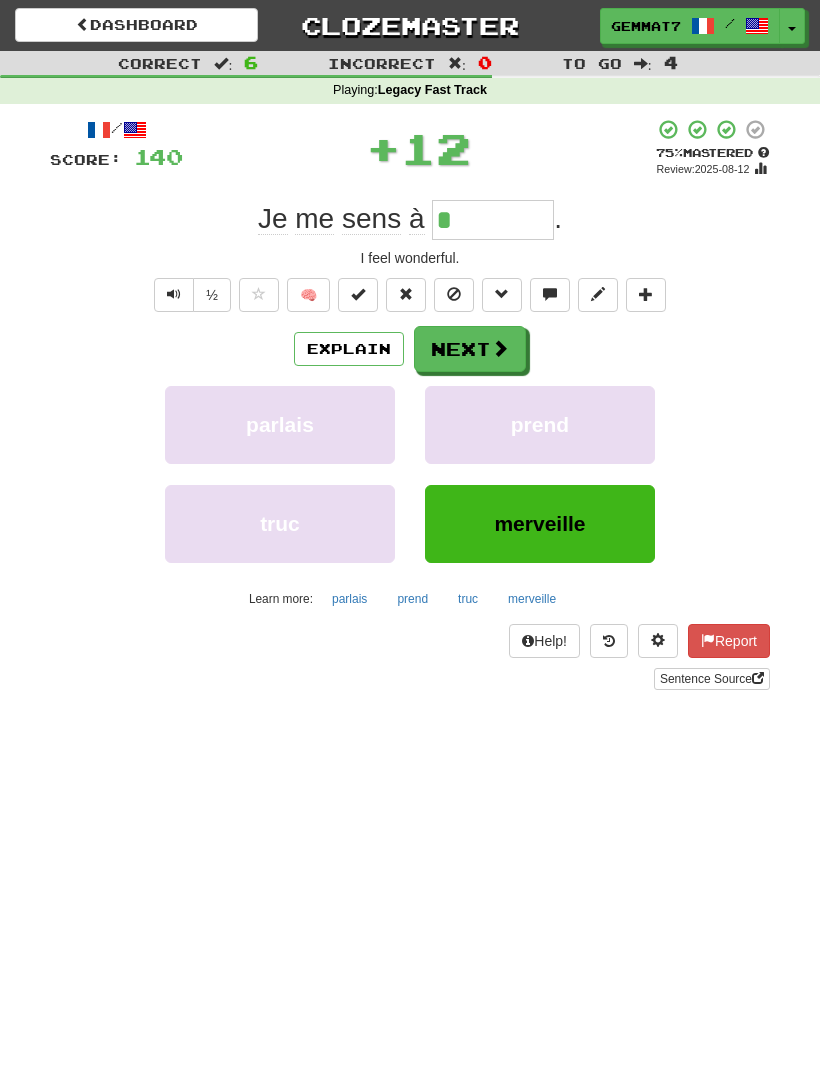 type on "*********" 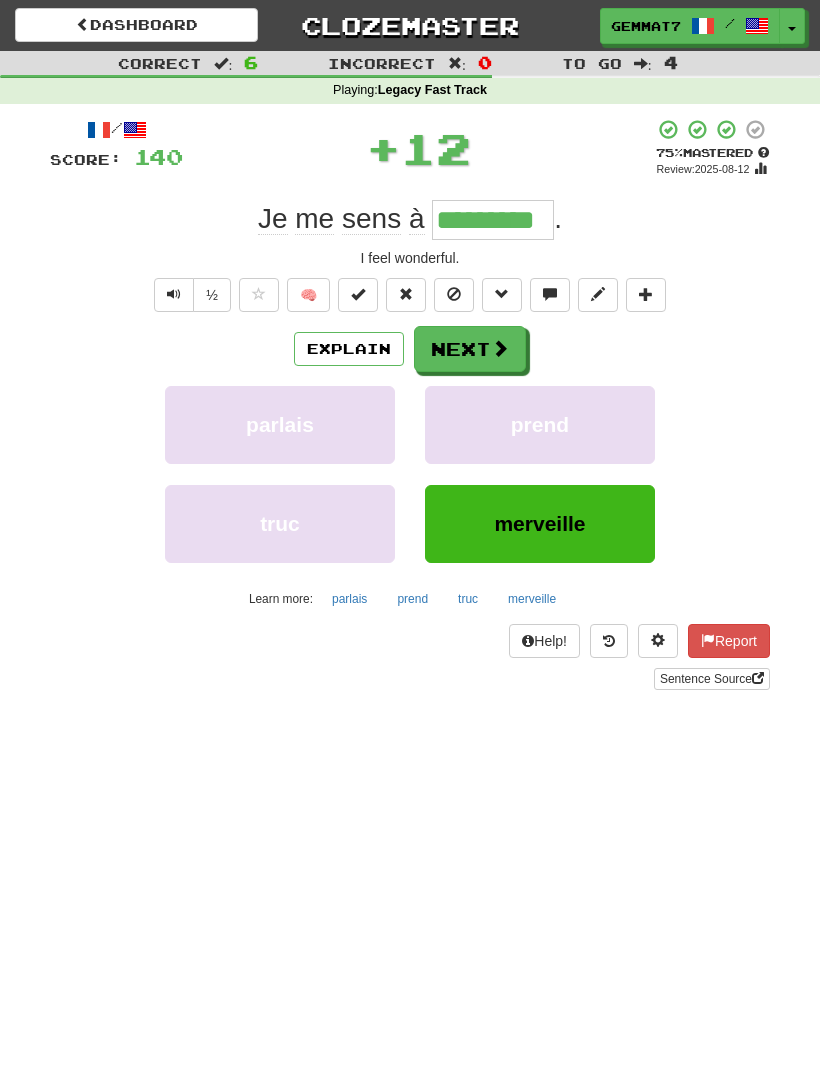 click on "Next" at bounding box center (470, 349) 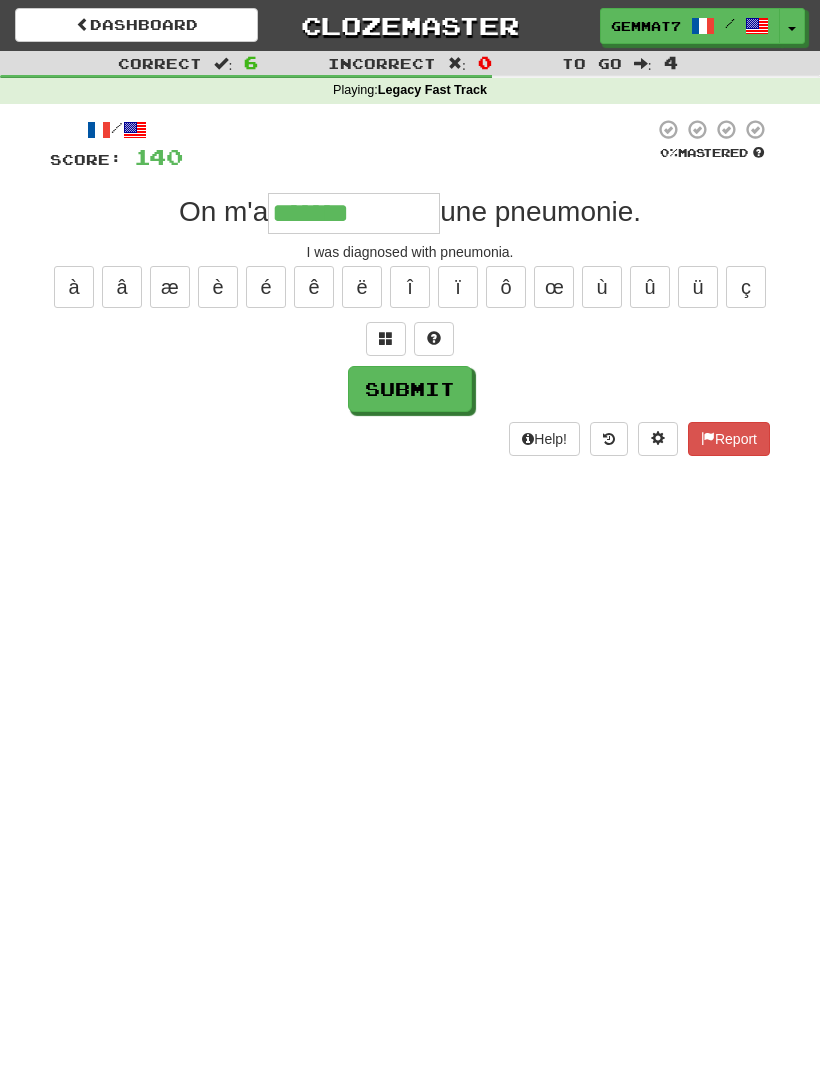 click at bounding box center (386, 339) 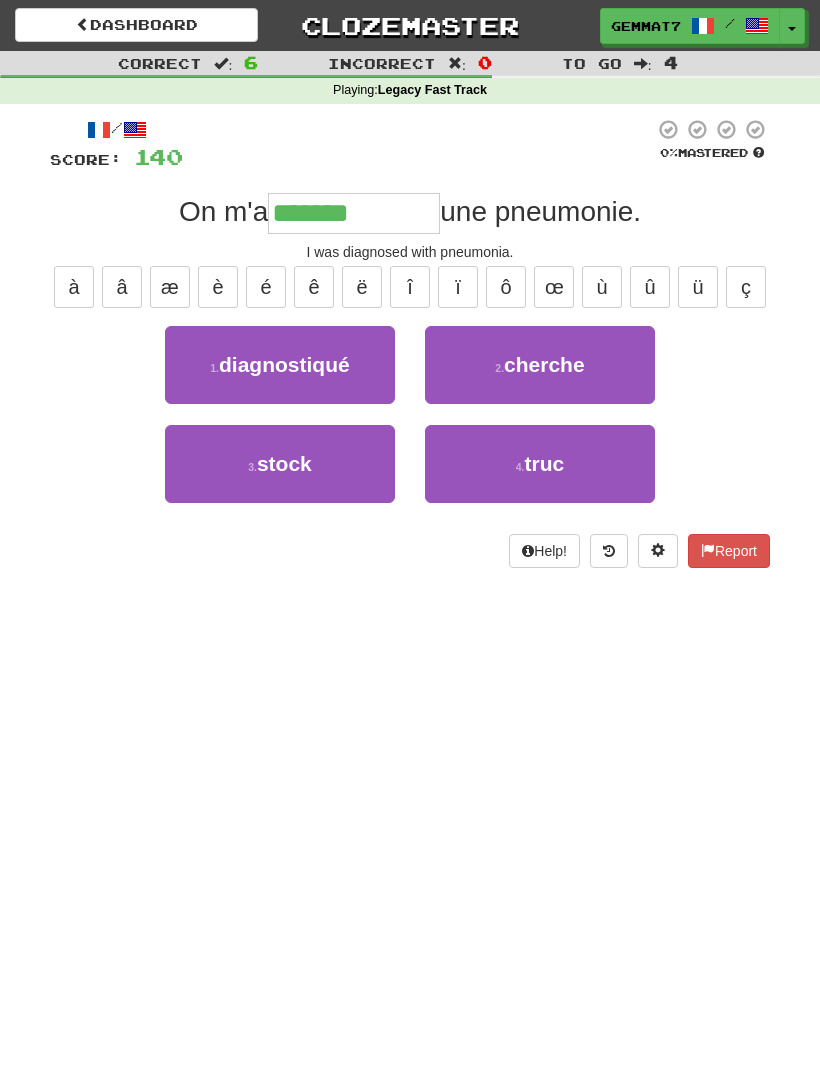 click on "1 ." at bounding box center (214, 368) 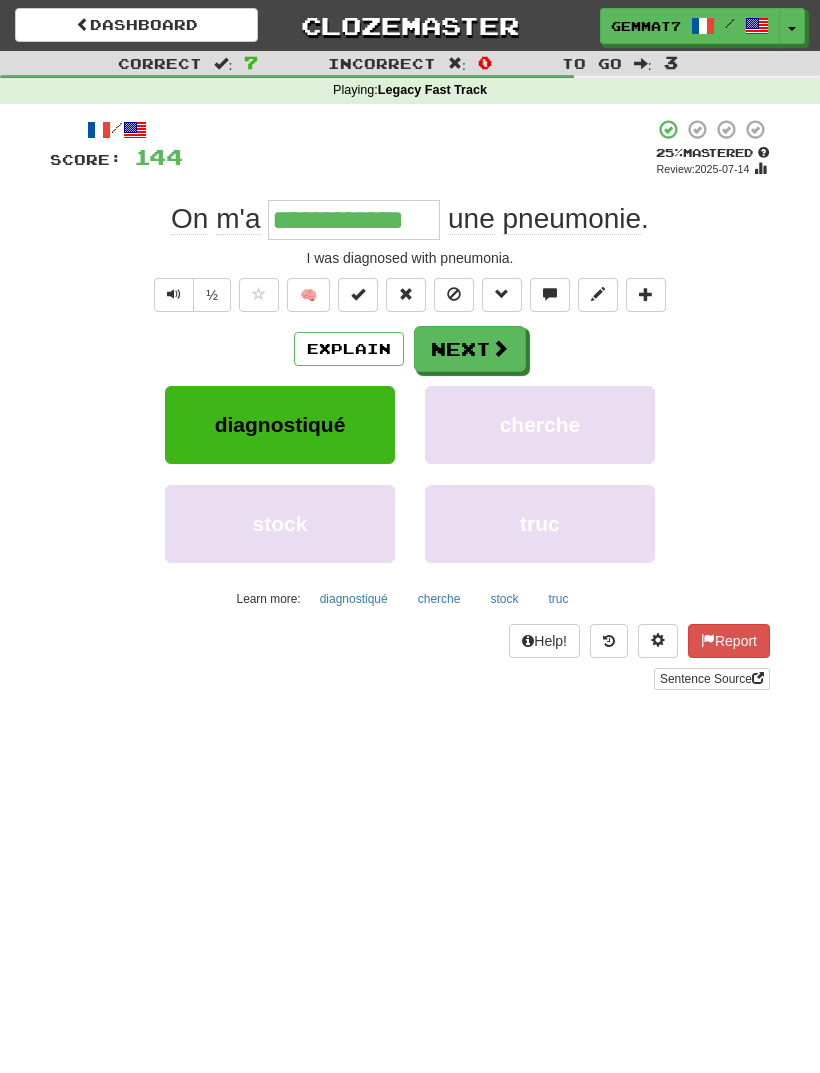 click on "Next" at bounding box center (470, 349) 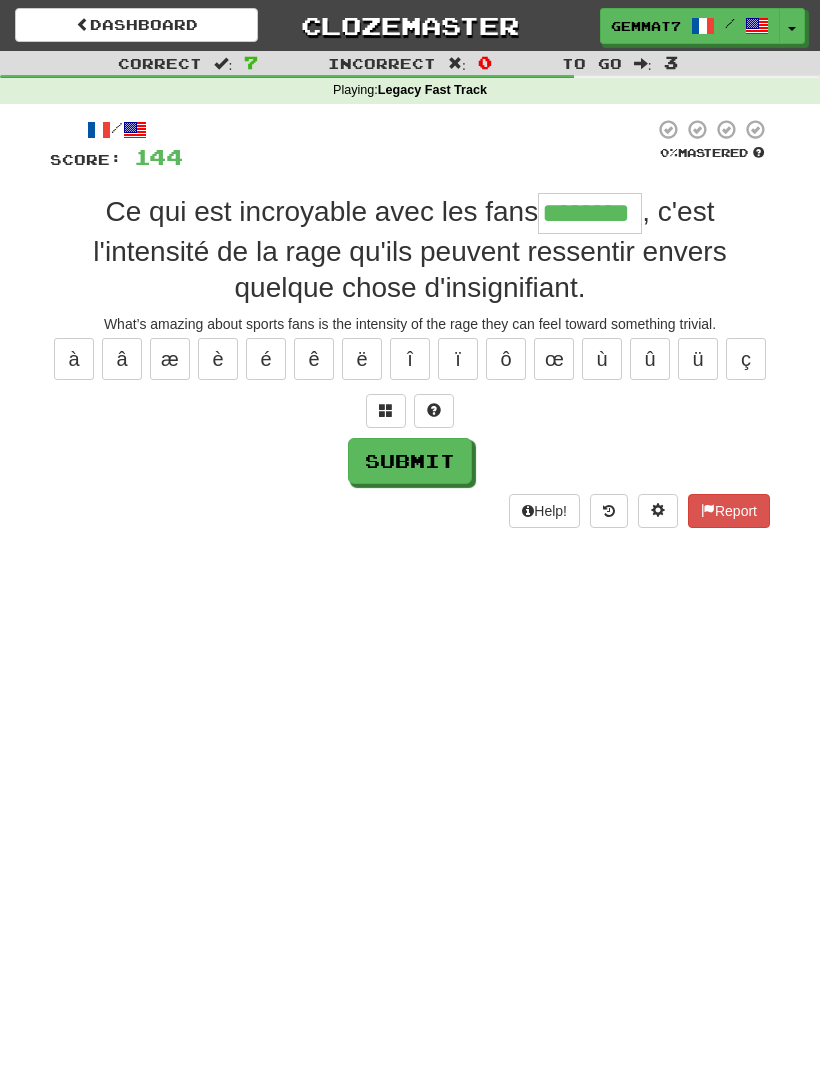 type on "********" 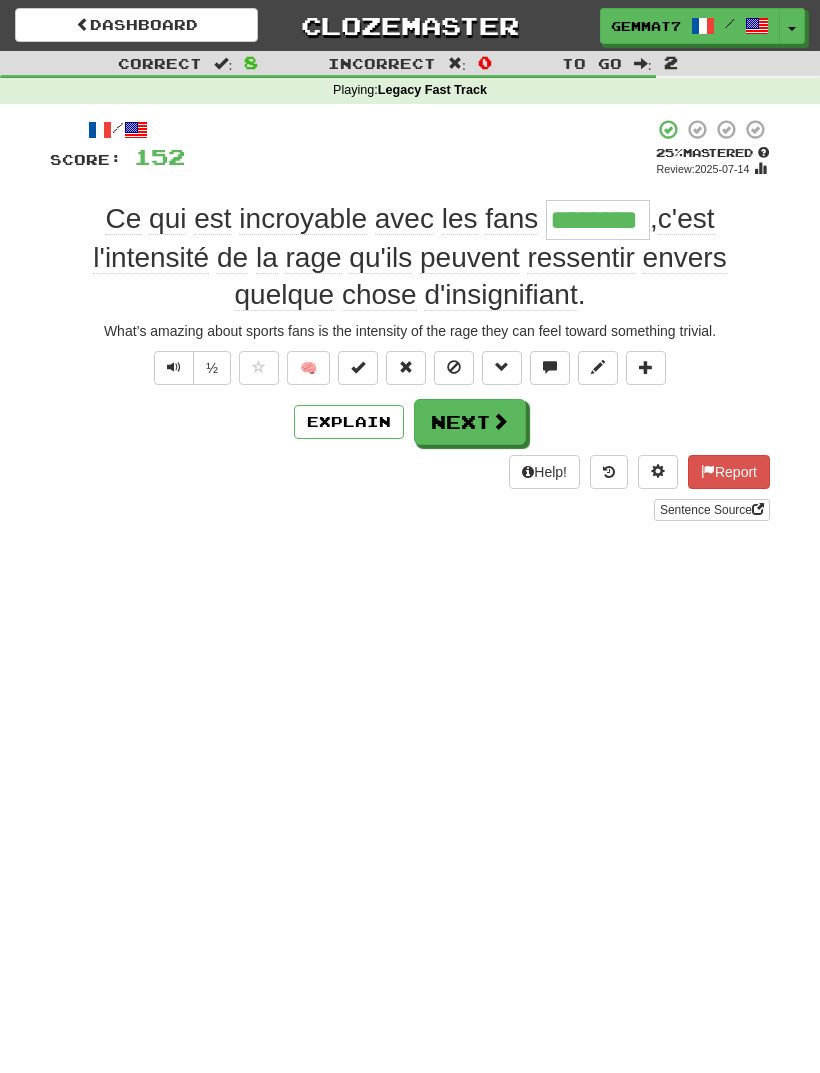 click on "Next" at bounding box center (470, 422) 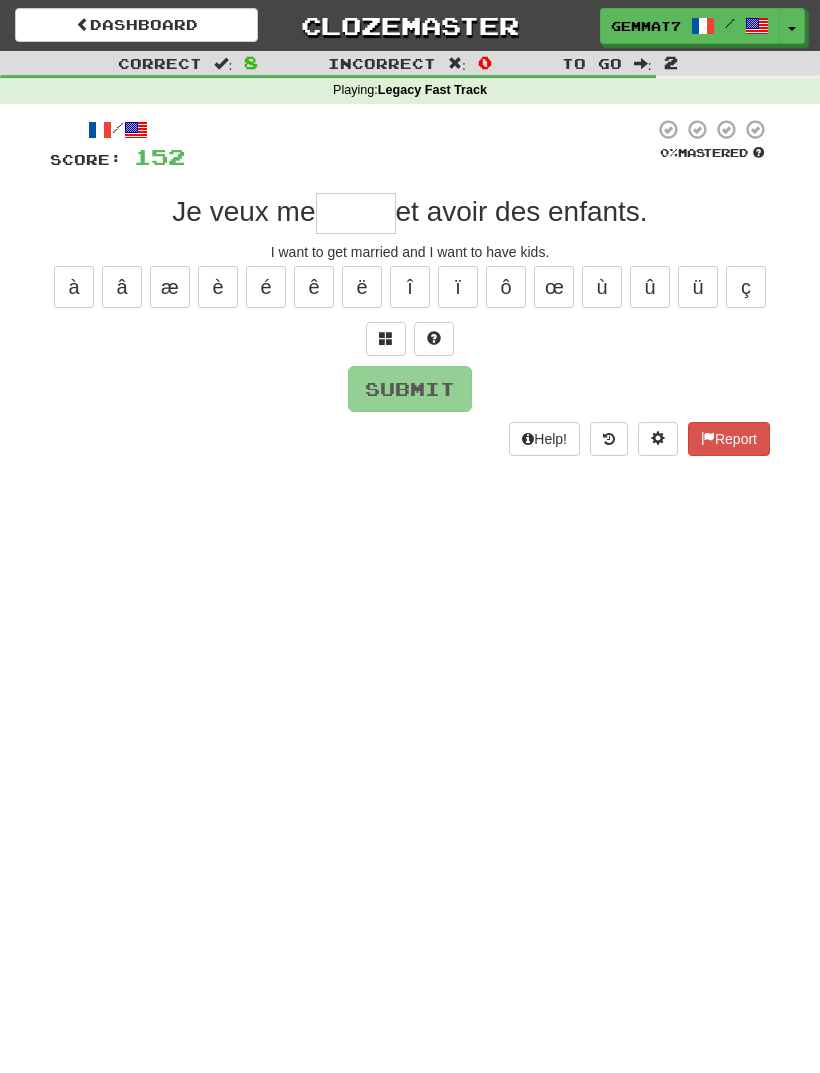 type on "*" 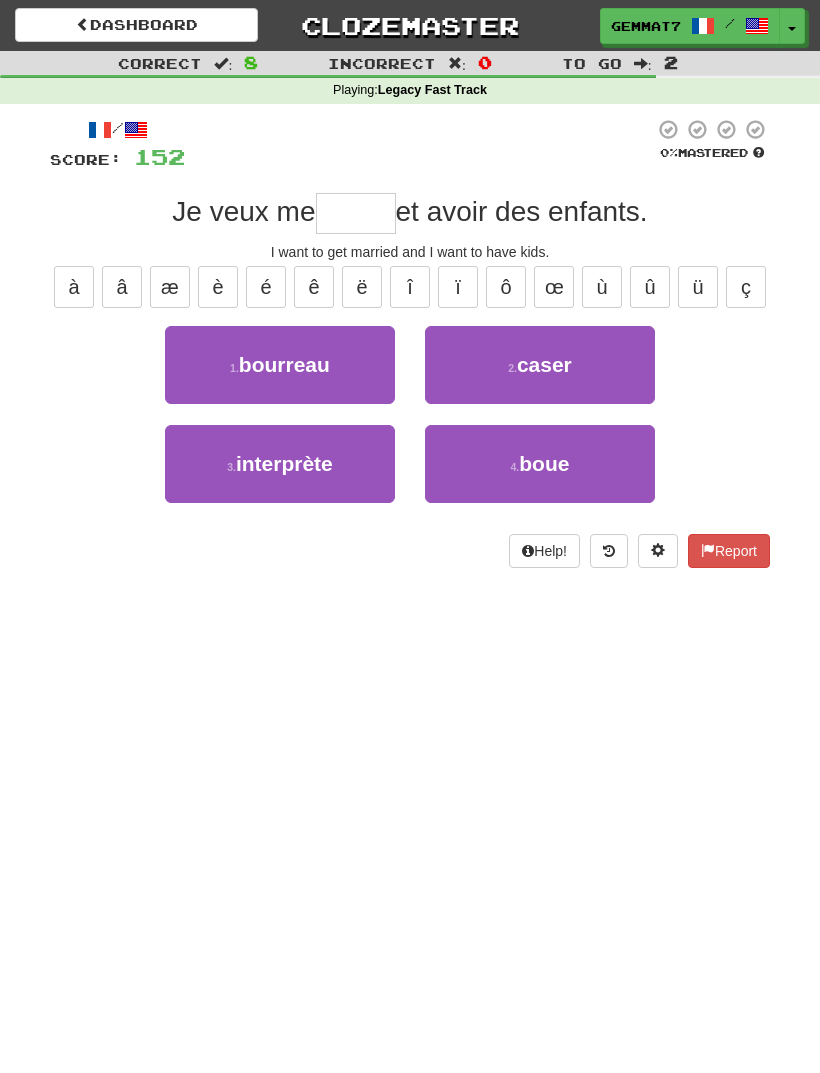 type on "*" 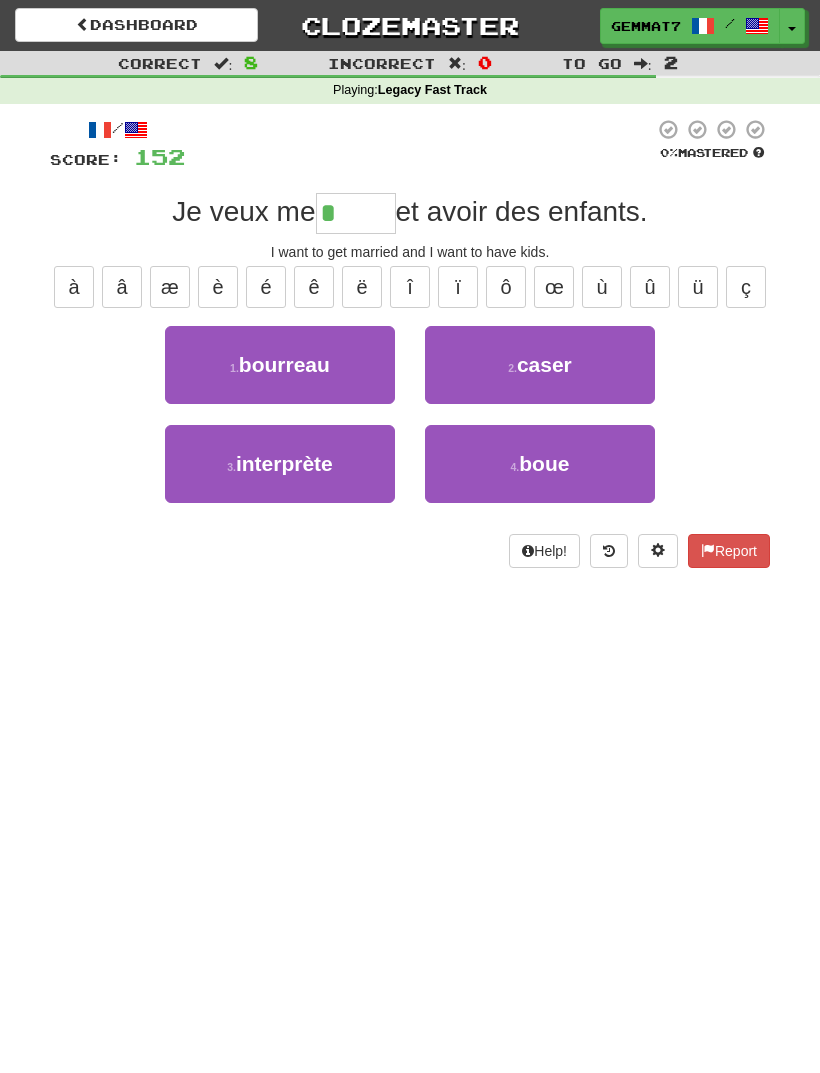 click on "2 .  caser" at bounding box center (540, 375) 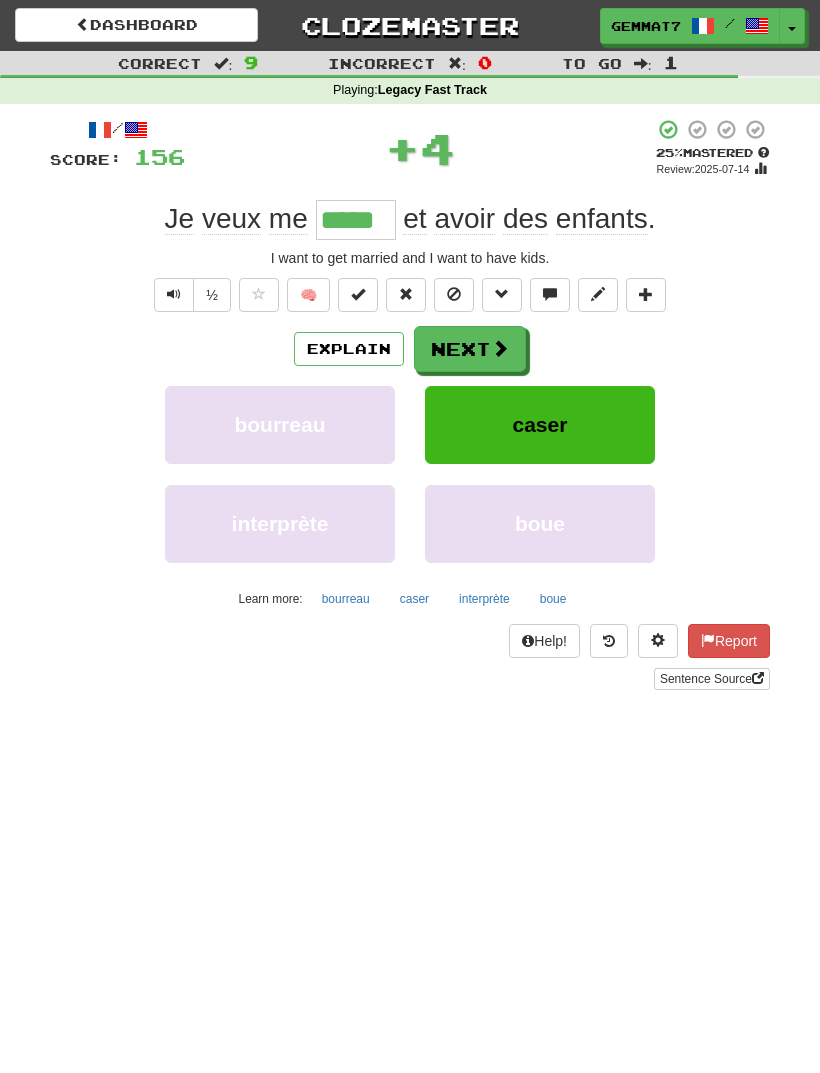 click on "Explain" at bounding box center (349, 349) 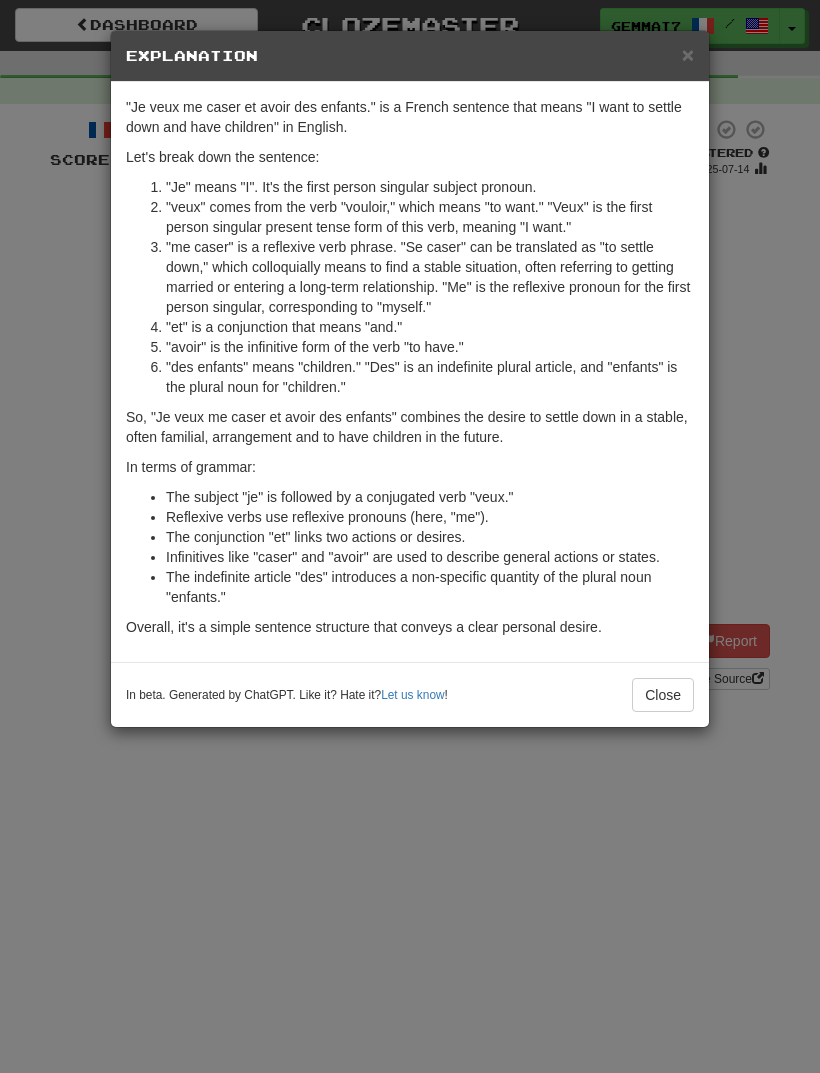 click on "× Explanation "Je veux me caser et avoir des enfants." is a French sentence that means "I want to settle down and have children" in English.
Let's break down the sentence:
"Je" means "I". It's the first person singular subject pronoun.
"veux" comes from the verb "vouloir," which means "to want." "Veux" is the first person singular present tense form of this verb, meaning "I want."
"me caser" is a reflexive verb phrase. "Se caser" can be translated as "to settle down," which colloquially means to find a stable situation, often referring to getting married or entering a long-term relationship. "Me" is the reflexive pronoun for the first person singular, corresponding to "myself."
"et" is a conjunction that means "and."
"avoir" is the infinitive form of the verb "to have."
"des enfants" means "children." "Des" is an indefinite plural article, and "enfants" is the plural noun for "children."
In terms of grammar:
The subject "je" is followed by a conjugated verb "veux."
!" at bounding box center [410, 536] 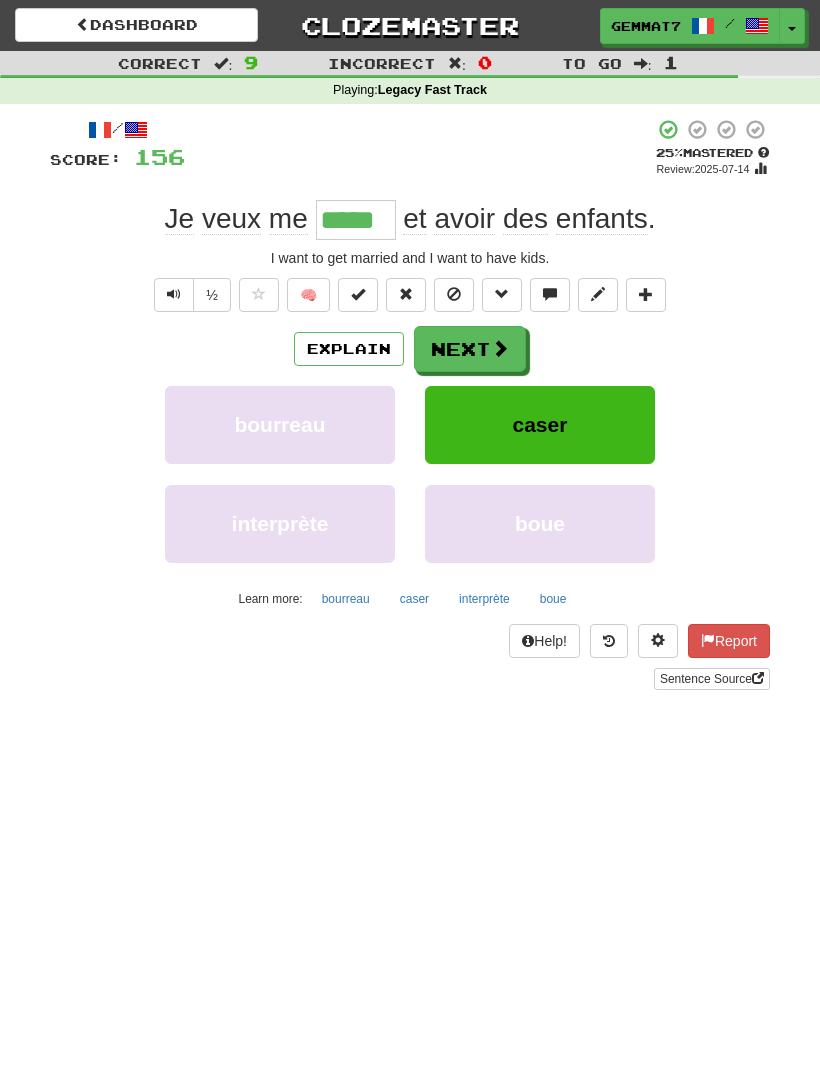 click at bounding box center (500, 348) 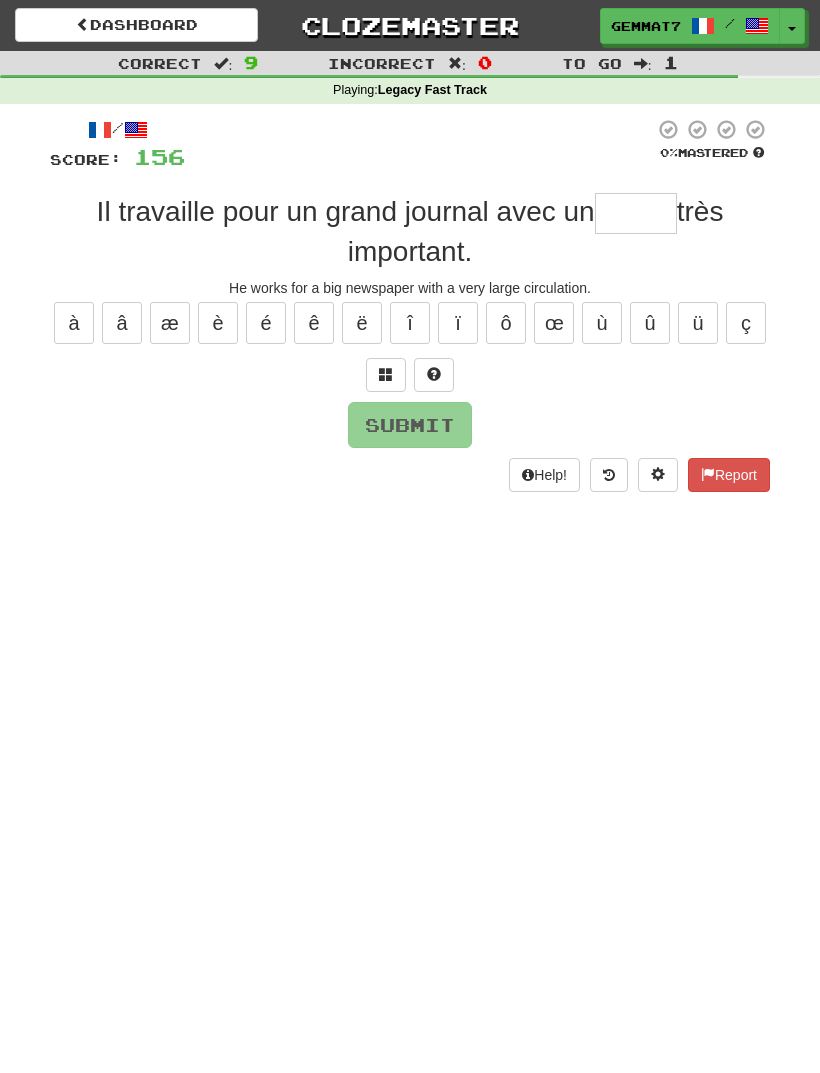 click at bounding box center [386, 375] 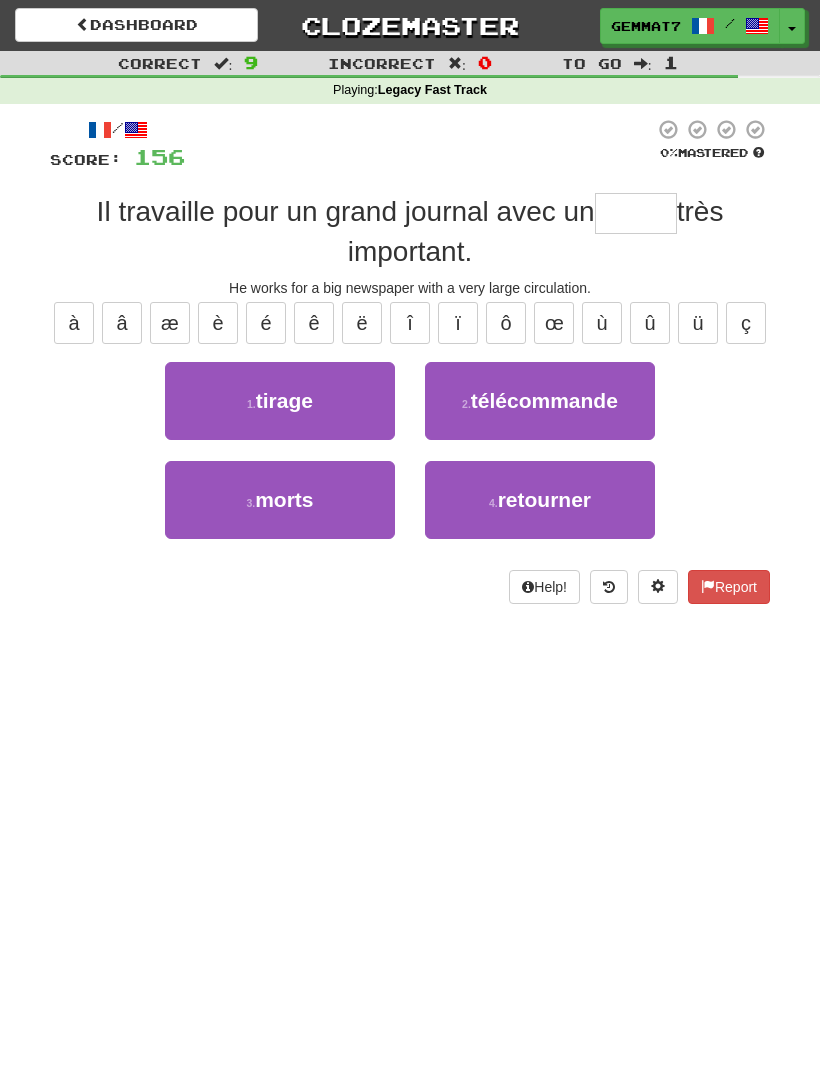 click on "1 .  tirage" at bounding box center [280, 401] 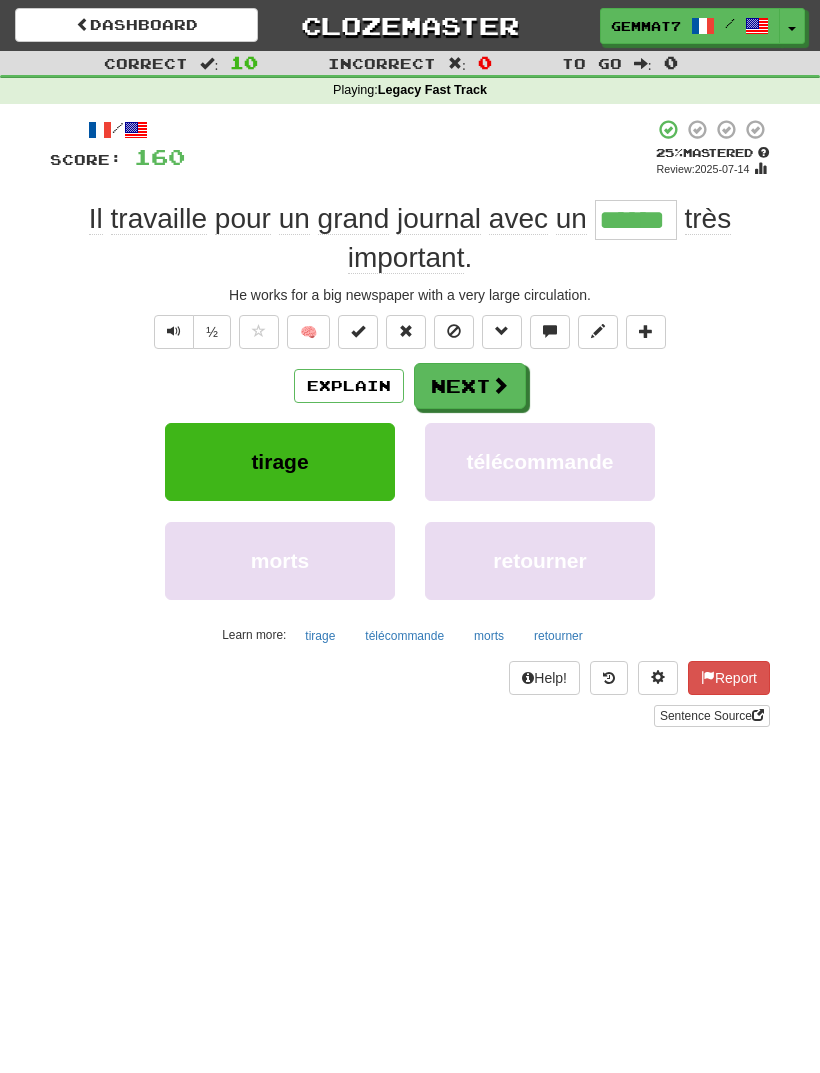 click at bounding box center [500, 385] 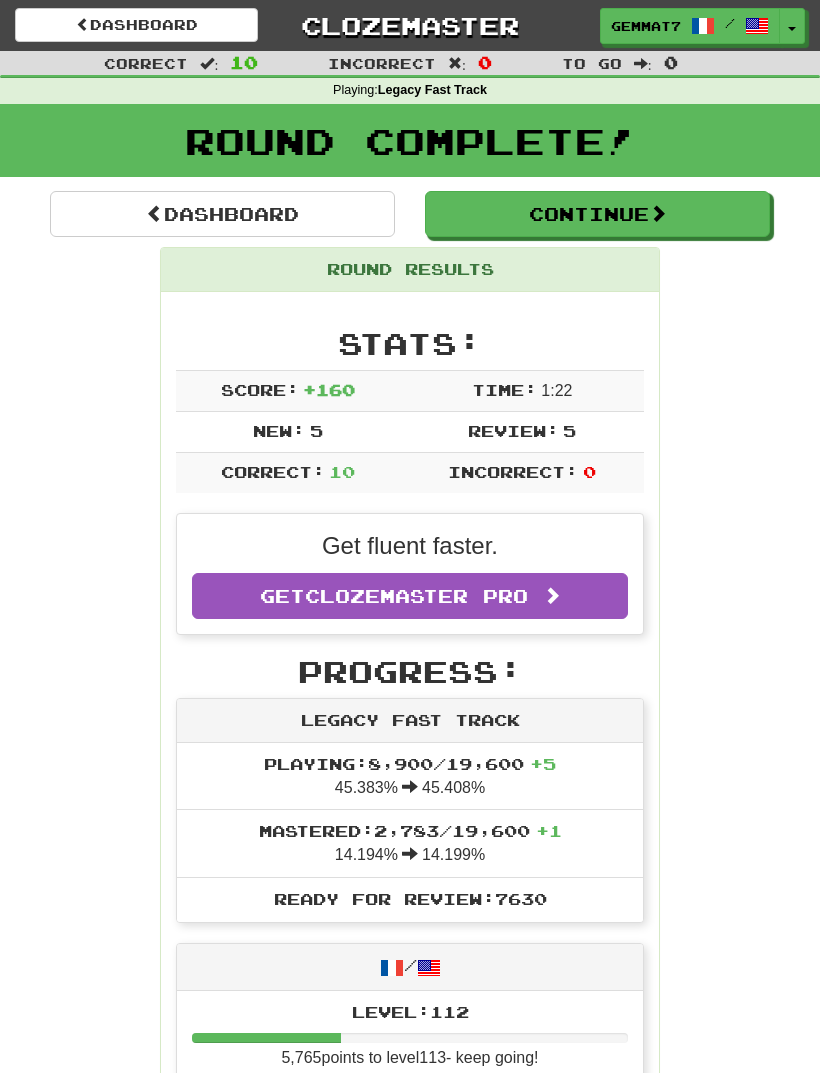 click on "Round Complete!" at bounding box center [410, 141] 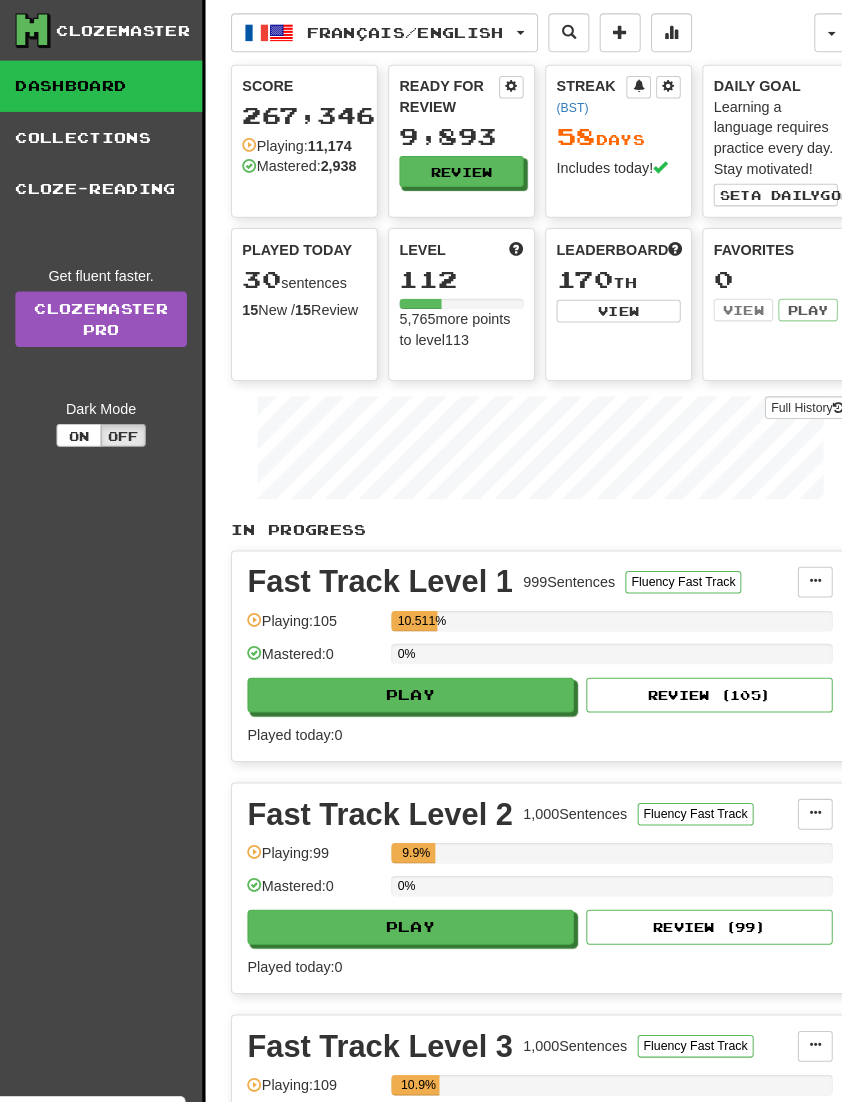 scroll, scrollTop: 3, scrollLeft: 0, axis: vertical 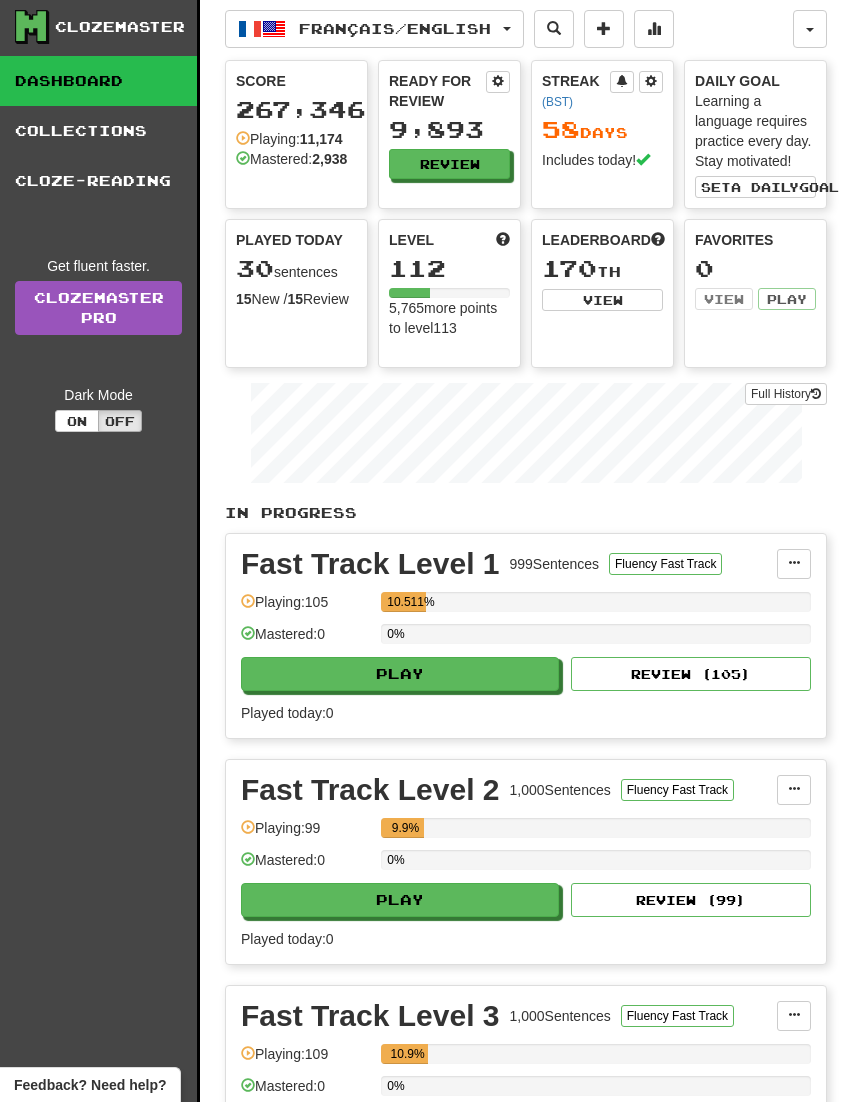 click on "Français  /  English Cymraeg  /  English Streak:  [NUMBER]   Review:  [NUMBER] Points today:  [NUMBER] Français  /  English Streak:  [NUMBER]   Review:  [NUMBER] Points today:  [NUMBER] 中文  /  English Streak:  [NUMBER]   Review:  [NUMBER] Points today:  [NUMBER]  Language Pairing Username: [USERNAME] Edit  Account  Notifications  Activity Feed  Profile  Leaderboard  Forum  Logout Score [NUMBER], [NUMBER]  Playing:  [NUMBER]  Mastered:  [NUMBER] Ready for Review [NUMBER]   Review Streak   ( [TIMEZONE] ) [NUMBER]  Day s Includes today!  Daily Goal Learning a language requires practice every day. Stay motivated! Set  a daily  goal Played Today [NUMBER]  sentences [NUMBER]  New /  [NUMBER]  Review Full History  Level [NUMBER] [NUMBER]  more points to level  [NUMBER] Leaderboard [NUMBER] th View Favorites [NUMBER] View Play Full History  In Progress Fast Track Level [NUMBER] [NUMBER]  Sentences Fluency Fast Track Manage Sentences Unpin from Dashboard  Playing:  [NUMBER] [NUMBER]%  Mastered:  [NUMBER] [NUMBER]% Play Review ( [NUMBER] ) Played today:  [NUMBER] Fast Track Level [NUMBER] [NUMBER]  Sentences Fluency Fast Track Manage Sentences Unpin from Dashboard  Playing:  [NUMBER] [NUMBER]% [NUMBER] [NUMBER]%" at bounding box center (526, 1556) 